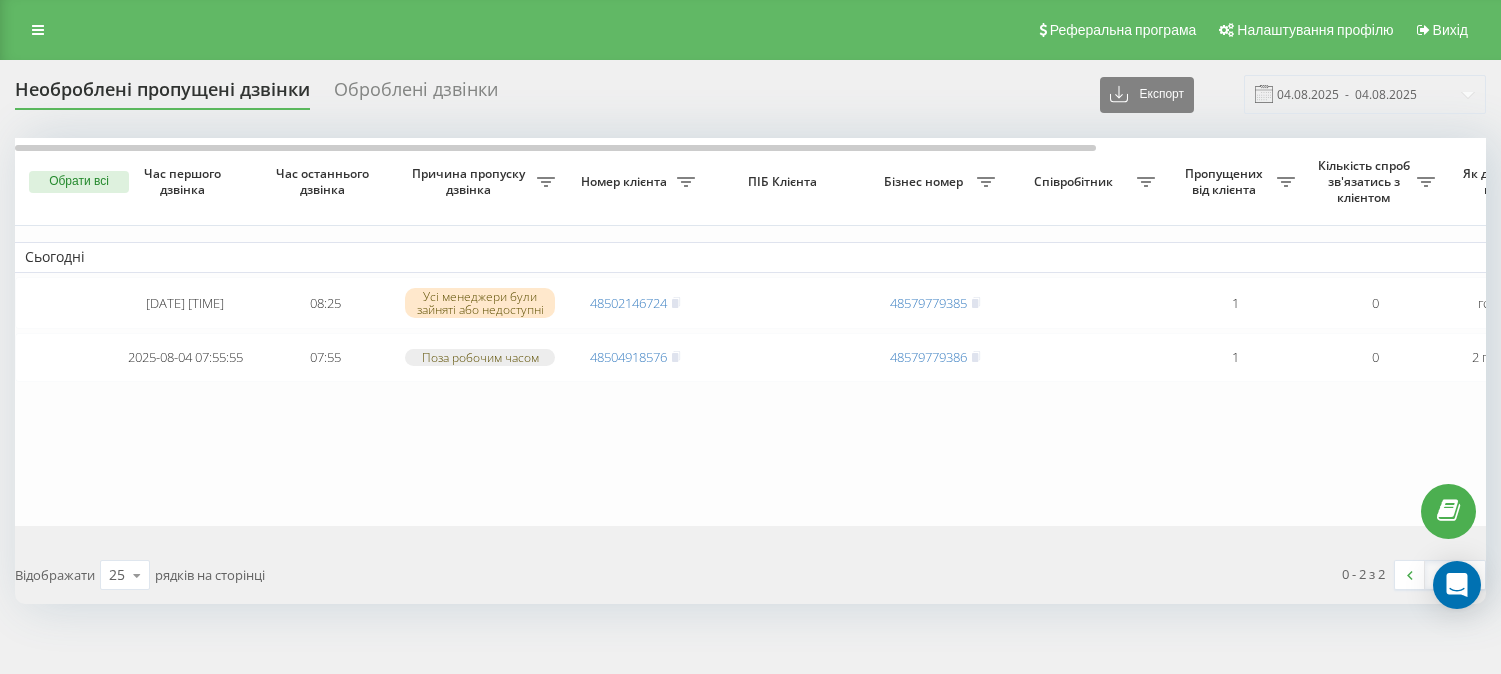 scroll, scrollTop: 0, scrollLeft: 0, axis: both 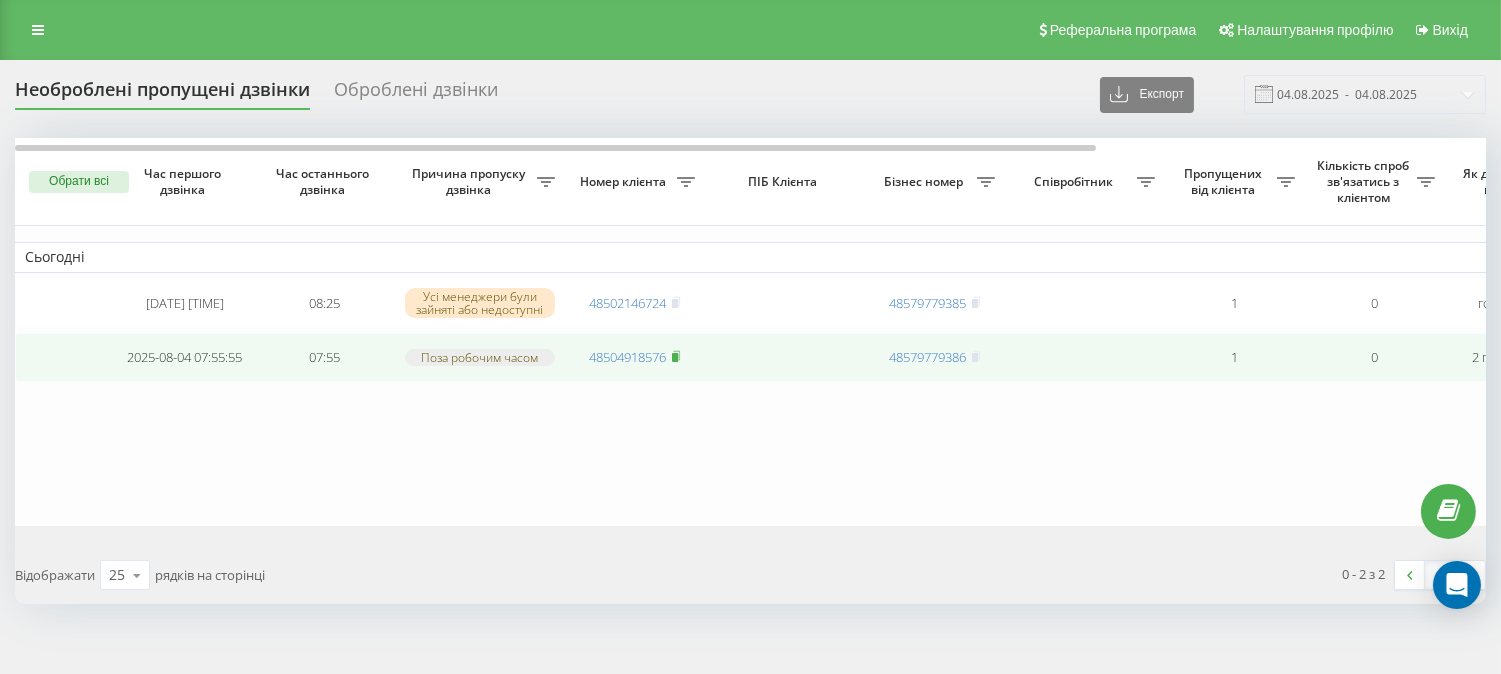 click 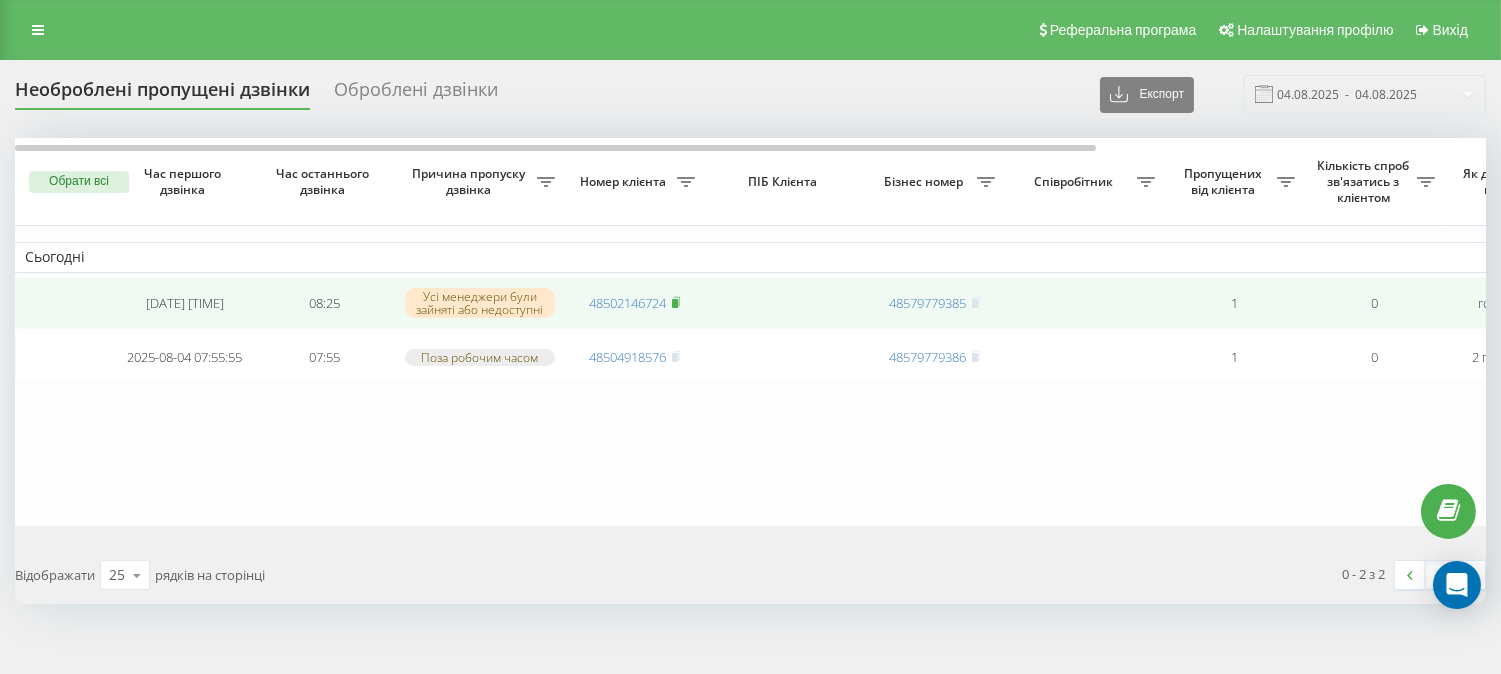click 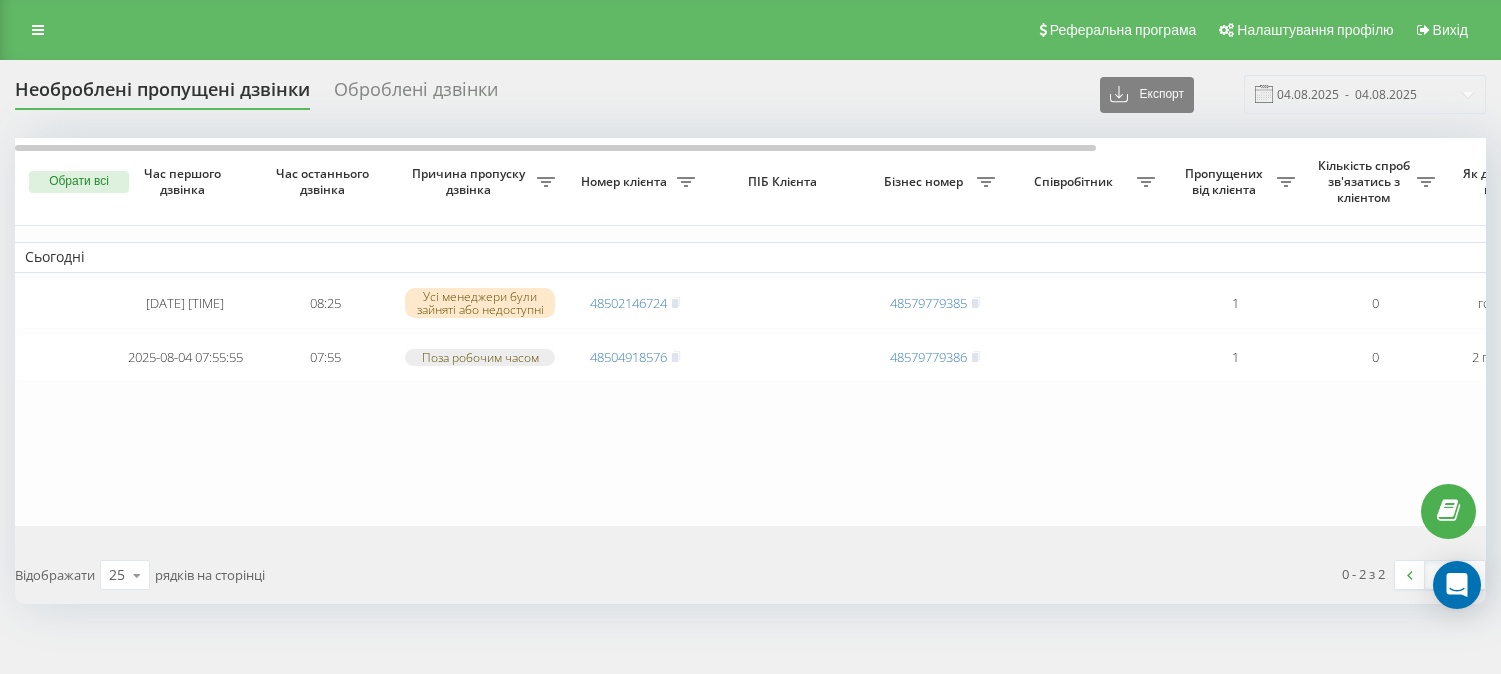 scroll, scrollTop: 0, scrollLeft: 0, axis: both 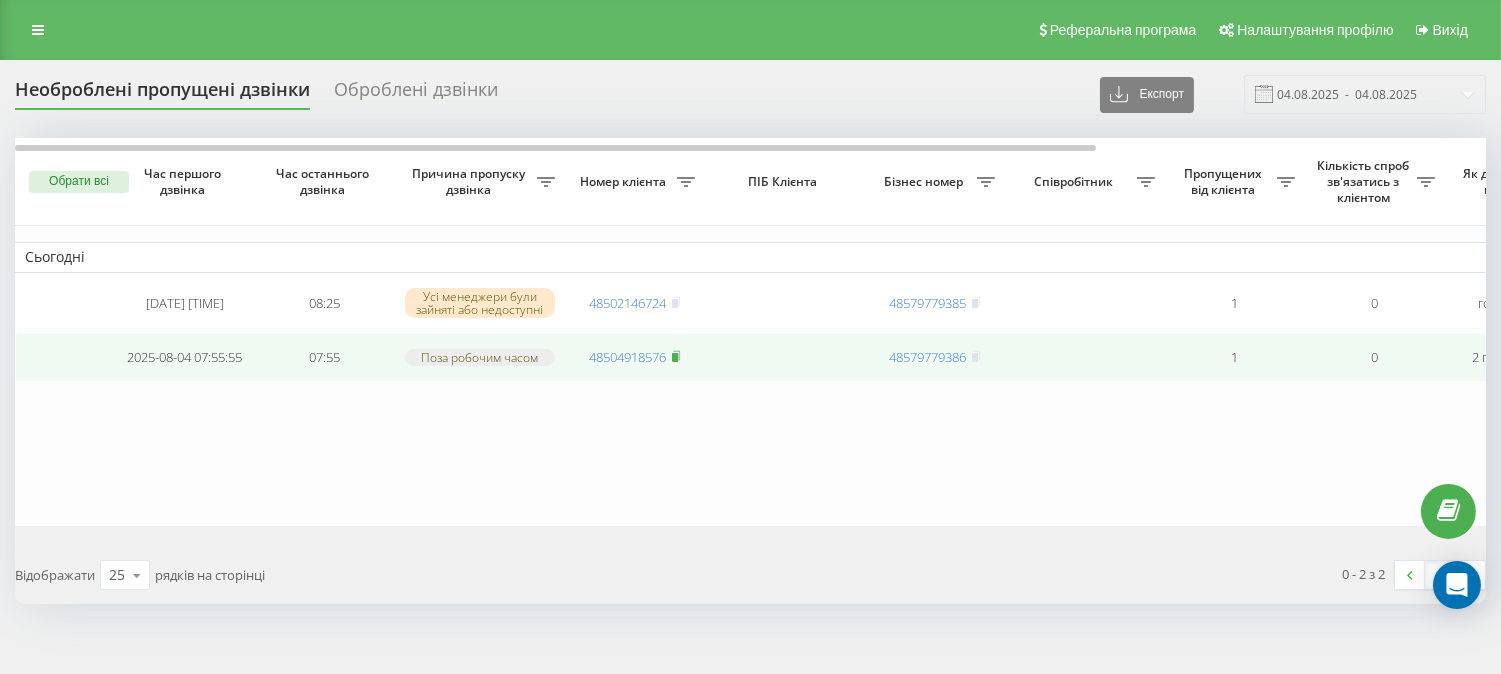 click 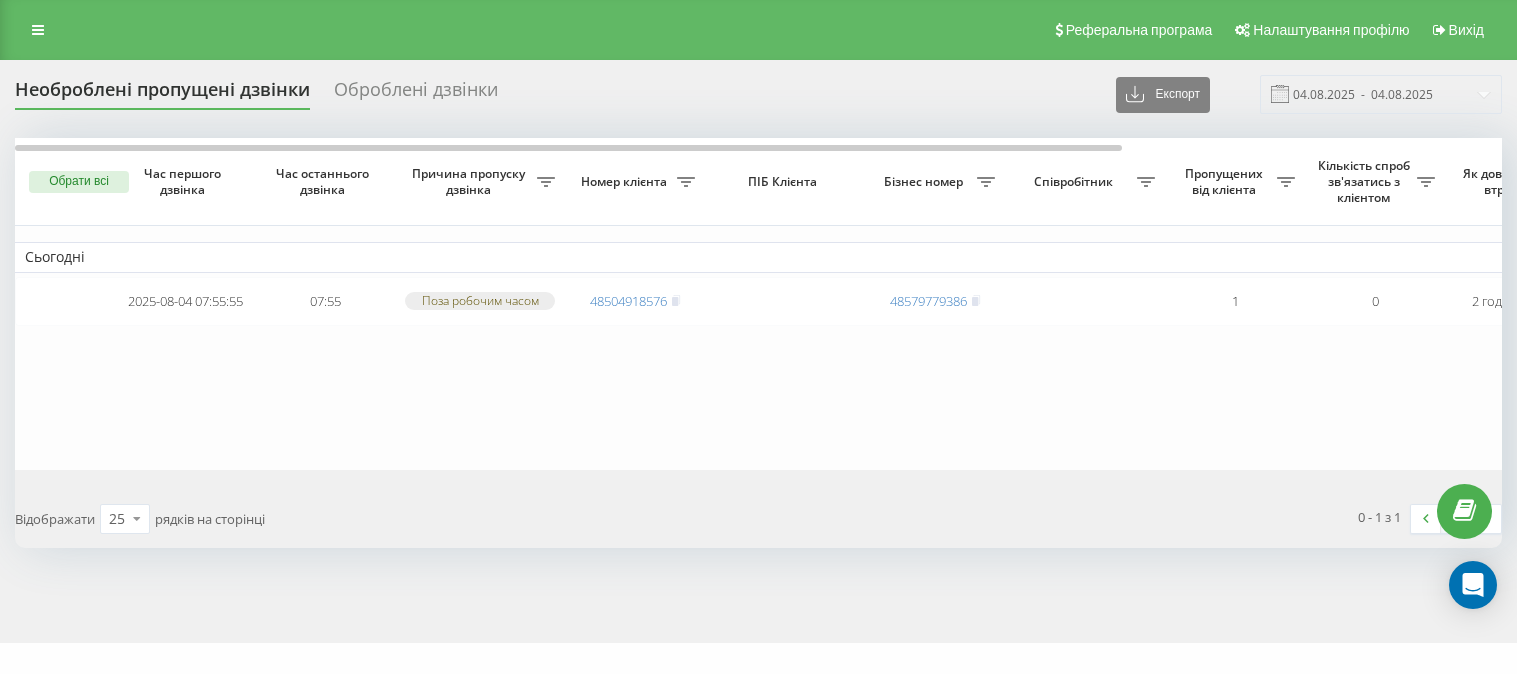scroll, scrollTop: 0, scrollLeft: 0, axis: both 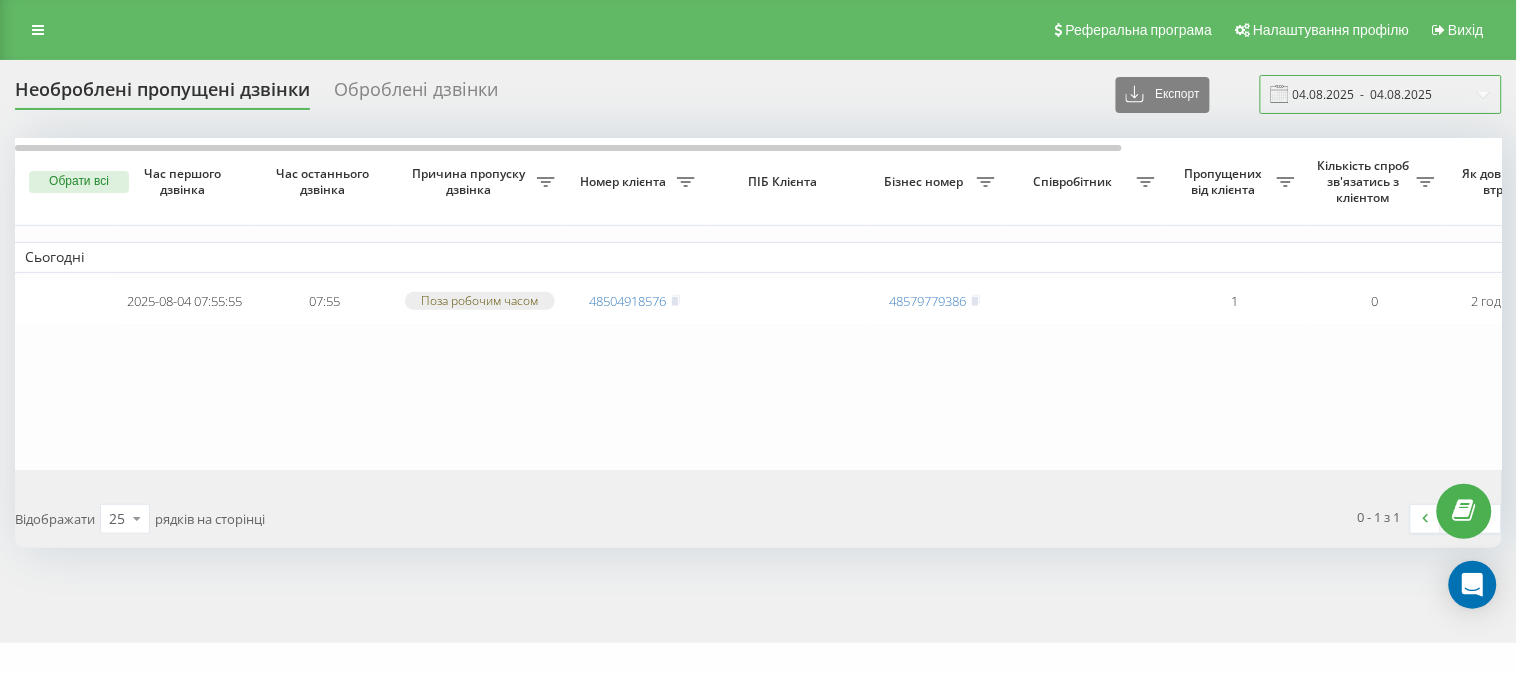 click on "04.08.2025  -  04.08.2025" at bounding box center (1381, 94) 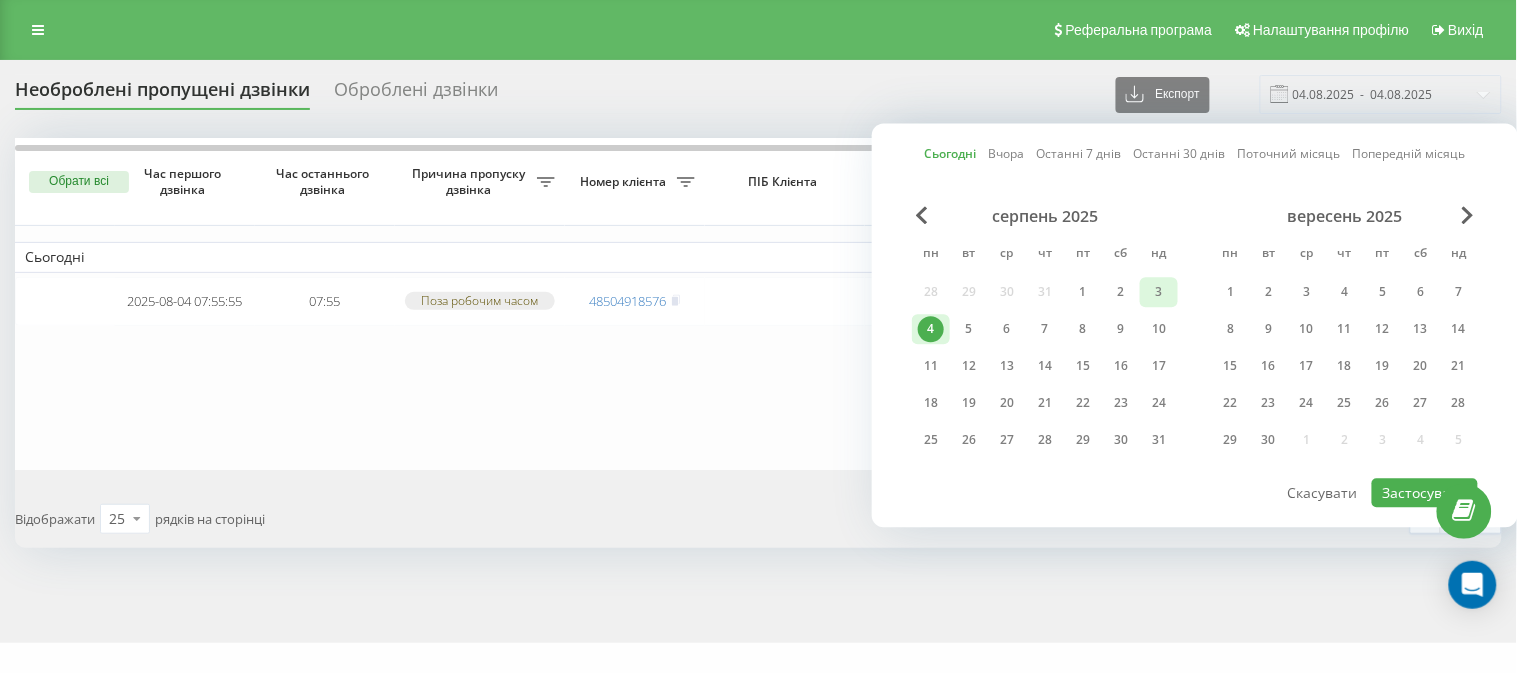 click on "3" at bounding box center (1159, 292) 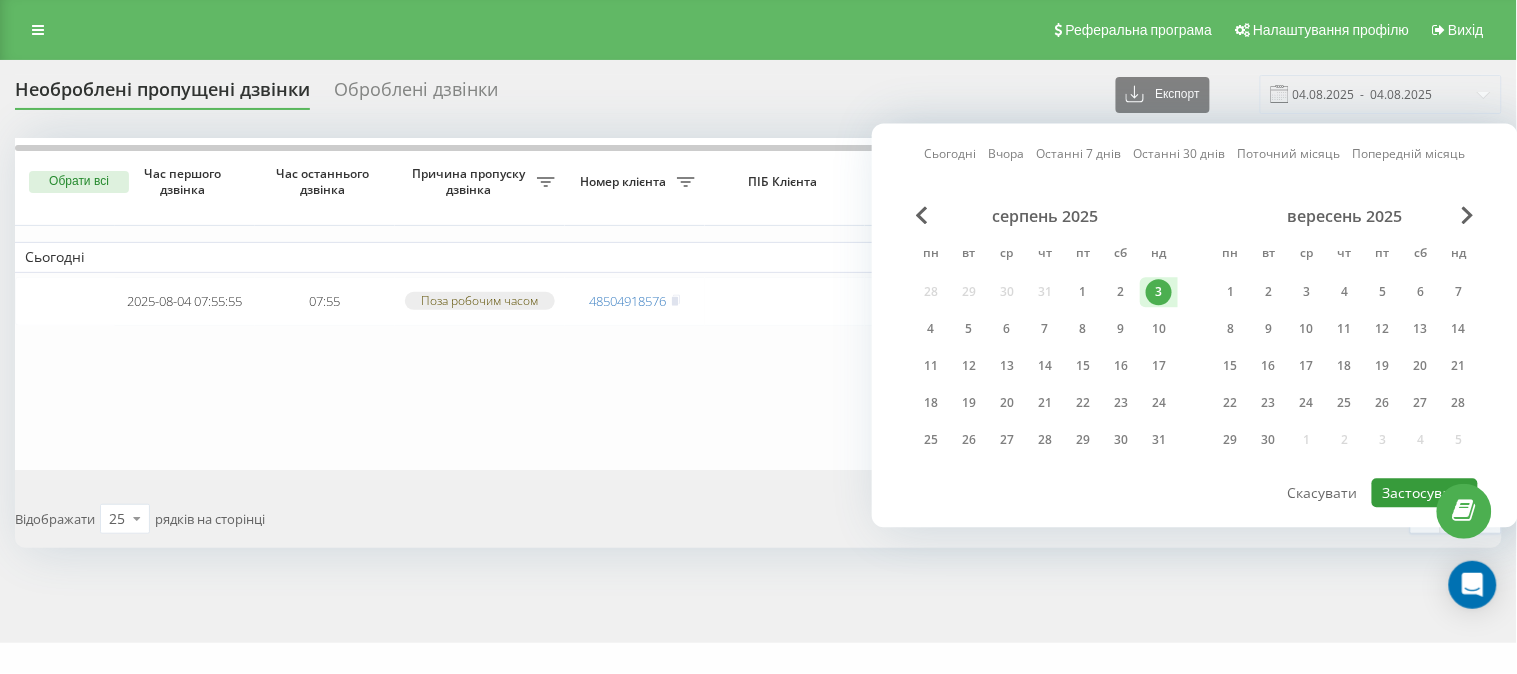 click on "Застосувати" at bounding box center [1425, 492] 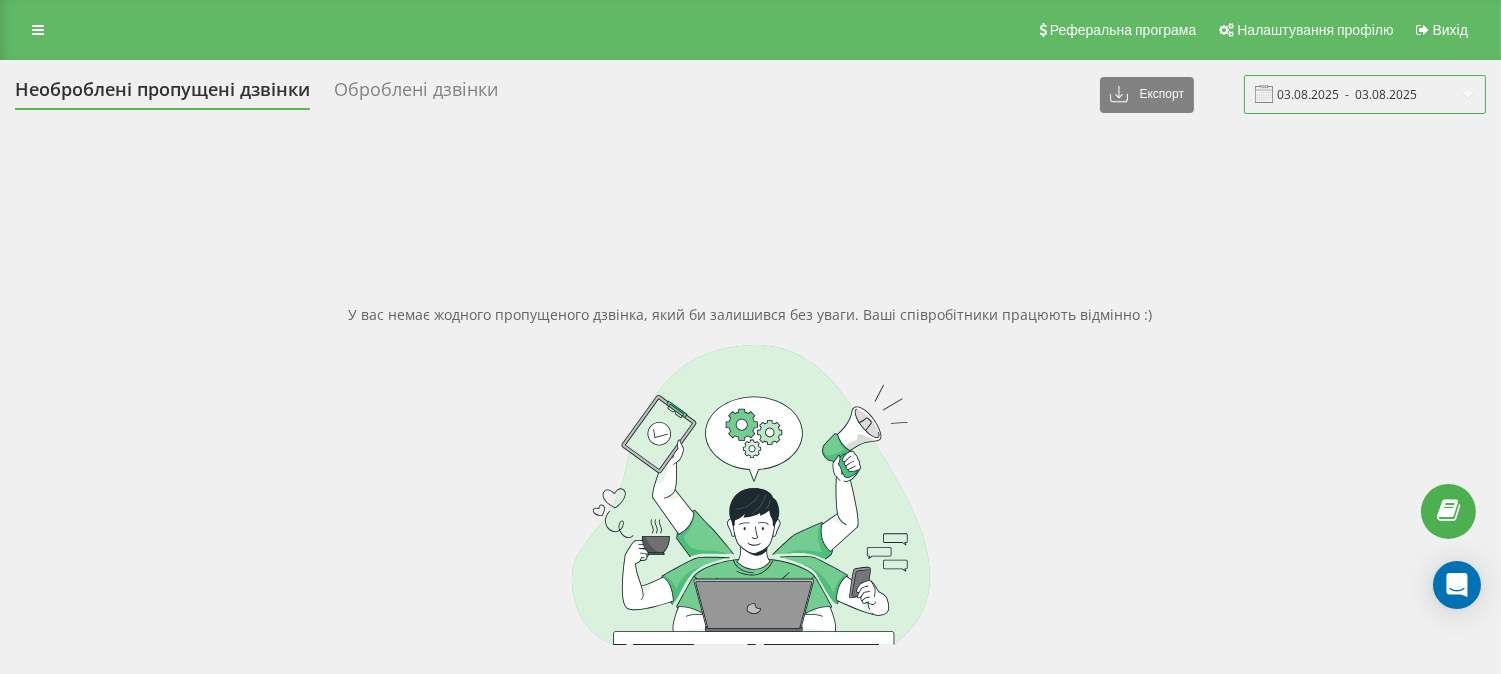 click on "03.08.2025  -  03.08.2025" at bounding box center (1365, 94) 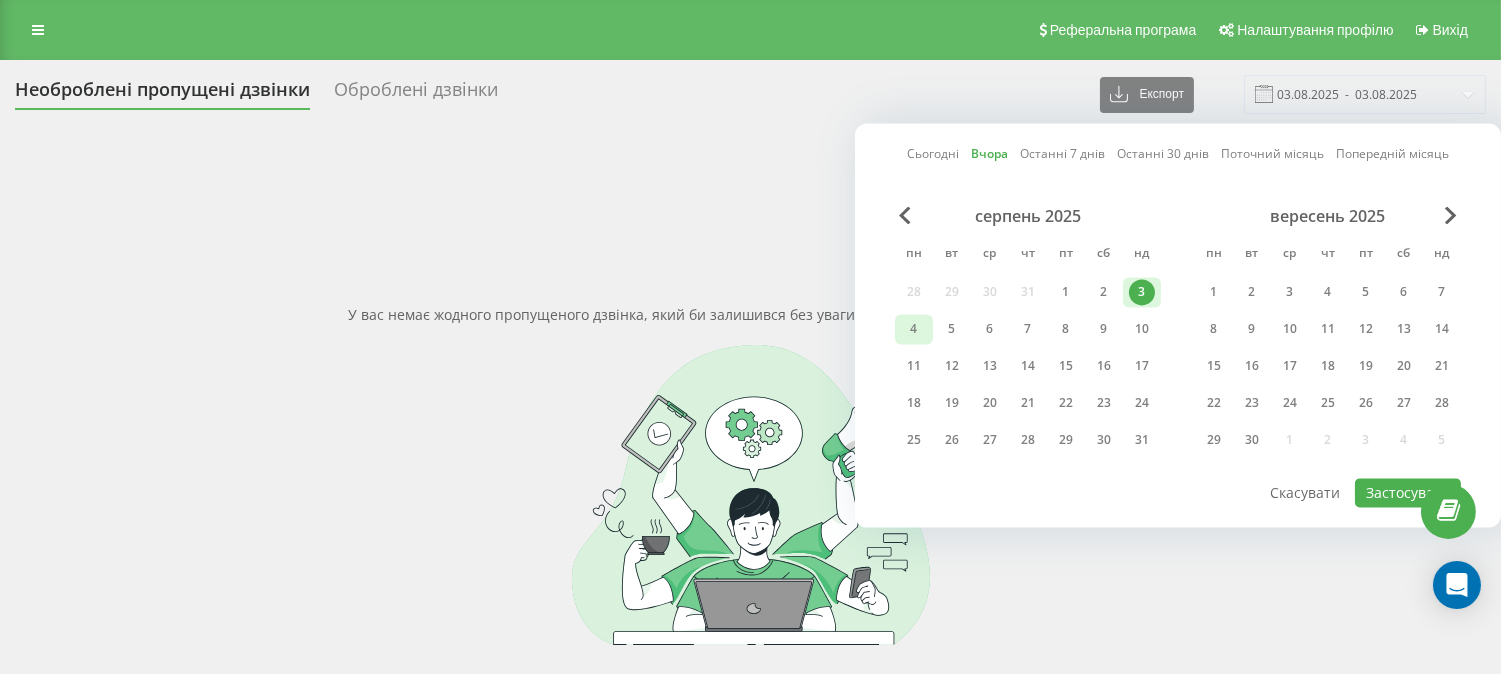 click on "4" at bounding box center [914, 329] 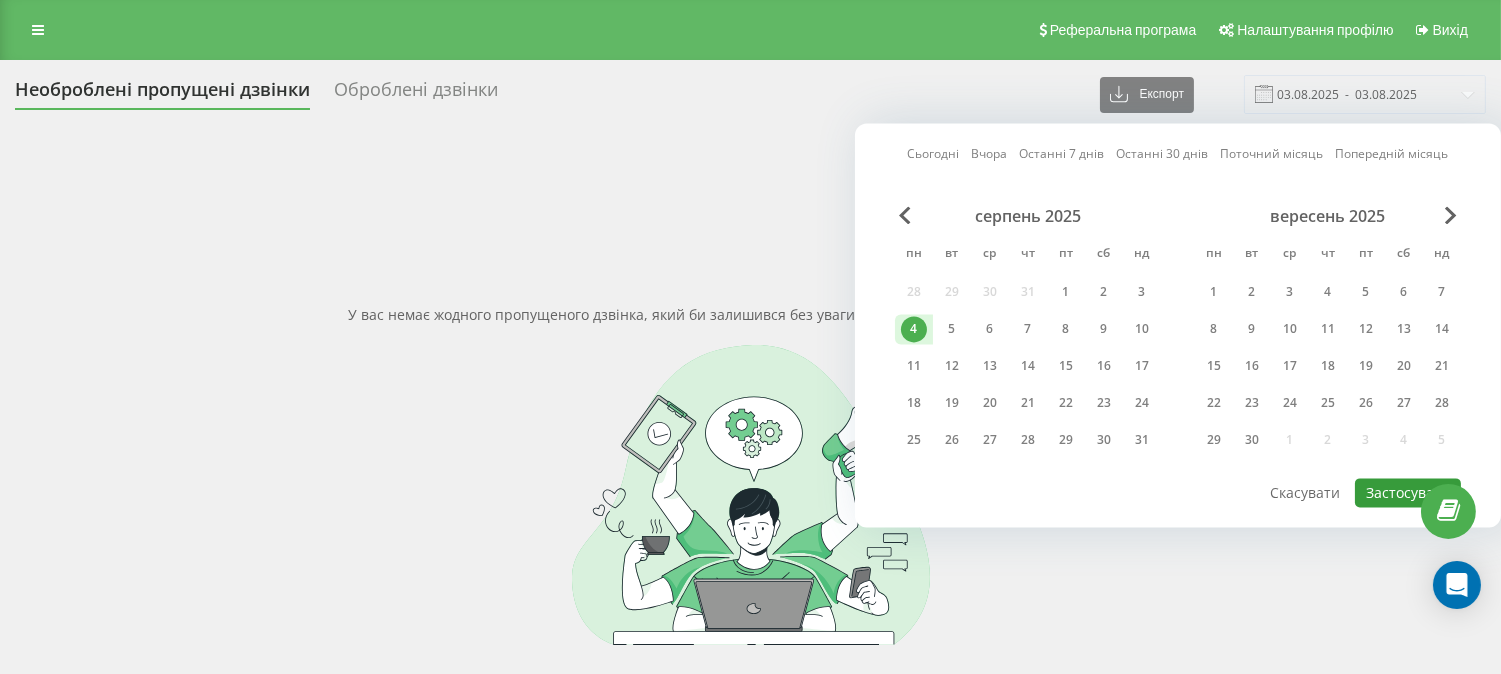 click on "Застосувати" at bounding box center [1408, 492] 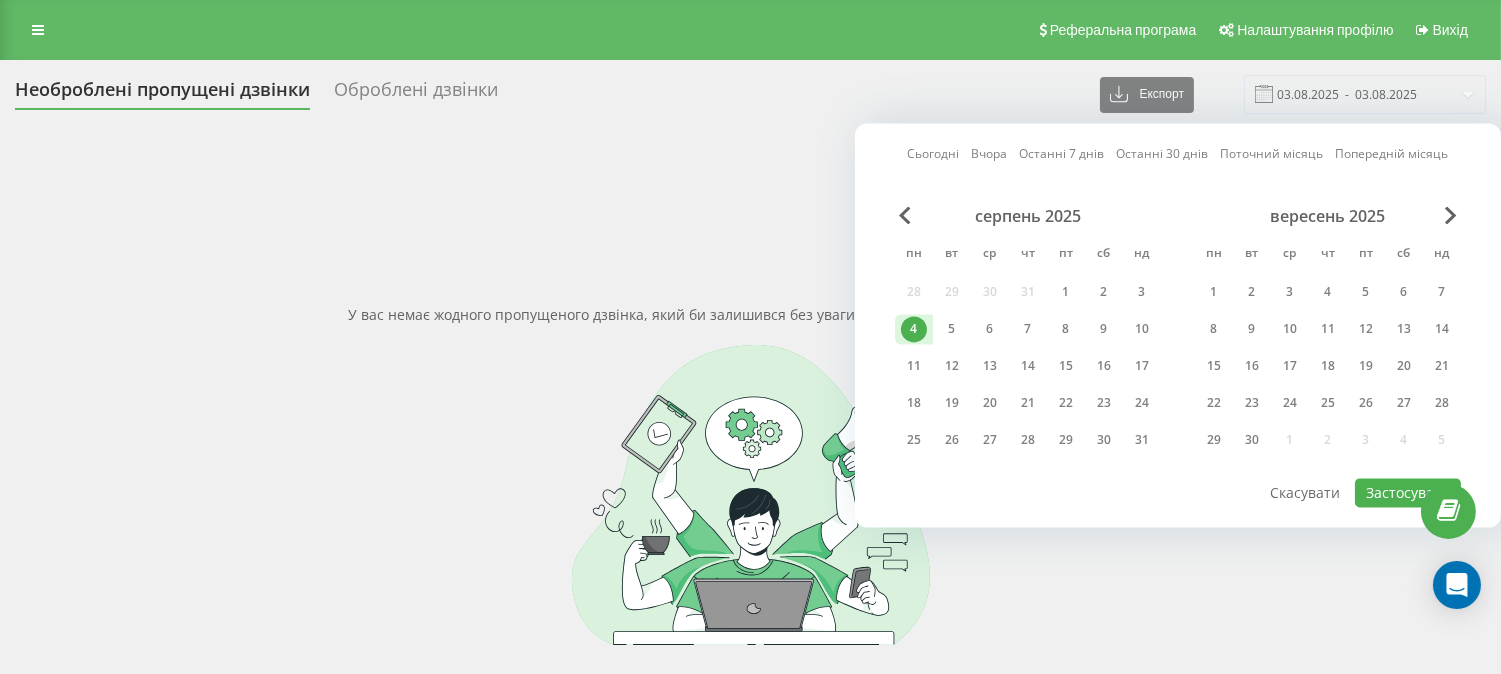 type on "04.08.2025  -  04.08.2025" 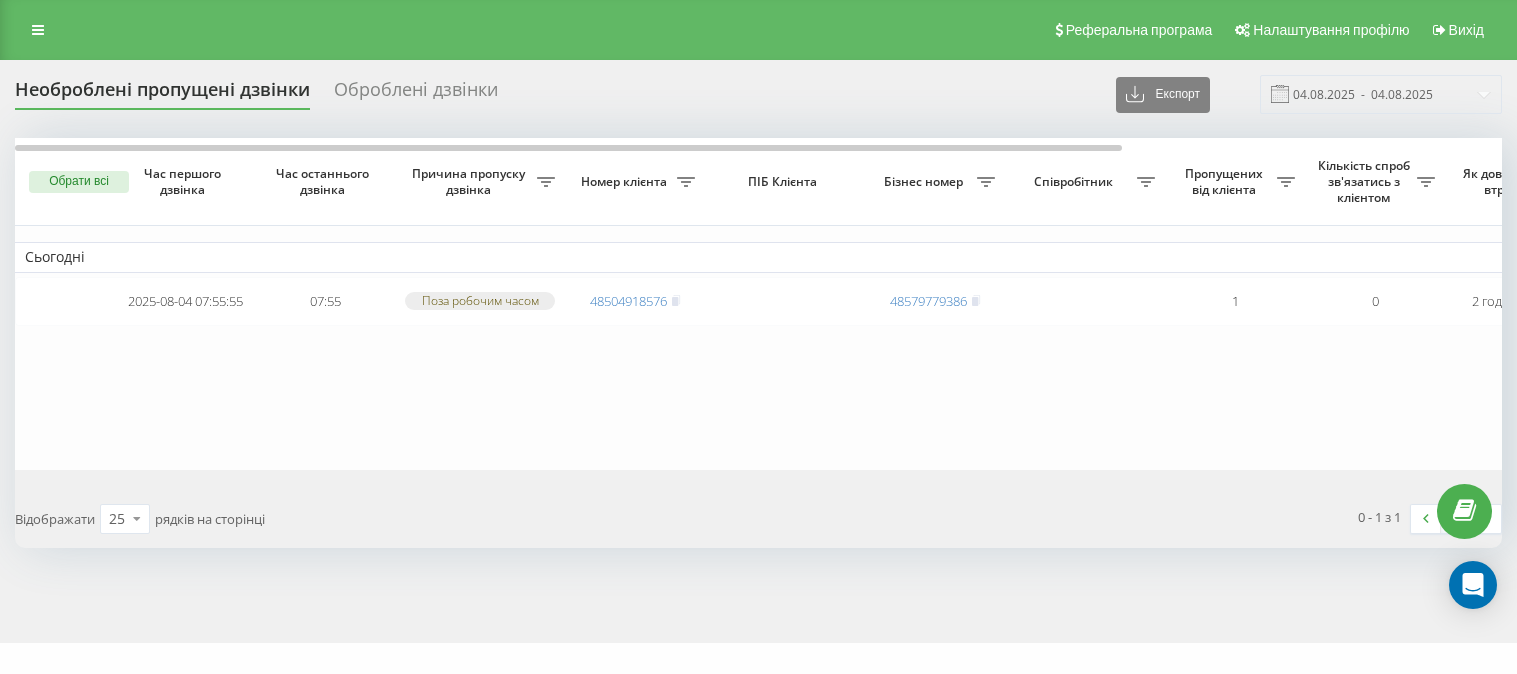 scroll, scrollTop: 0, scrollLeft: 0, axis: both 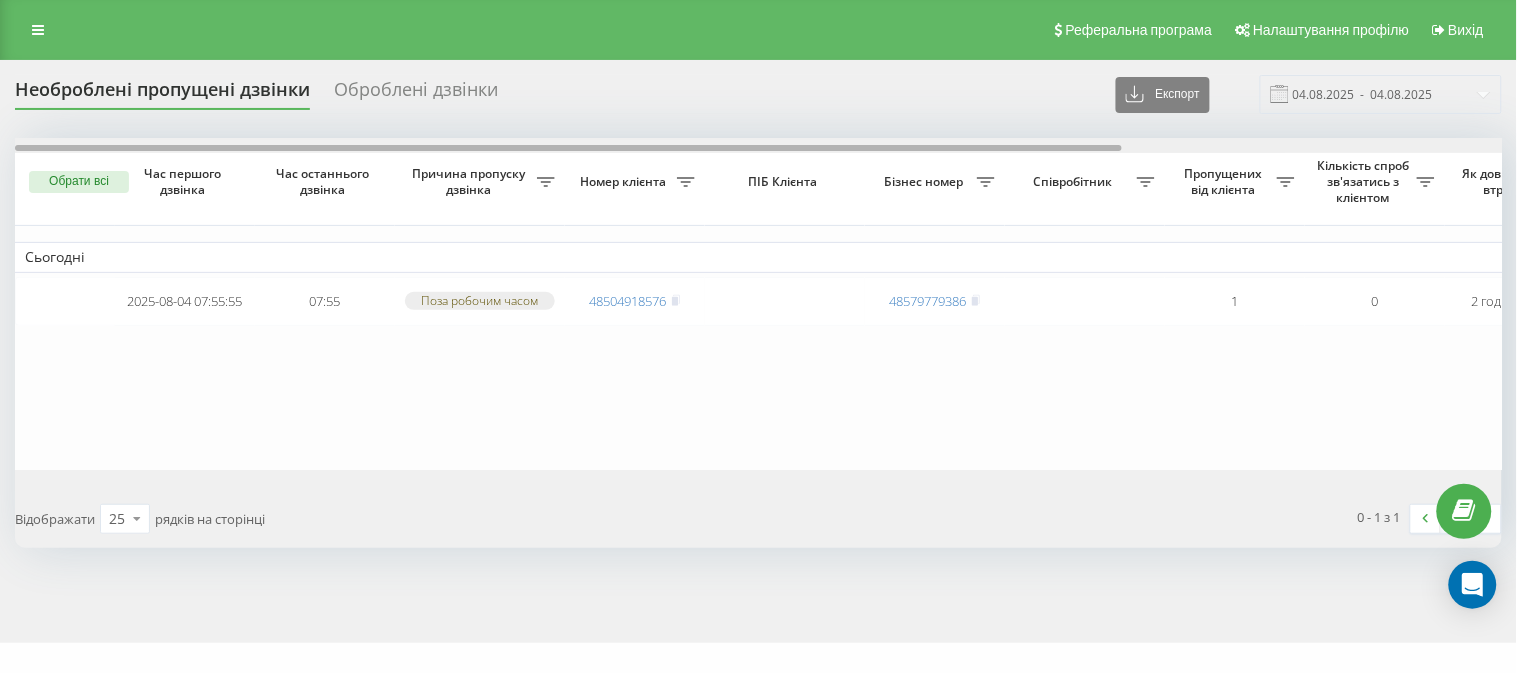 drag, startPoint x: 503, startPoint y: 145, endPoint x: 318, endPoint y: 103, distance: 189.70767 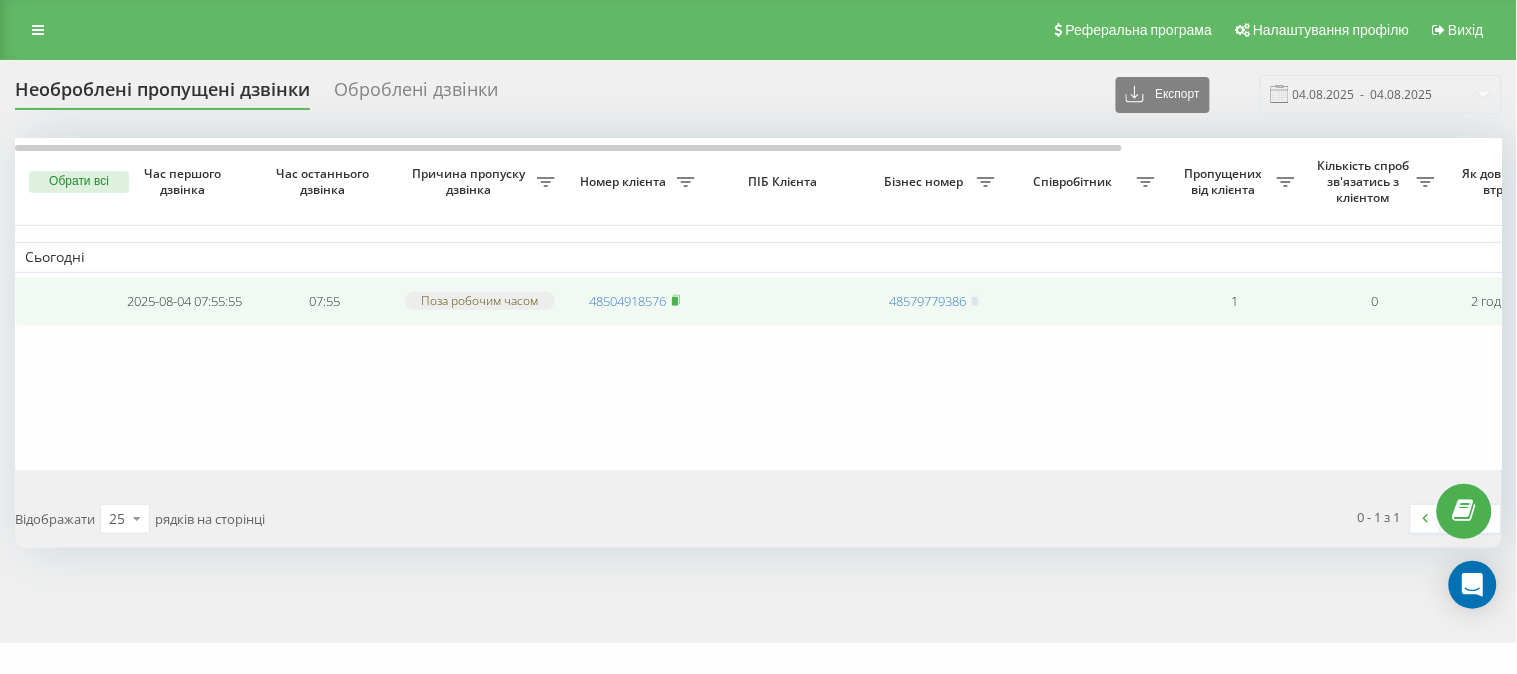 click 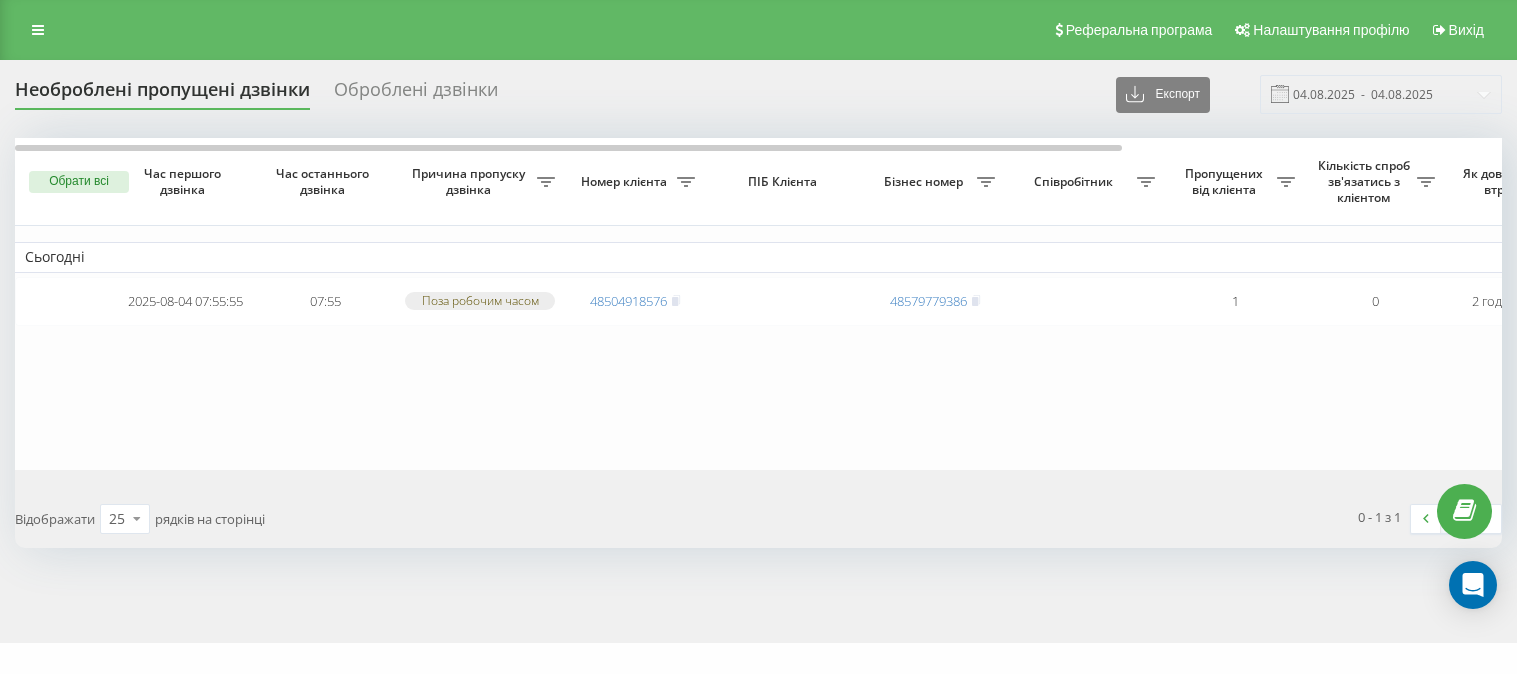 scroll, scrollTop: 0, scrollLeft: 0, axis: both 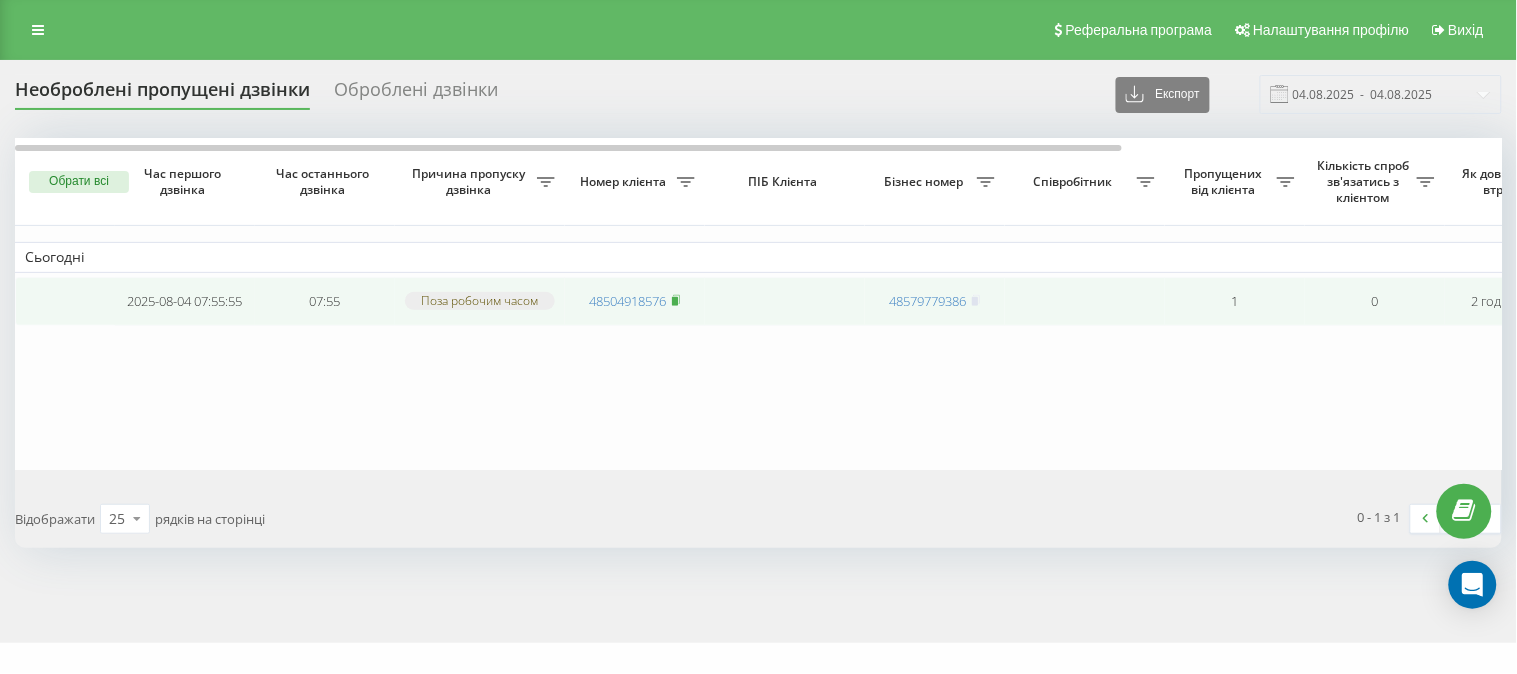 click 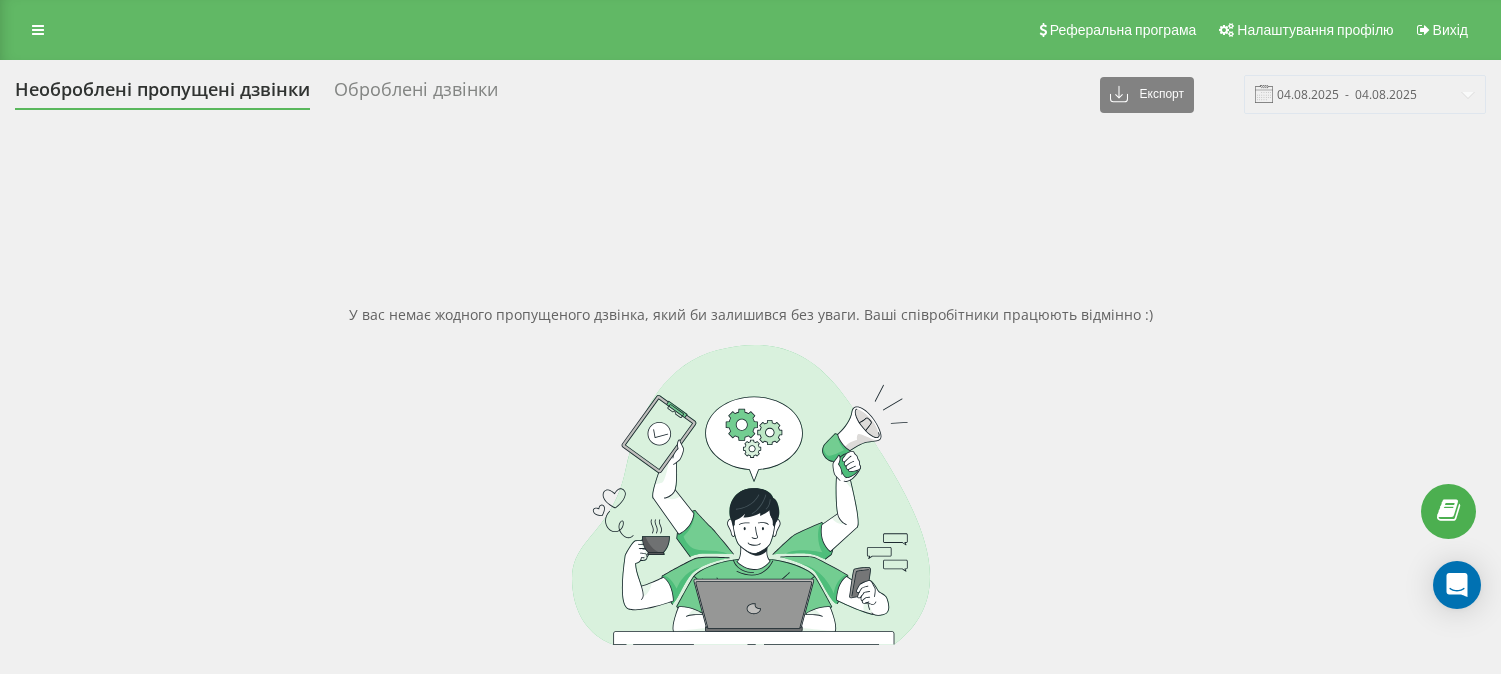 scroll, scrollTop: 0, scrollLeft: 0, axis: both 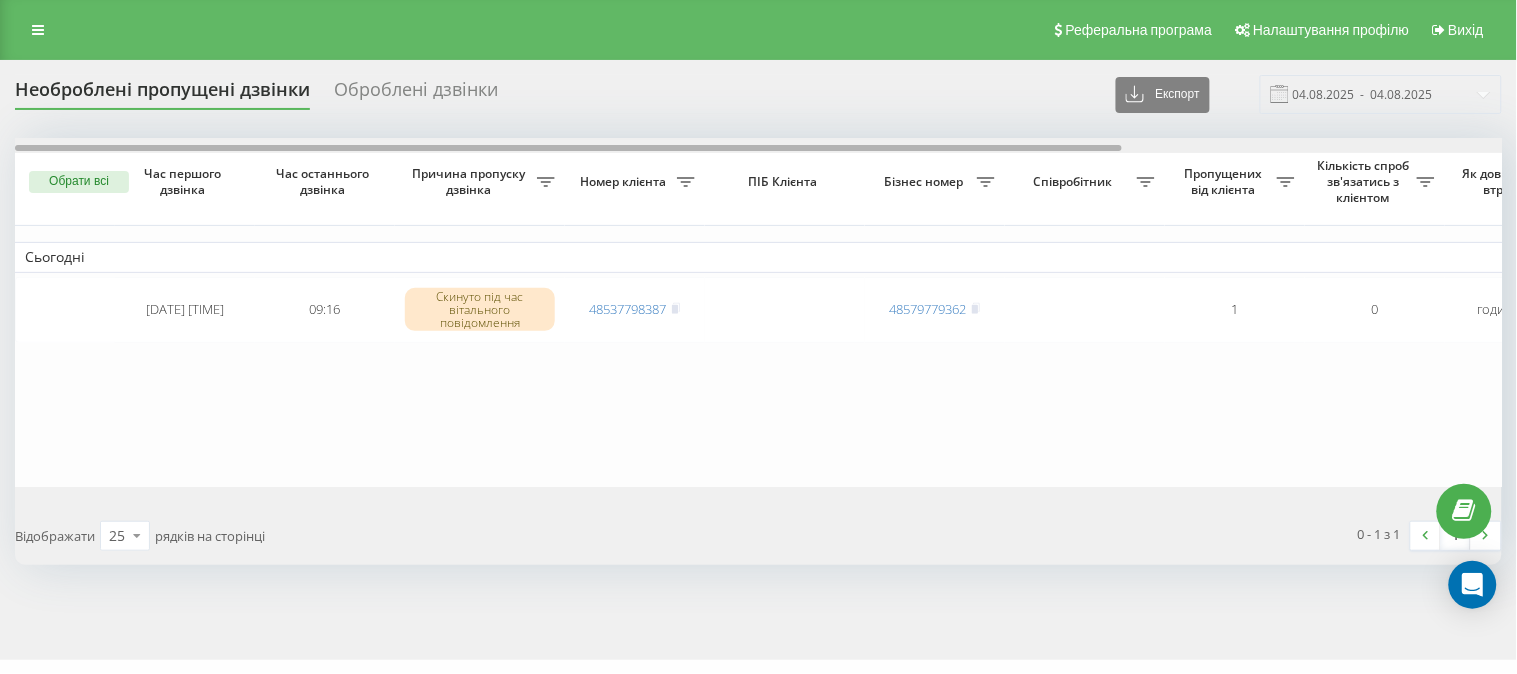 drag, startPoint x: 452, startPoint y: 146, endPoint x: 364, endPoint y: 126, distance: 90.24411 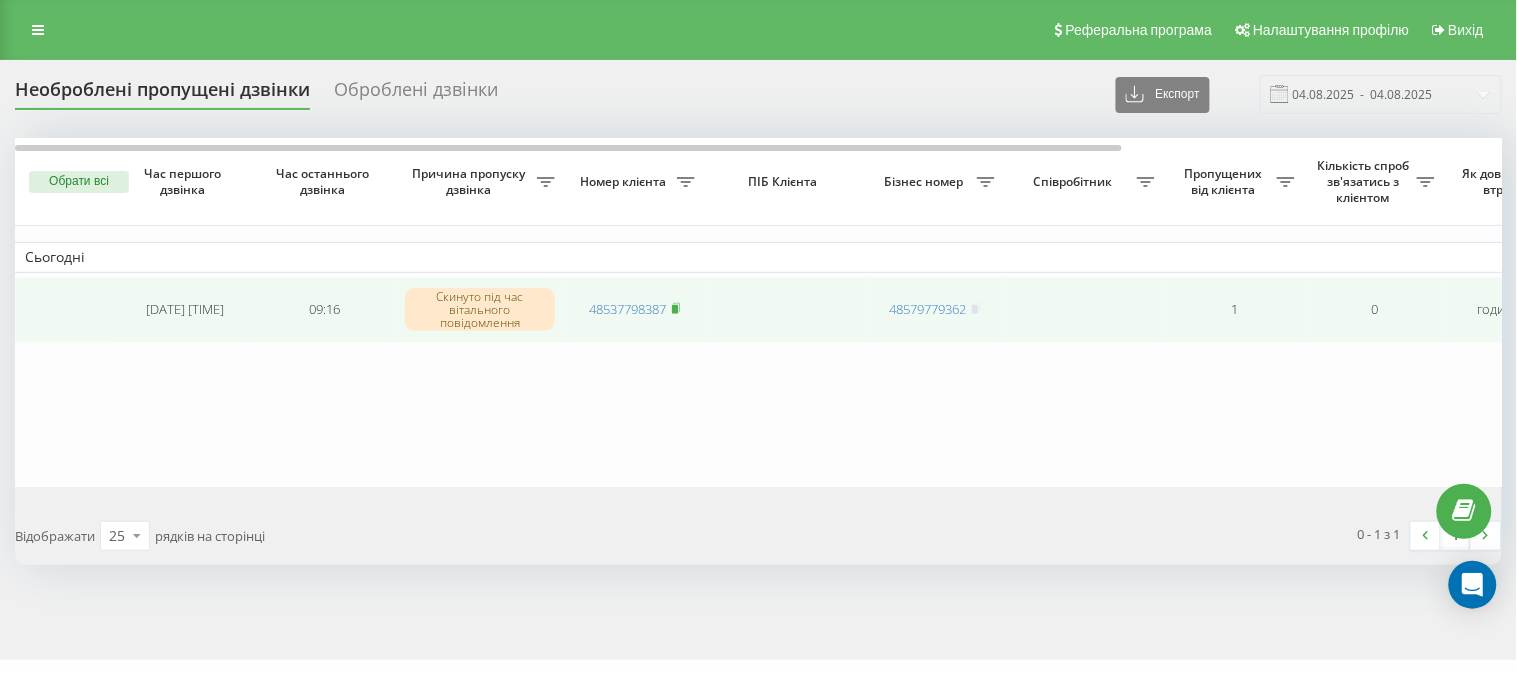 click 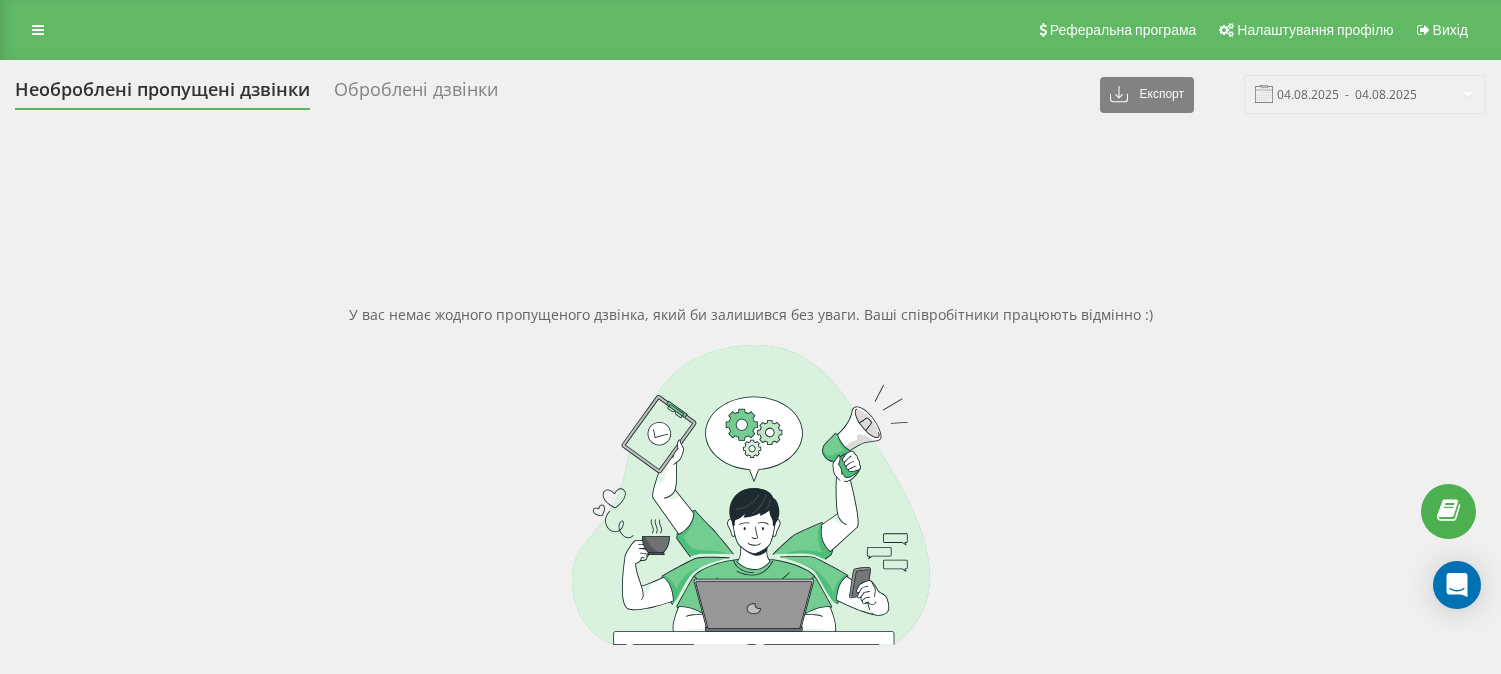 scroll, scrollTop: 0, scrollLeft: 0, axis: both 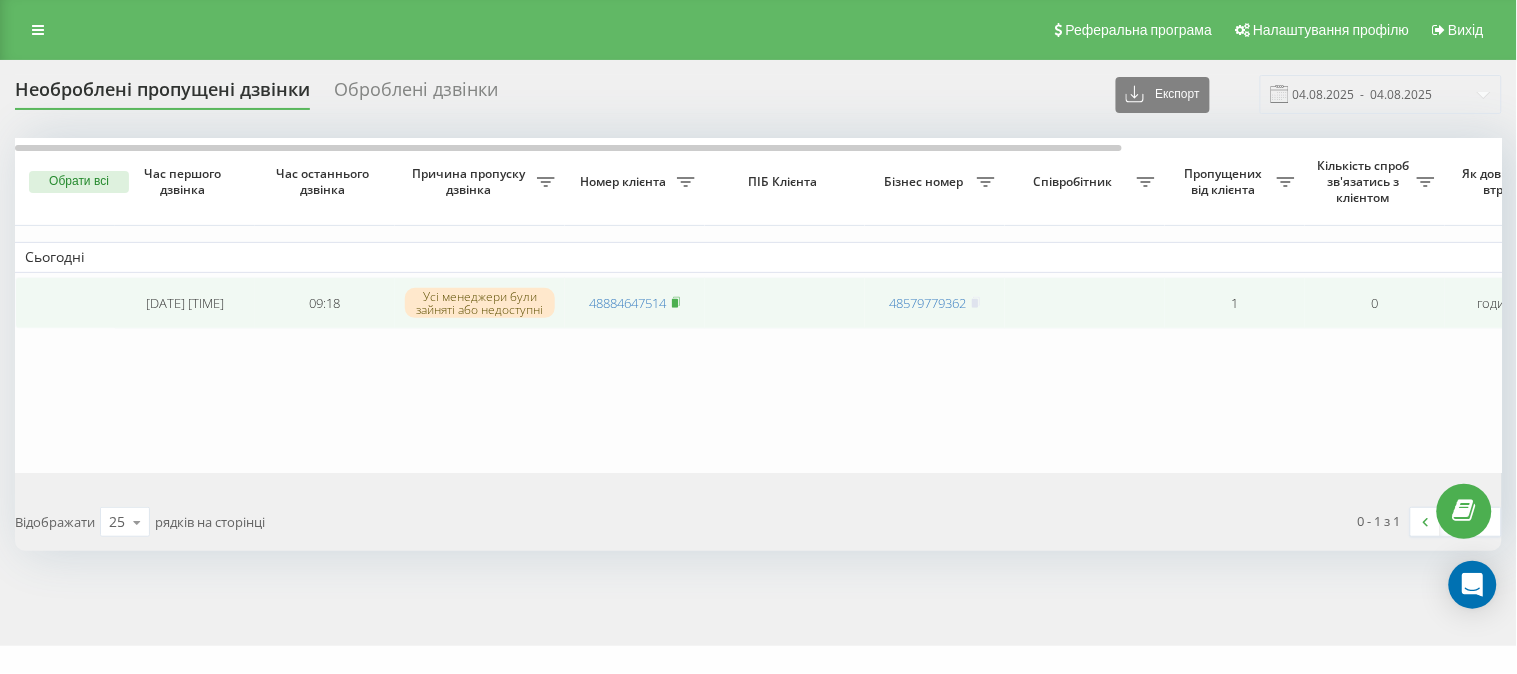 click 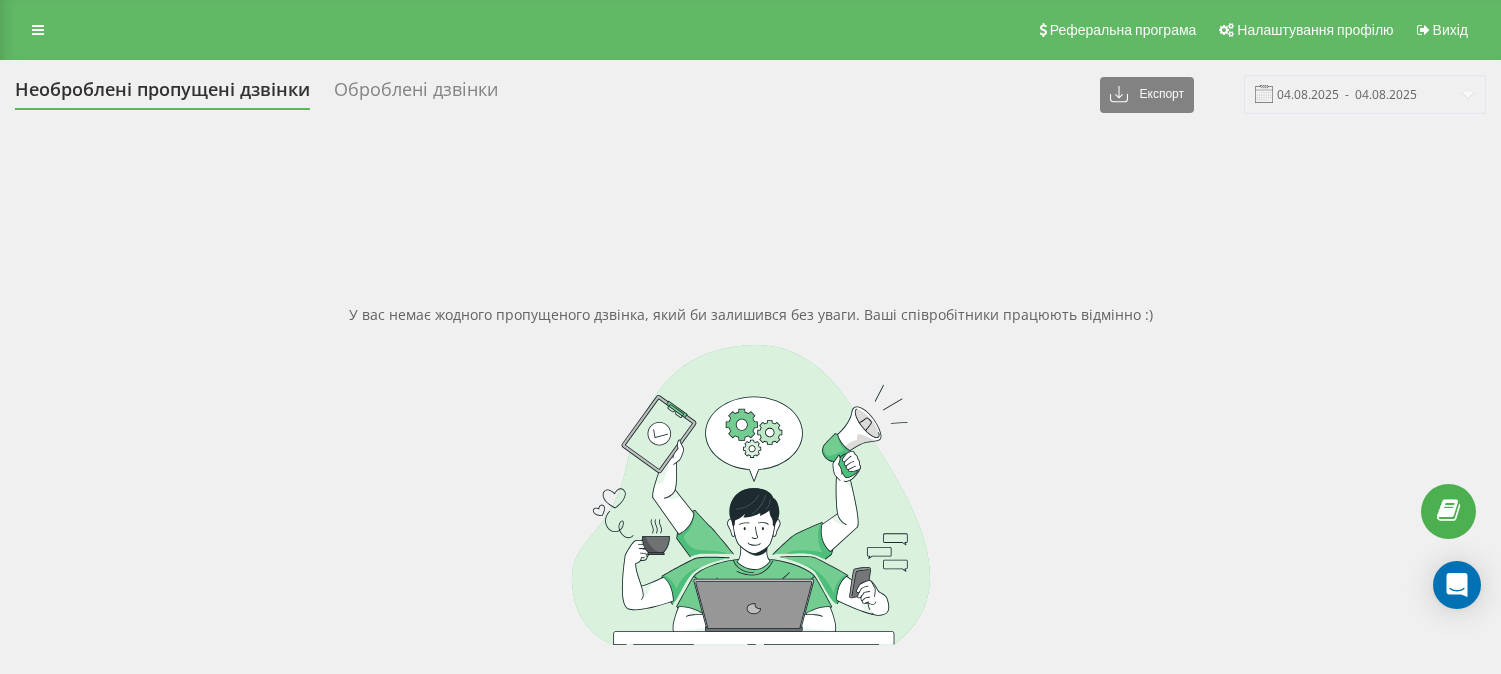 scroll, scrollTop: 0, scrollLeft: 0, axis: both 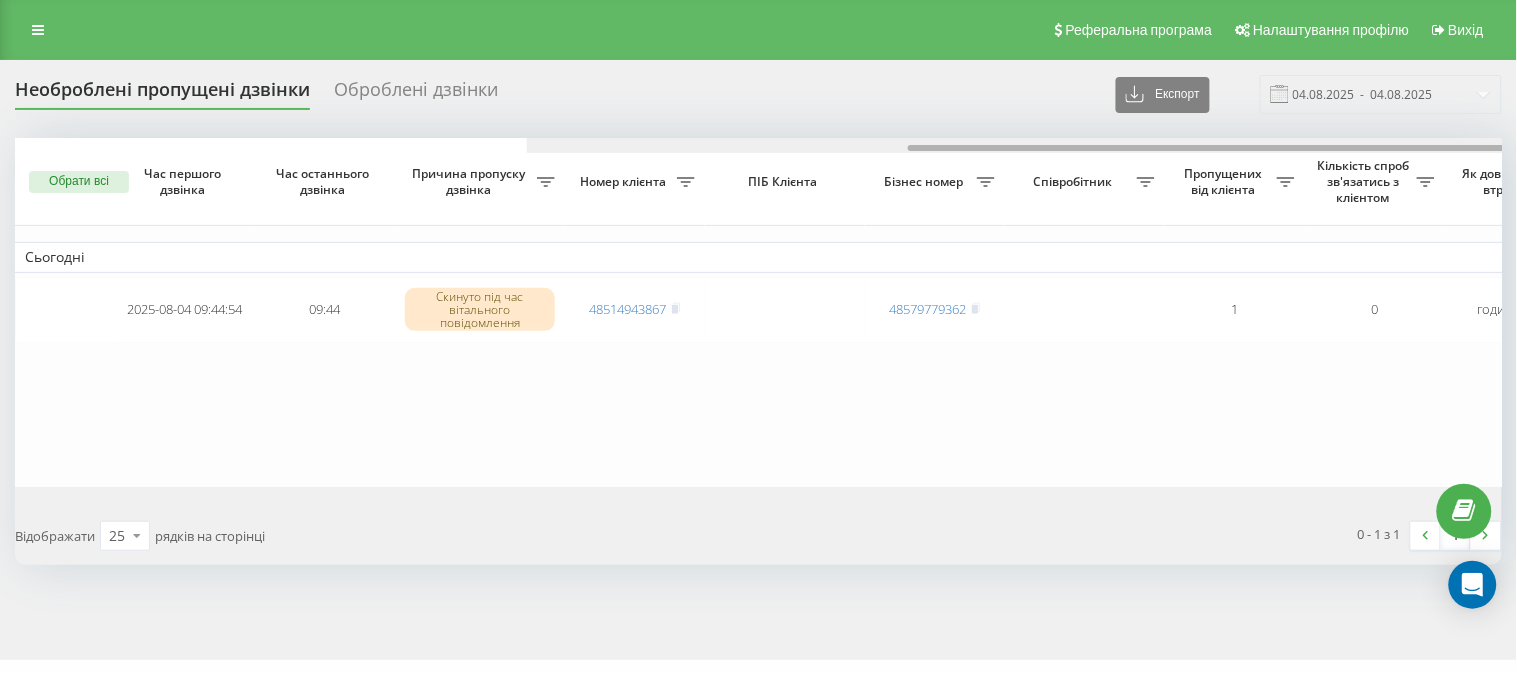 drag, startPoint x: 466, startPoint y: 147, endPoint x: 385, endPoint y: 88, distance: 100.20978 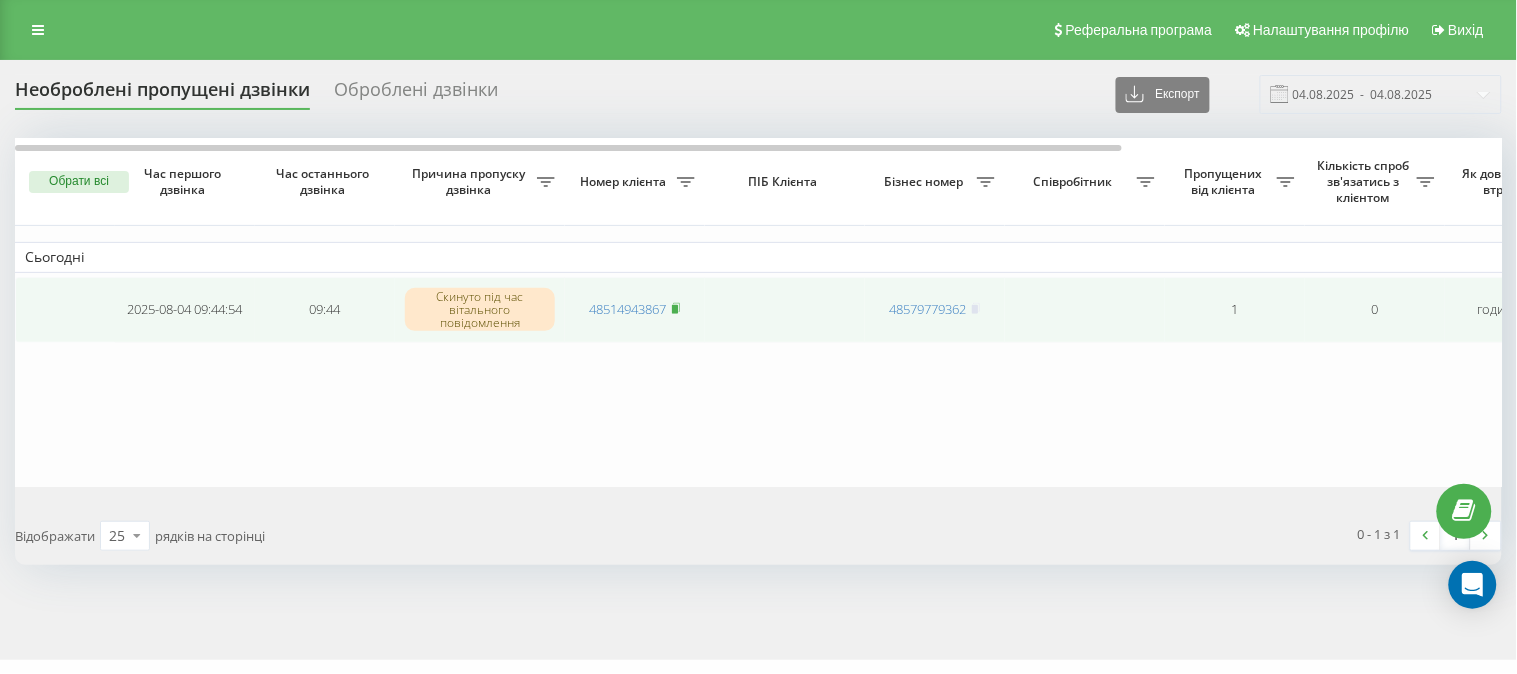 click at bounding box center (676, 309) 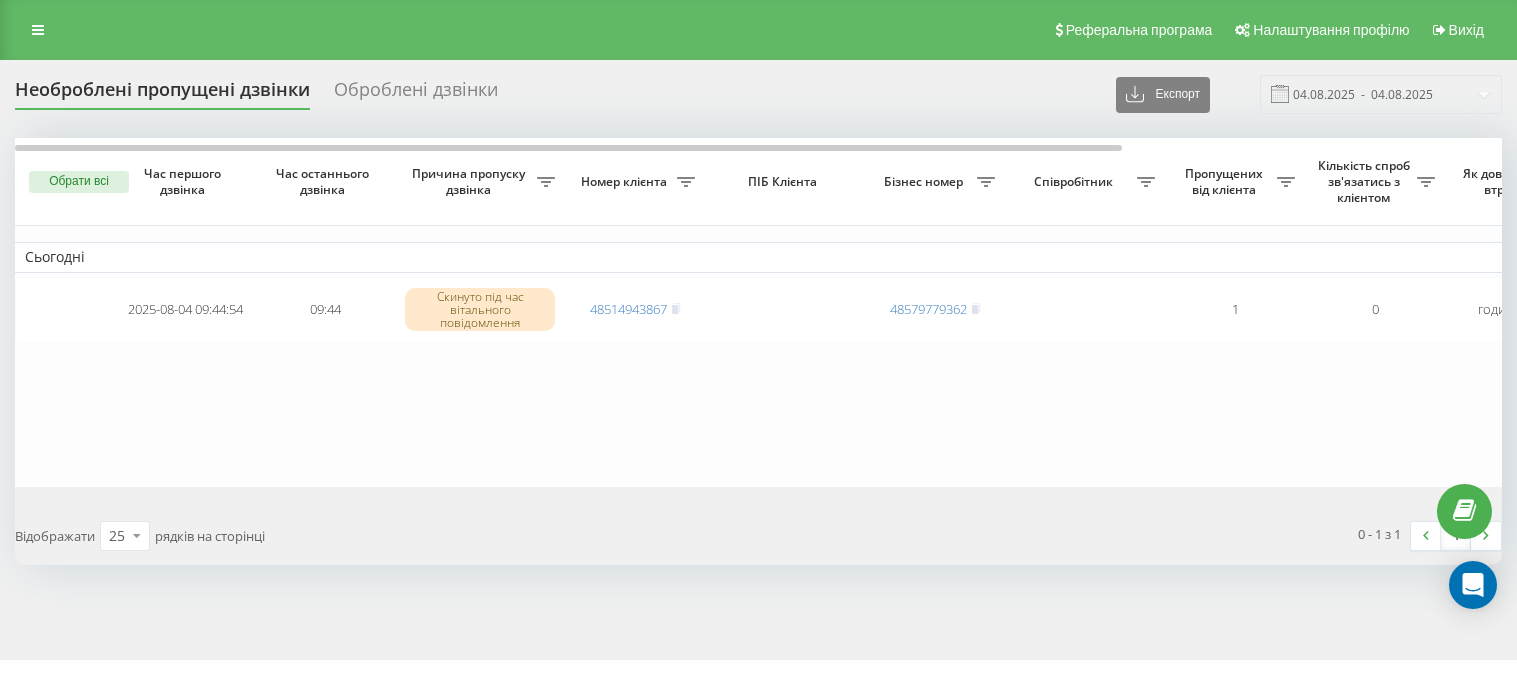 scroll, scrollTop: 0, scrollLeft: 0, axis: both 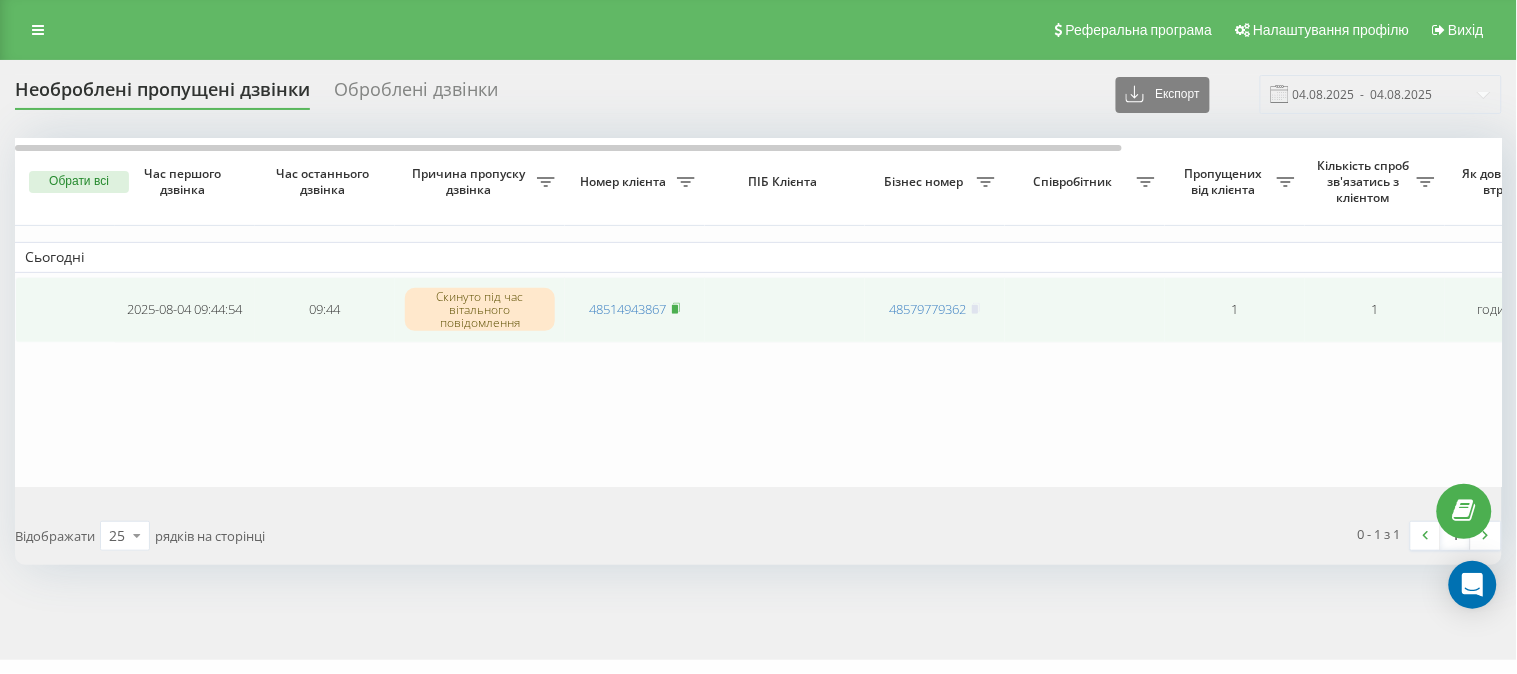 click 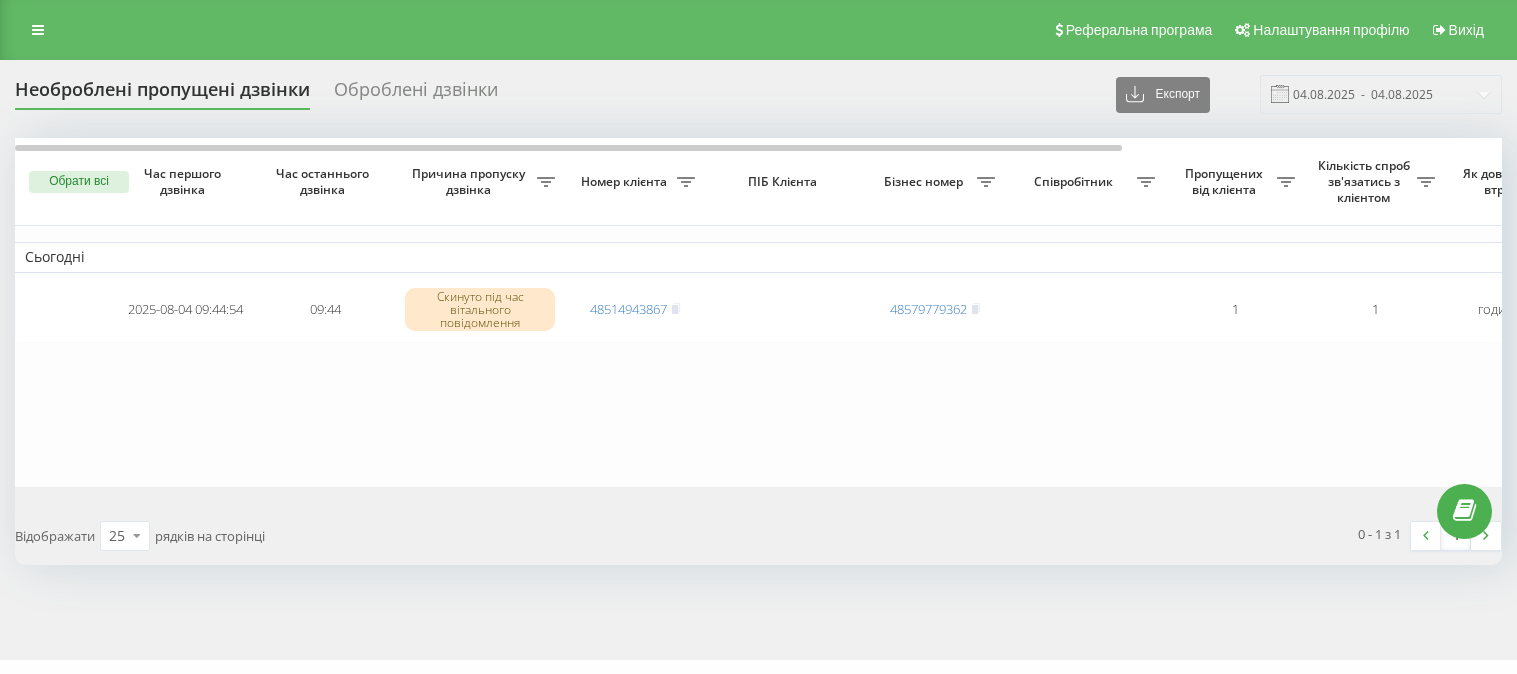 scroll, scrollTop: 0, scrollLeft: 0, axis: both 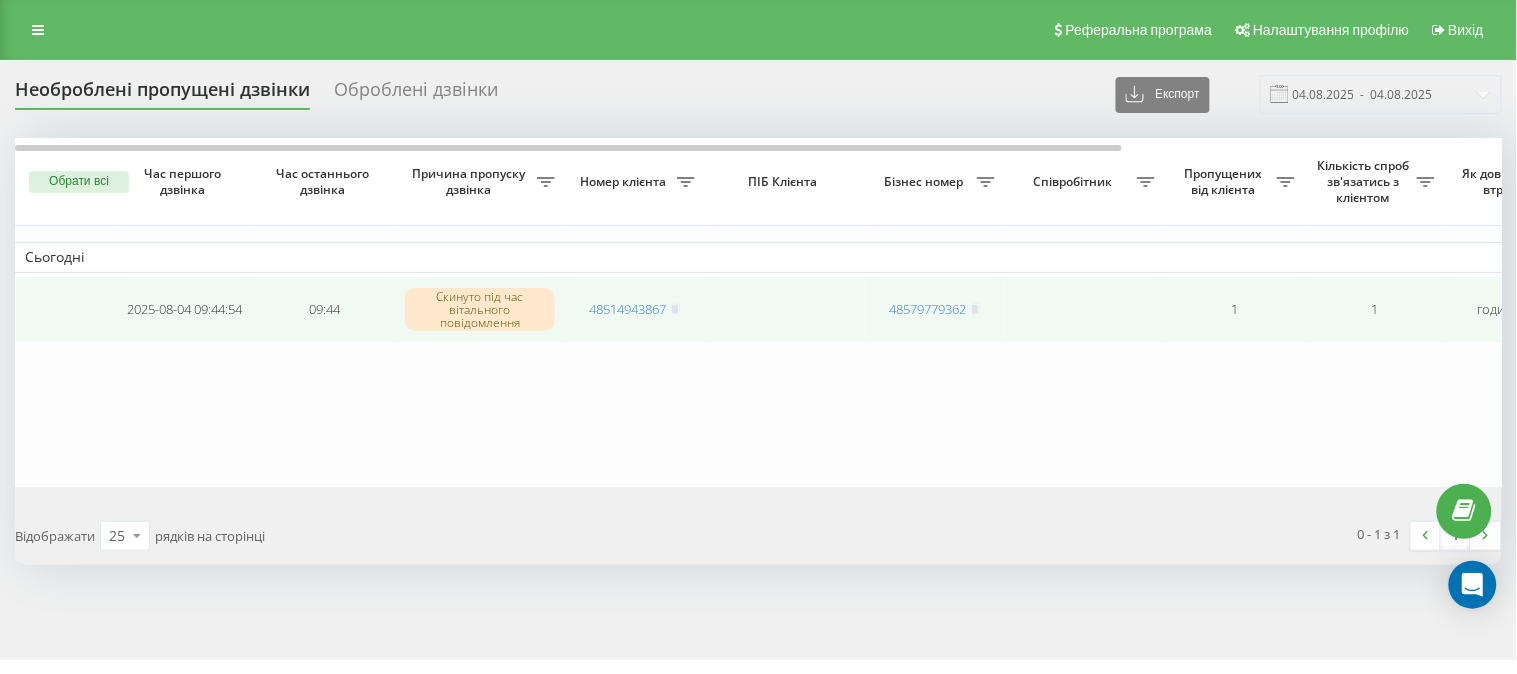 click on "48514943867" at bounding box center (635, 309) 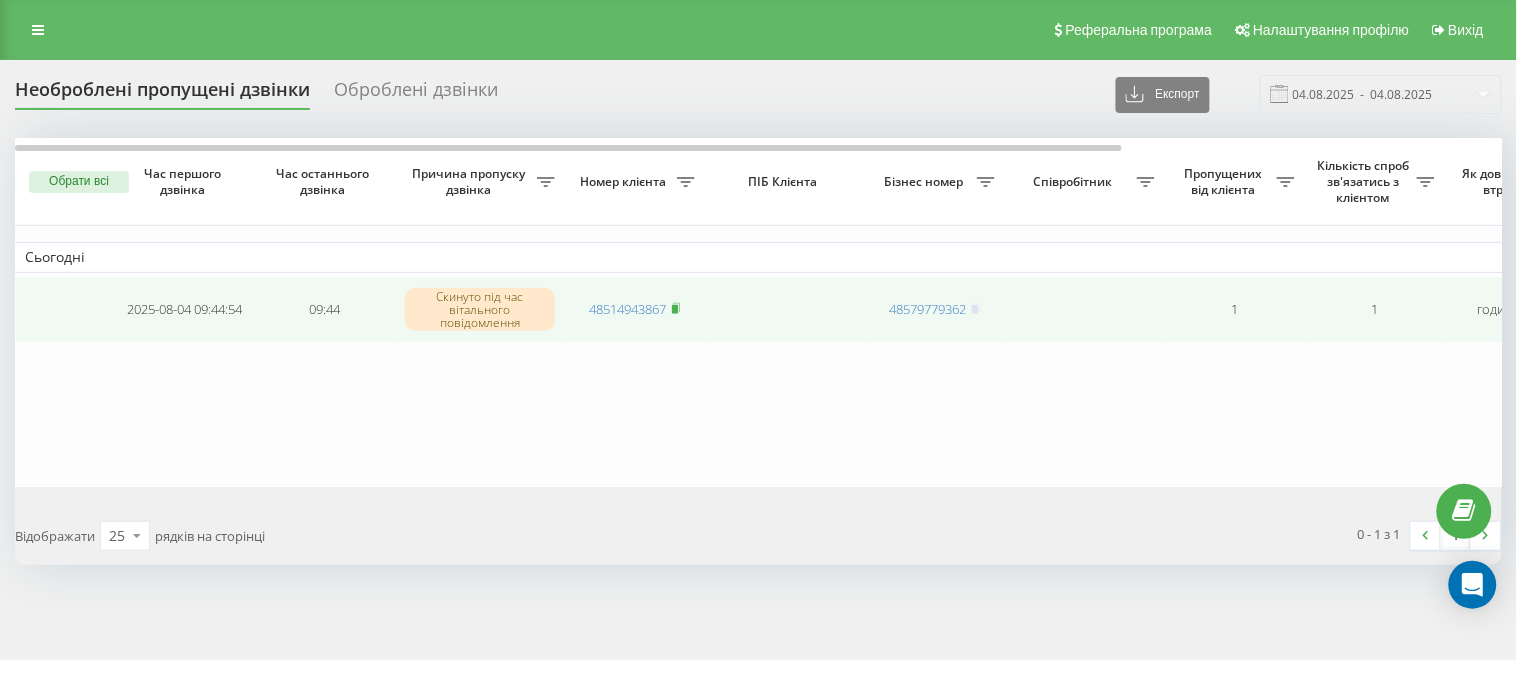 click 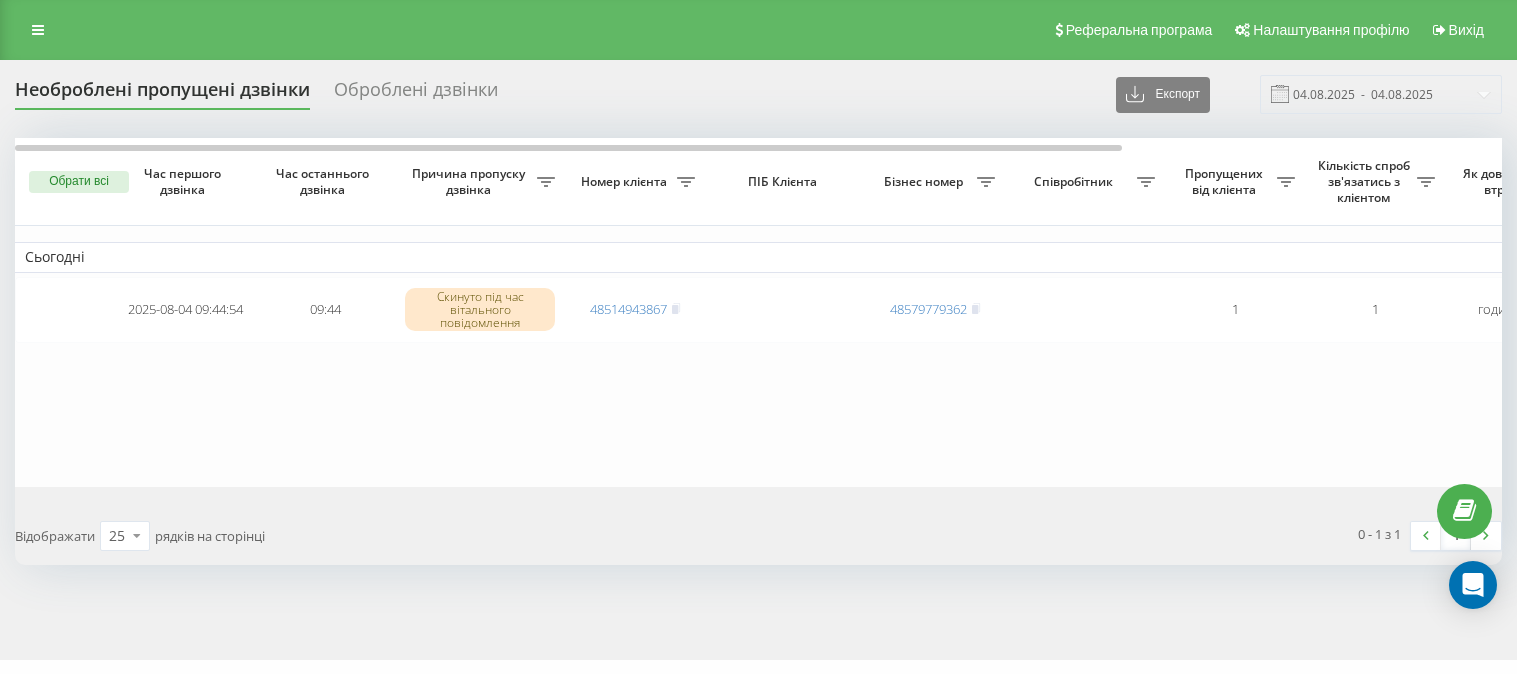 scroll, scrollTop: 0, scrollLeft: 0, axis: both 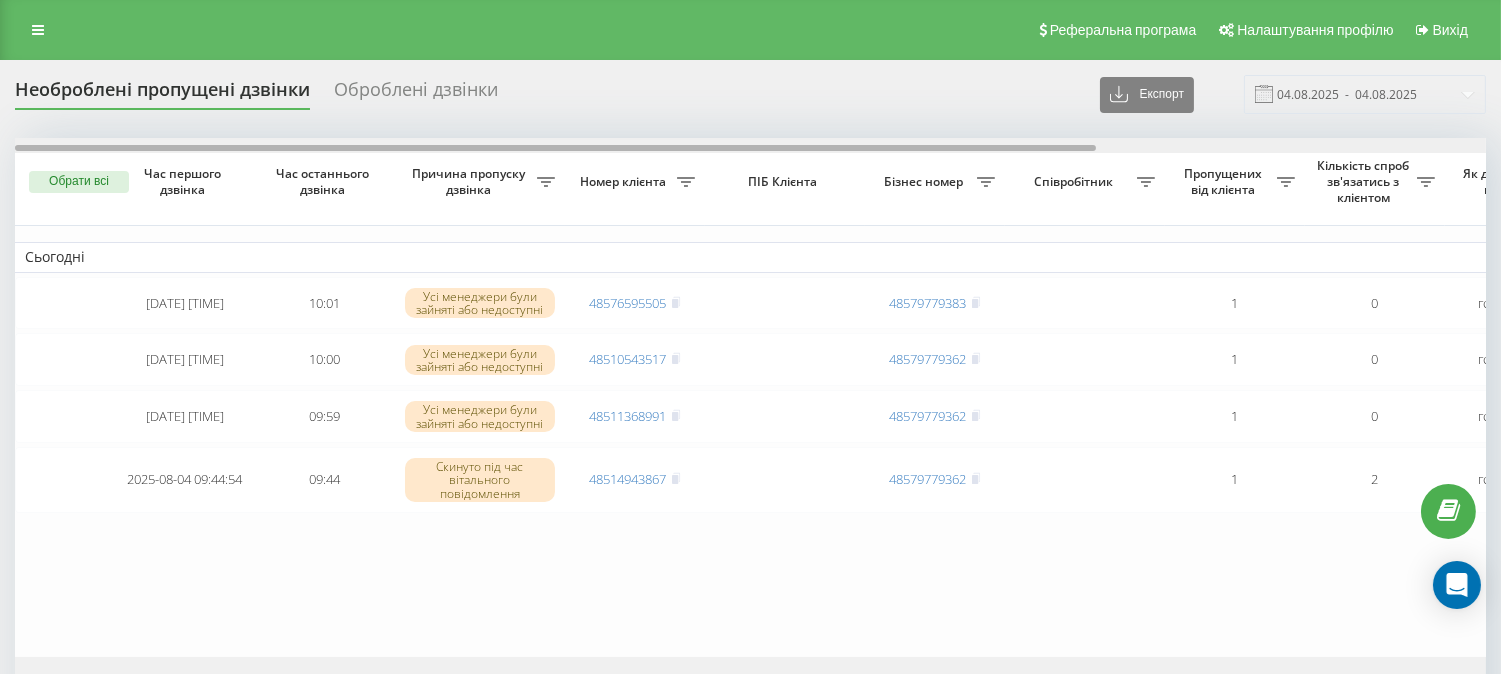 click on "Необроблені пропущені дзвінки Оброблені дзвінки Експорт .csv .xlsx [DATE]  -  [DATE] Обрати всі Час першого дзвінка Час останнього дзвінка Причина пропуску дзвінка Номер клієнта [NAME] Бізнес номер Співробітник Пропущених від клієнта Кількість спроб зв'язатись з клієнтом Як довго дзвінок втрачено Назва схеми переадресації Коментар до дзвінка Сьогодні [DATE] [TIME] [TIME] Усі менеджери були зайняті або недоступні [PHONE] [PHONE] 1 0 годину тому ВТК Обробити Не вдалося зв'язатися Зв'язався з клієнтом за допомогою іншого каналу Інший варіант [DATE] [TIME] [TIME] [PHONE] 1 0" at bounding box center [750, 405] 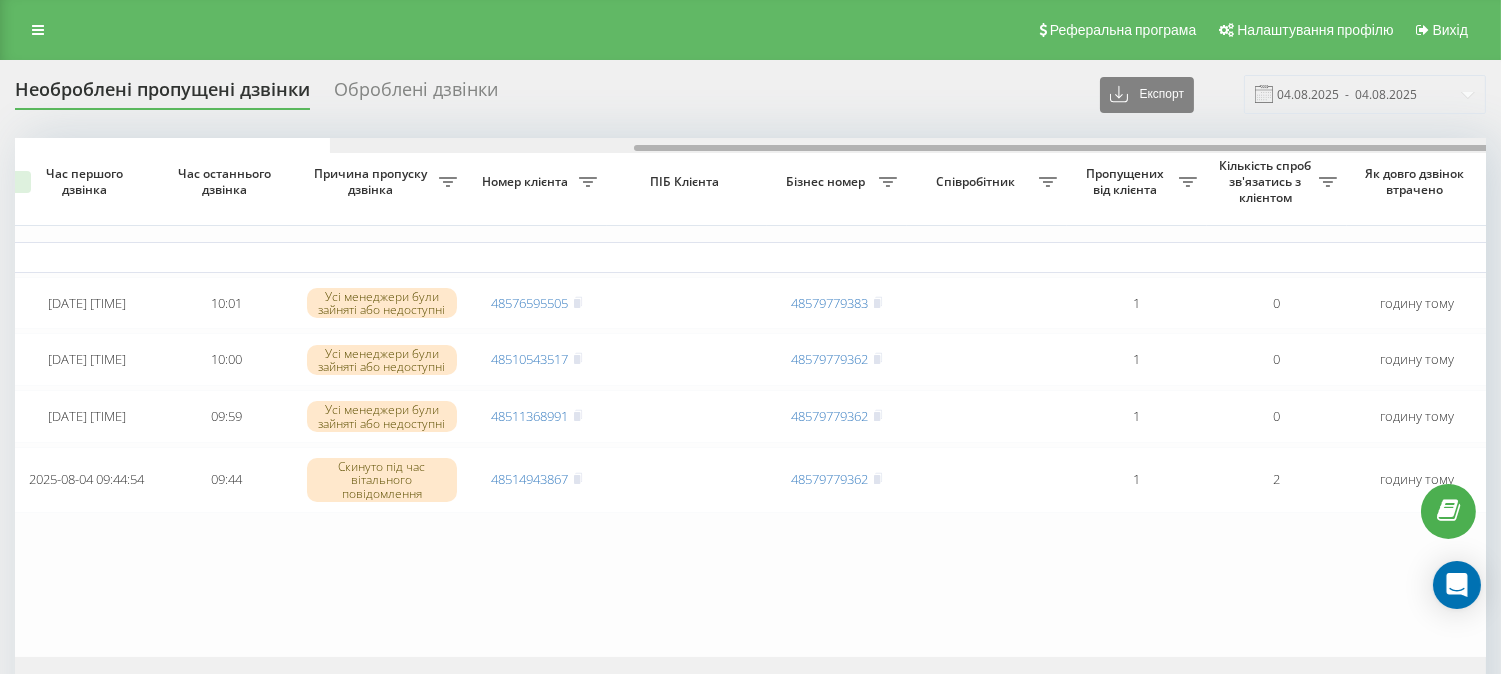 scroll, scrollTop: 0, scrollLeft: 0, axis: both 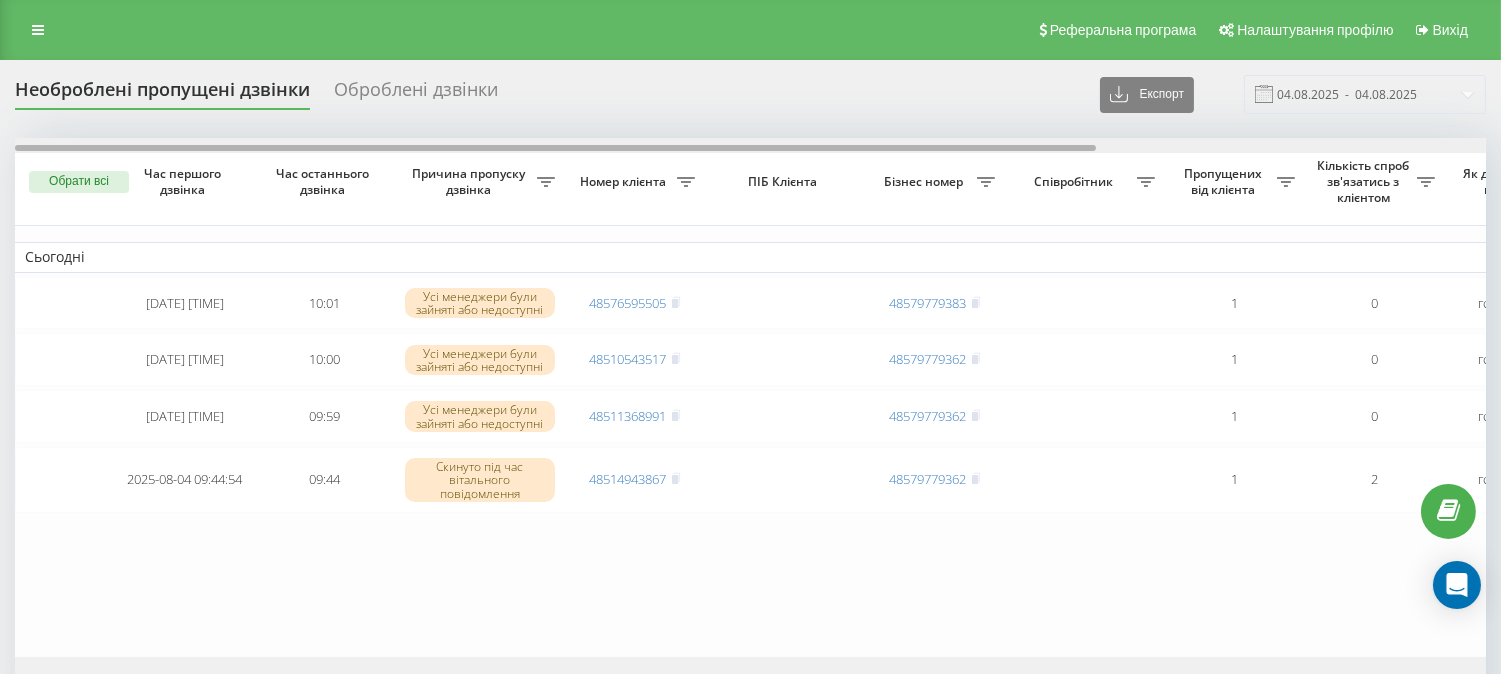drag, startPoint x: 401, startPoint y: 146, endPoint x: 337, endPoint y: 63, distance: 104.80935 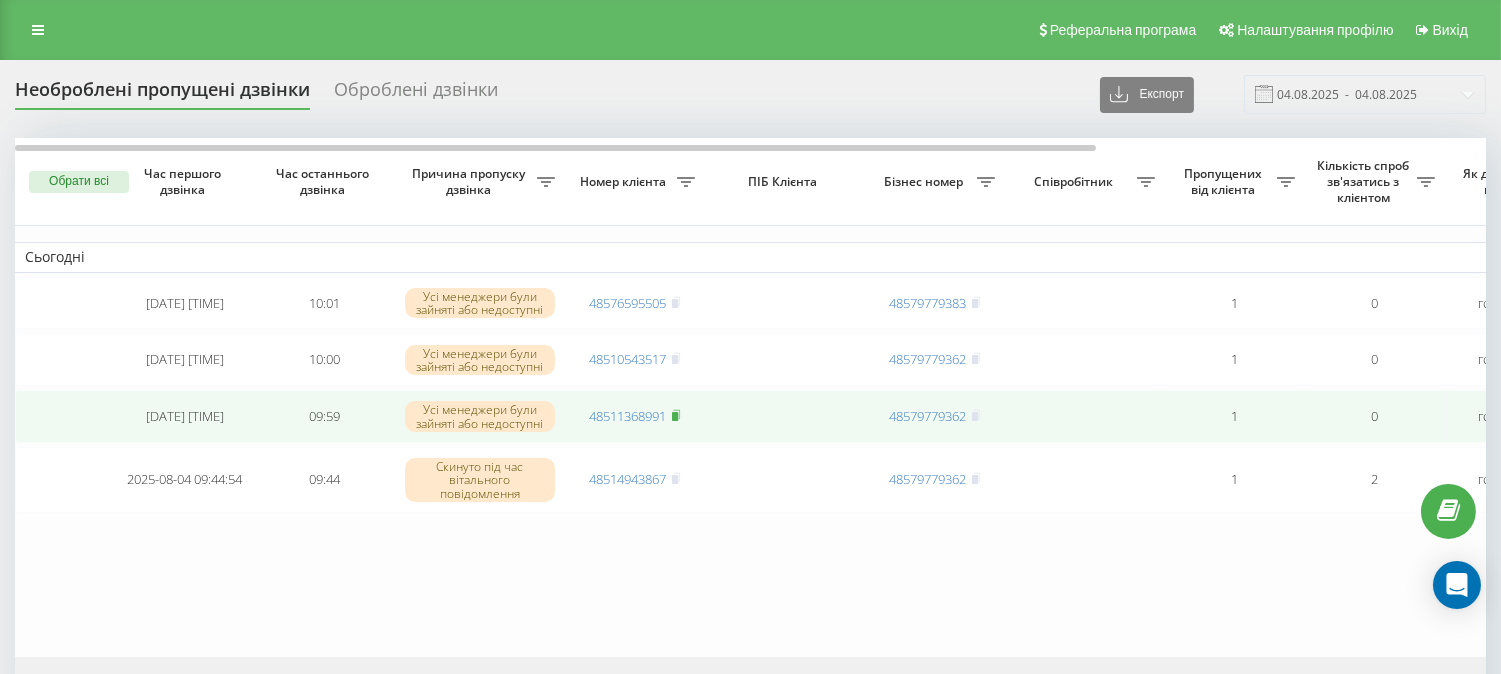 click 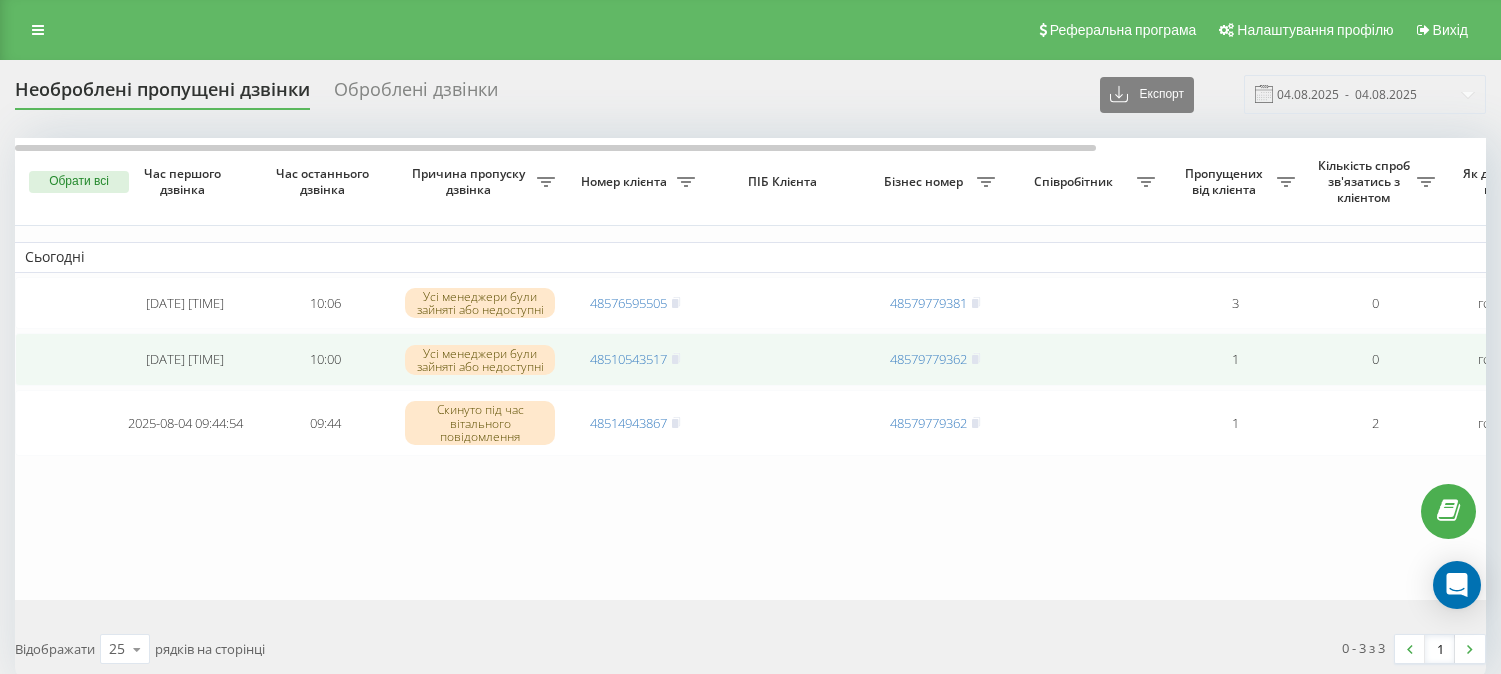 scroll, scrollTop: 0, scrollLeft: 0, axis: both 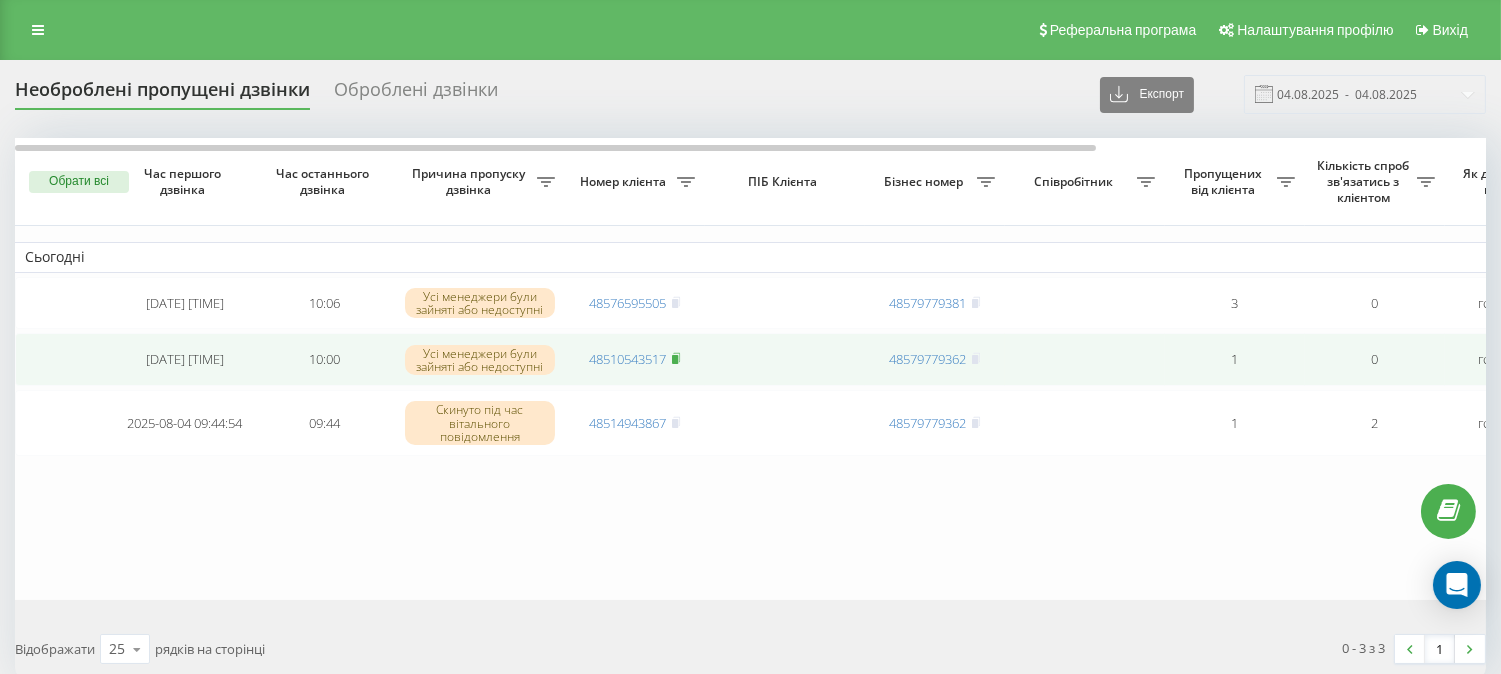 click 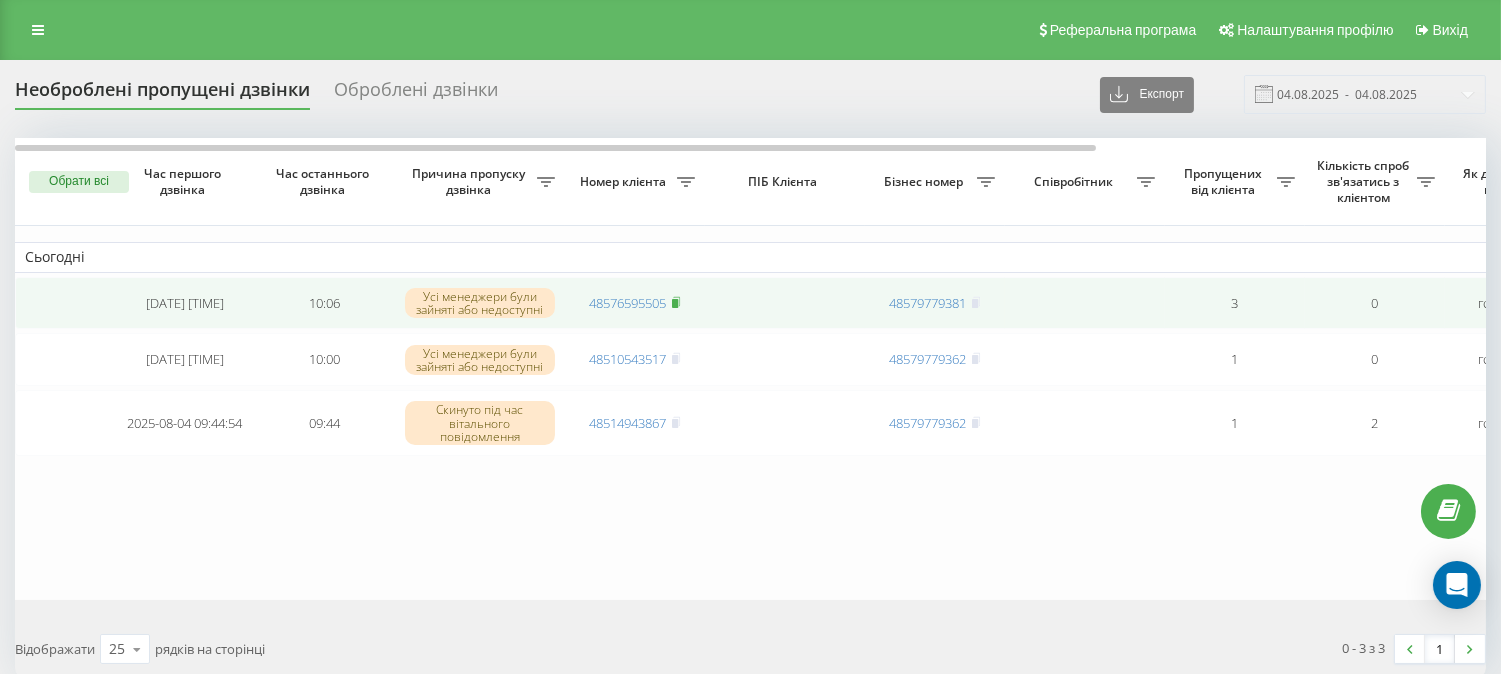 click 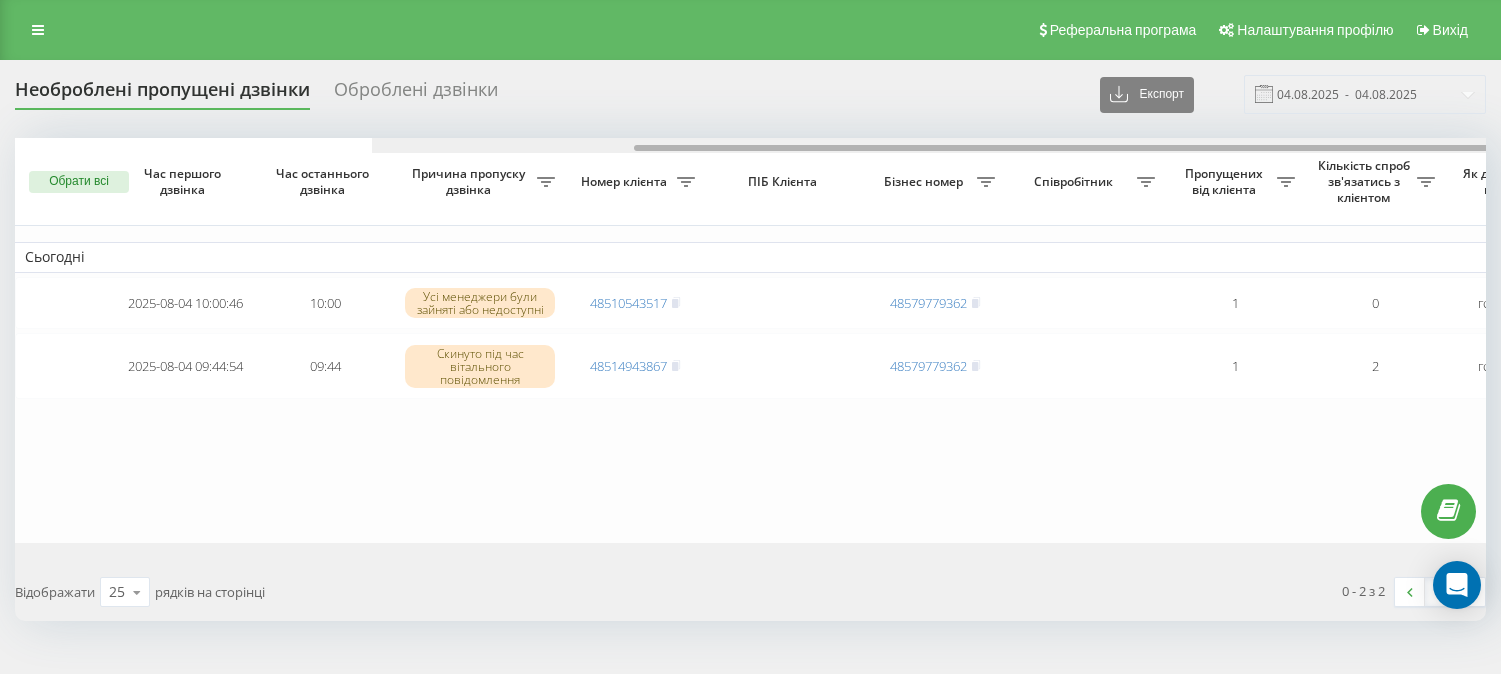 scroll, scrollTop: 0, scrollLeft: 0, axis: both 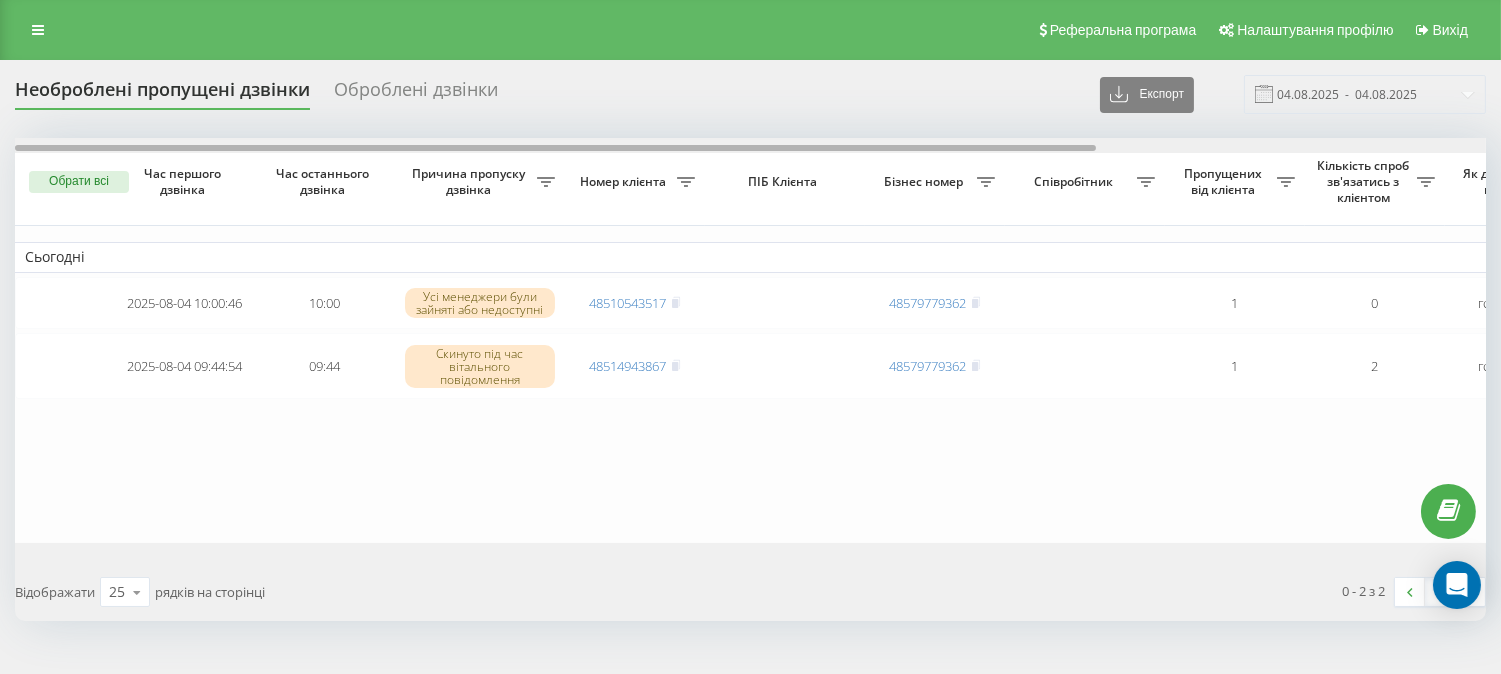 click on "Необроблені пропущені дзвінки Оброблені дзвінки Експорт .csv .xlsx 08.04.2025  -  08.04.2025 Обрати всі Час першого дзвінка Час останнього дзвінка Причина пропуску дзвінка Номер клієнта ПІБ Клієнта Бізнес номер Співробітник Пропущених від клієнта Кількість спроб зв'язатись з клієнтом Як довго дзвінок втрачено Назва схеми переадресації Коментар до дзвінка Сьогодні 2025-08-04 10:00:46 10:00 Усі менеджери були зайняті або недоступні [PHONE] 48579779362 1 0 годину тому ВТК Обробити Не вдалося зв'язатися Зв'язався з клієнтом за допомогою іншого каналу Інший варіант 2025-08-04 09:44:54 09:44 [PHONE] 1 2" at bounding box center (750, 348) 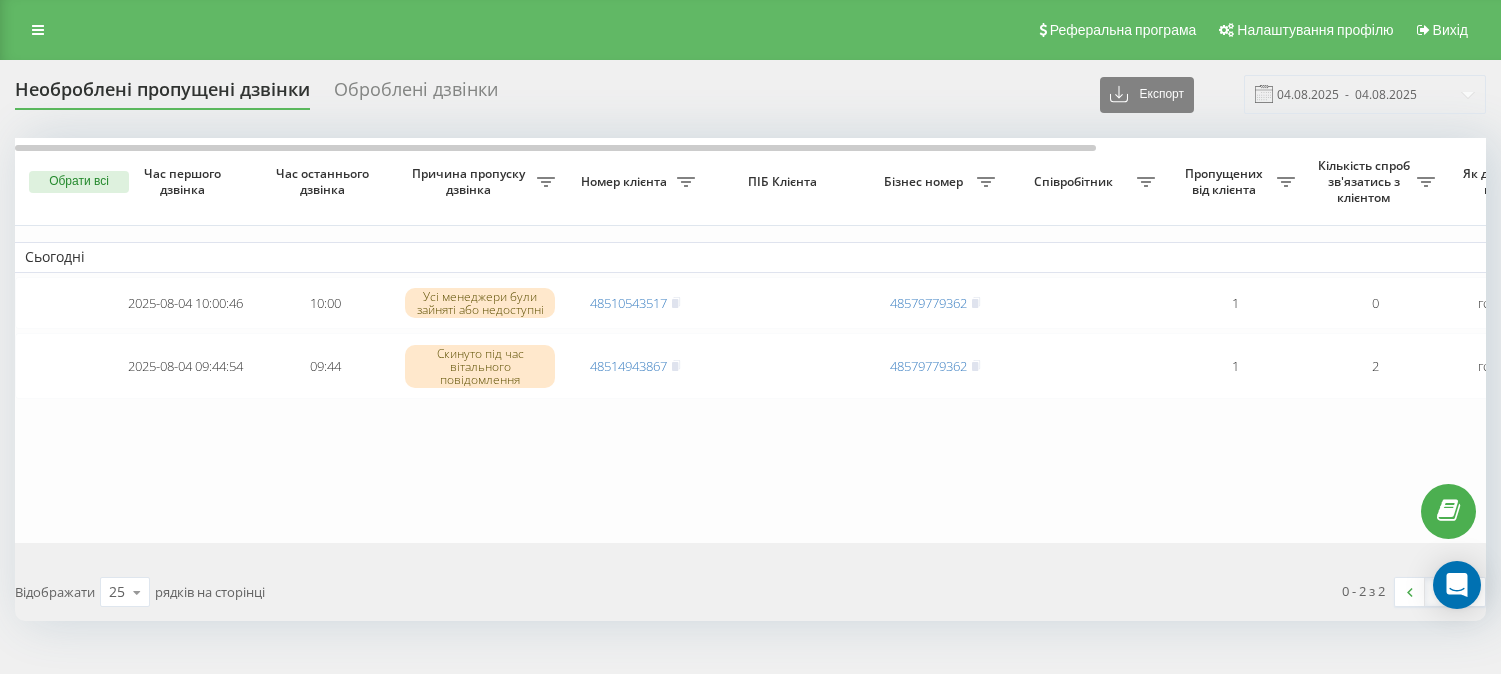 scroll, scrollTop: 0, scrollLeft: 0, axis: both 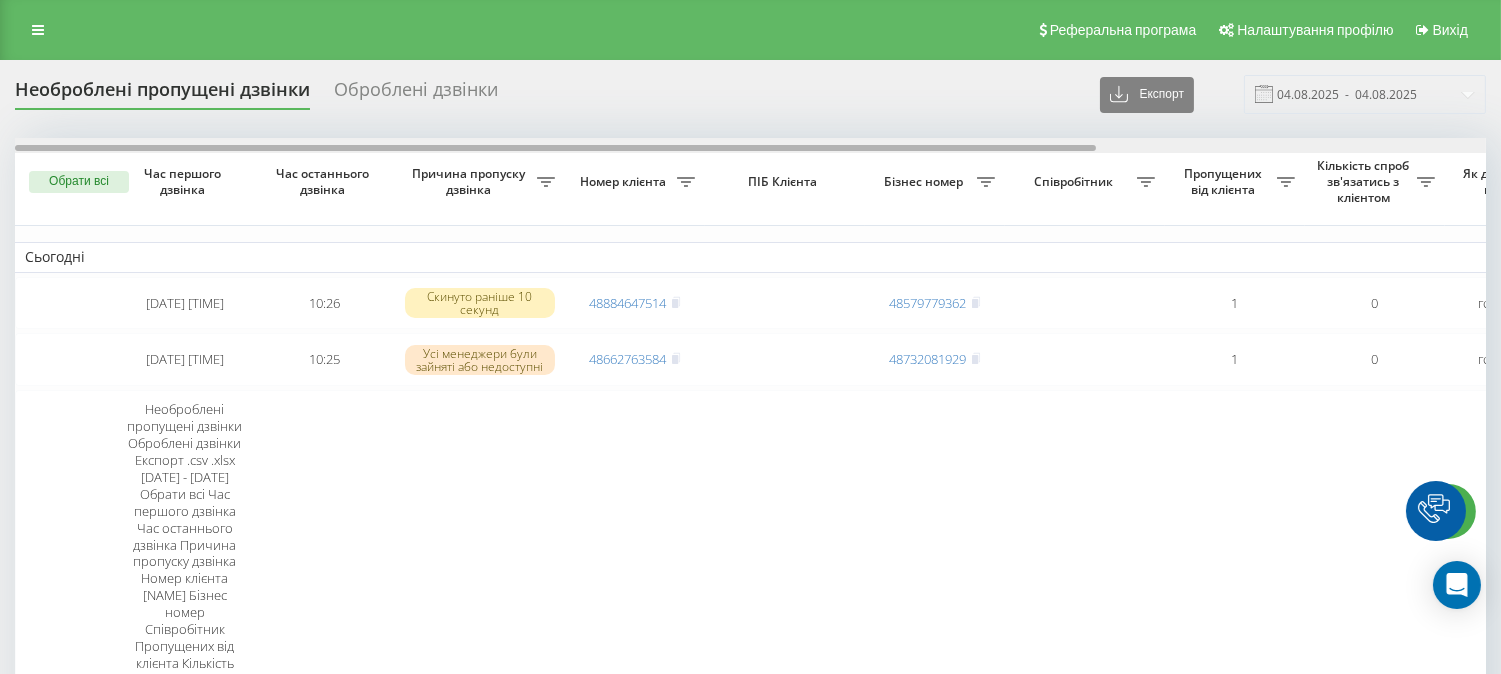 click on "Необроблені пропущені дзвінки Оброблені дзвінки Експорт .csv .xlsx 04.08.2025  -  04.08.2025 Обрати всі Час першого дзвінка Час останнього дзвінка Причина пропуску дзвінка Номер клієнта ПІБ Клієнта Бізнес номер Співробітник Пропущених від клієнта Кількість спроб зв'язатись з клієнтом Як довго дзвінок втрачено Назва схеми переадресації Коментар до дзвінка Сьогодні 2025-08-04 10:26:42 10:26 Скинуто раніше 10 секунд 48884647514 48579779362 1 0 годину тому ВТК Обробити Не вдалося зв'язатися Зв'язався з клієнтом за допомогою іншого каналу Клієнт передзвонив сам з іншого номера Інший варіант 1 0" at bounding box center (750, 737) 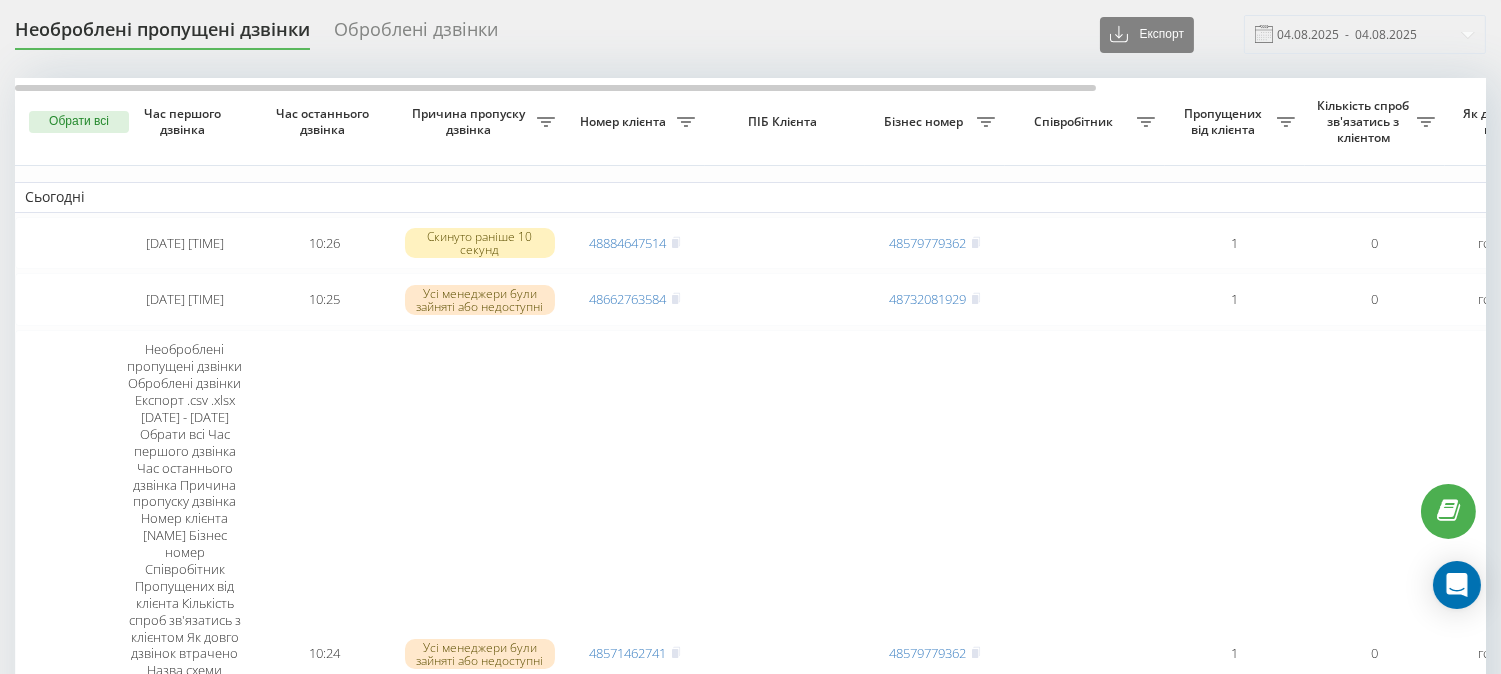 scroll, scrollTop: 67, scrollLeft: 0, axis: vertical 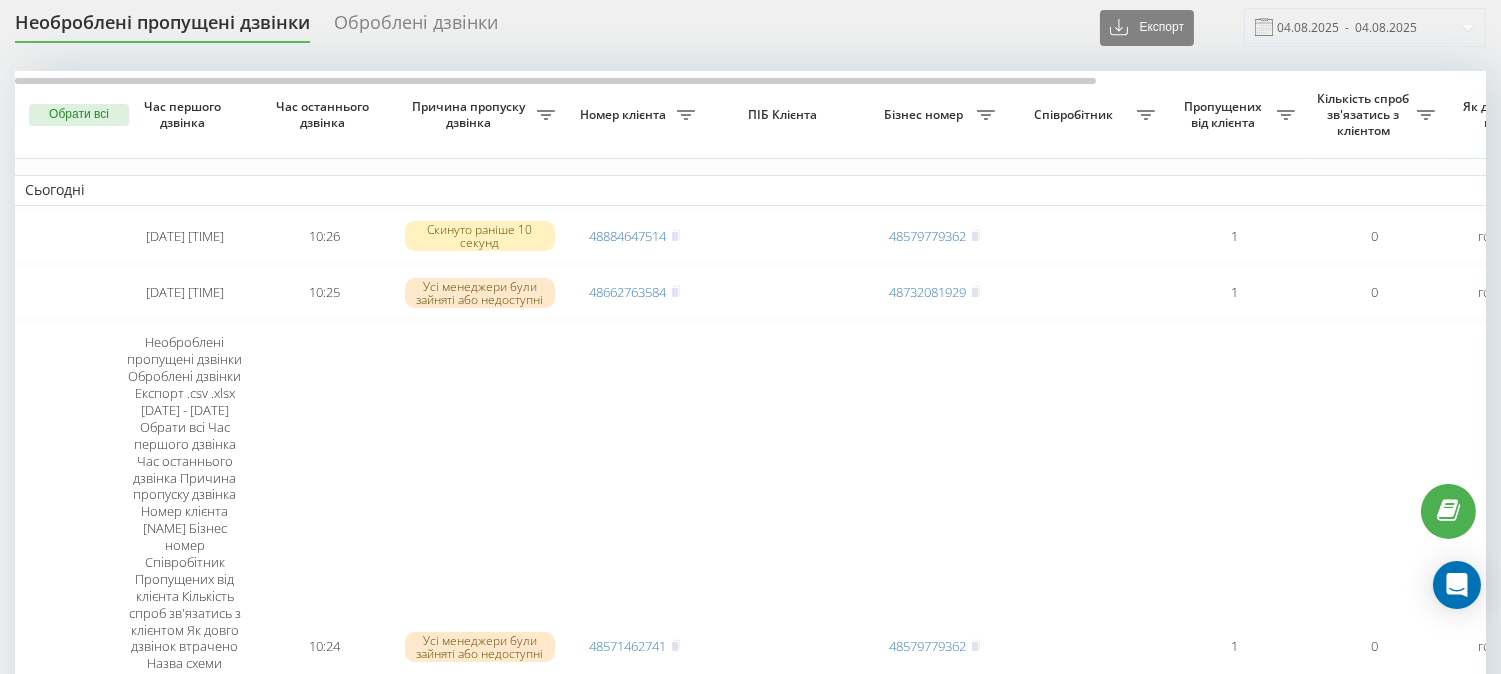 click 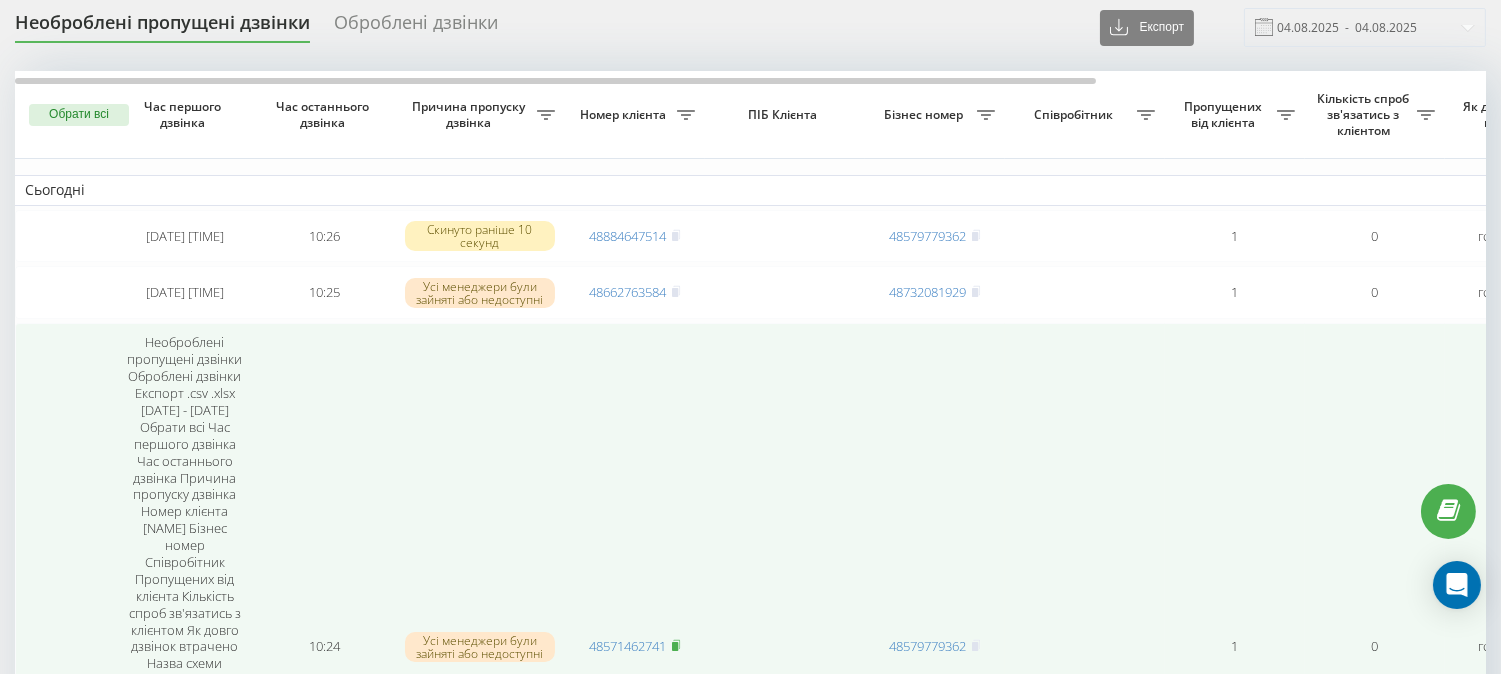 click 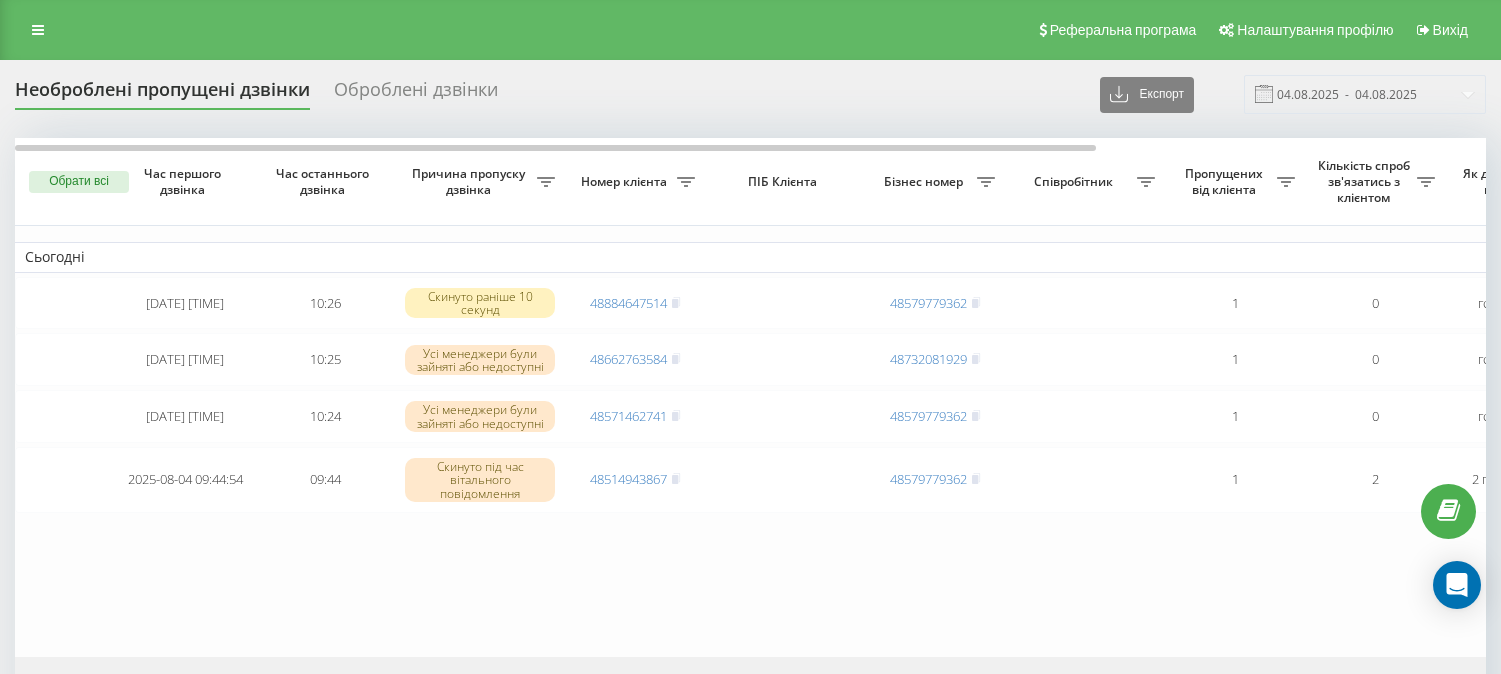 scroll, scrollTop: 67, scrollLeft: 0, axis: vertical 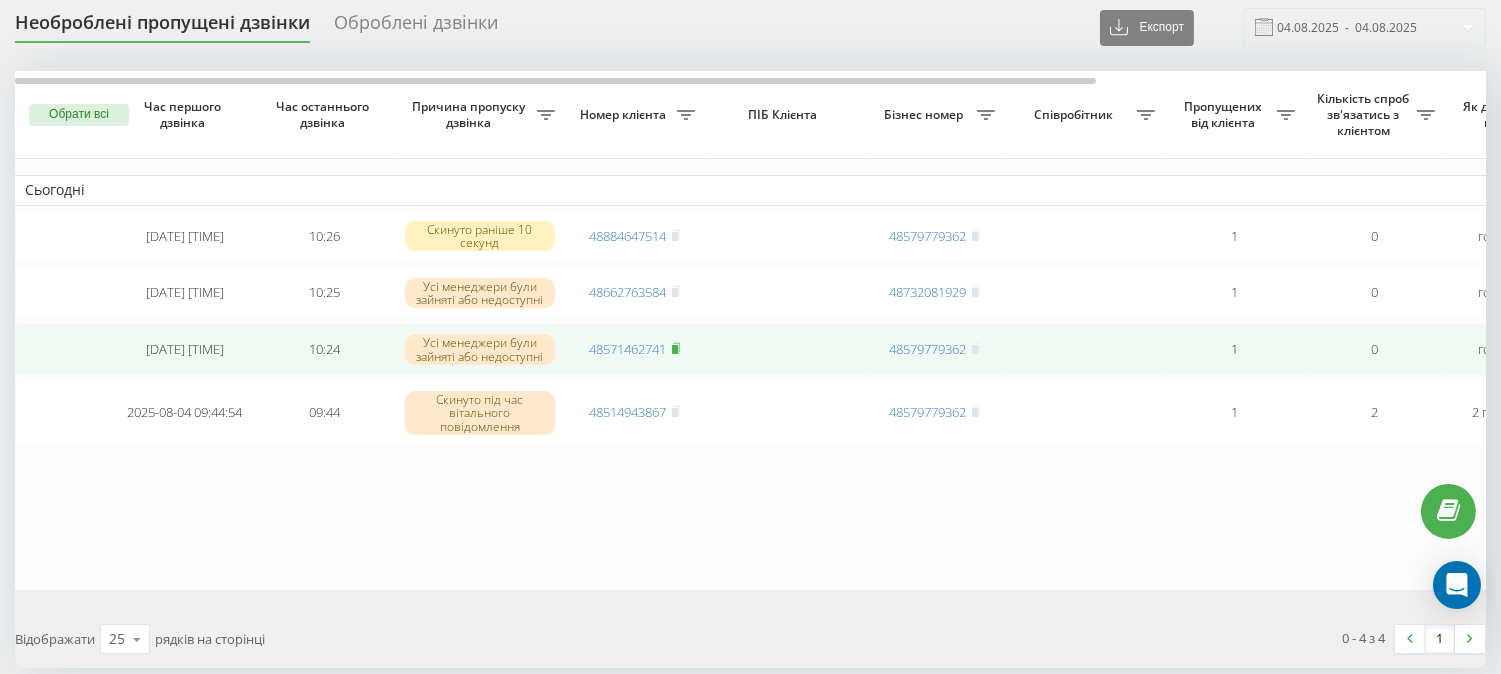 drag, startPoint x: 0, startPoint y: 0, endPoint x: 678, endPoint y: 357, distance: 766.24603 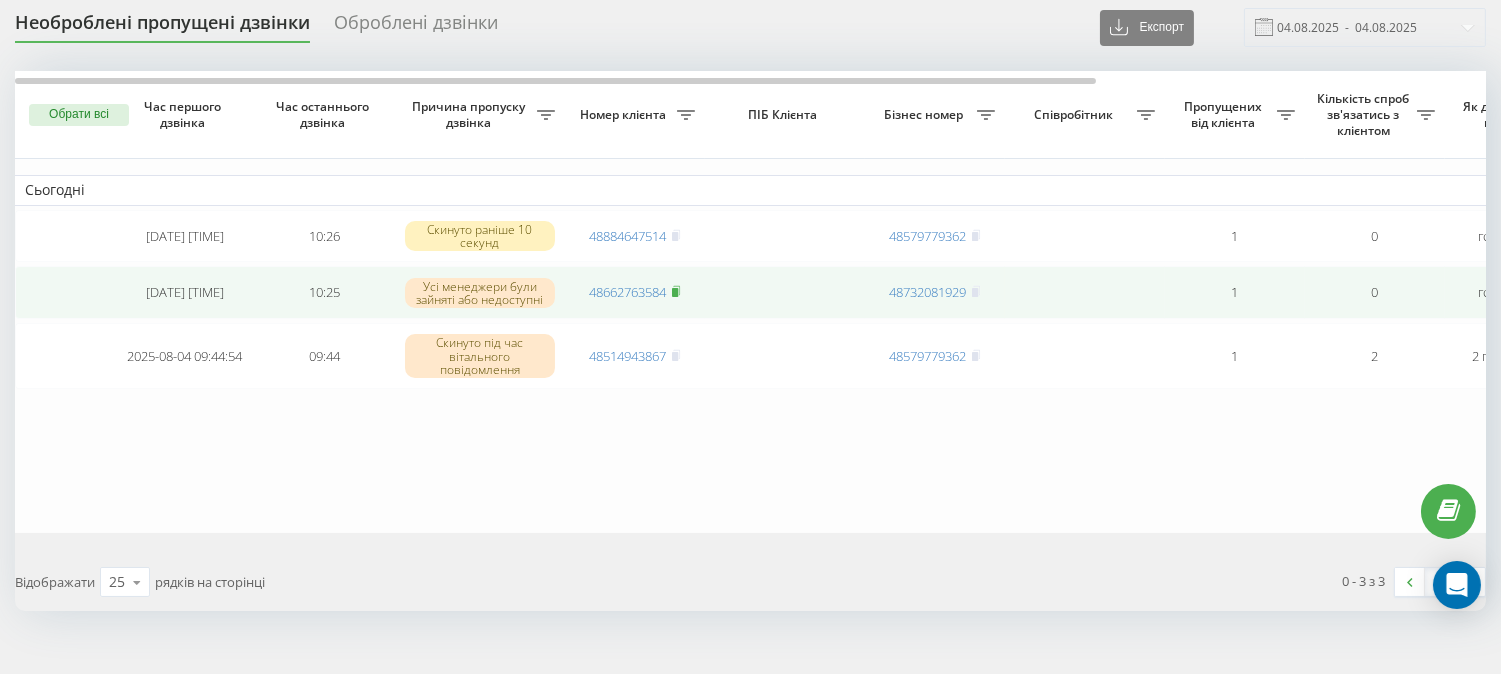 click 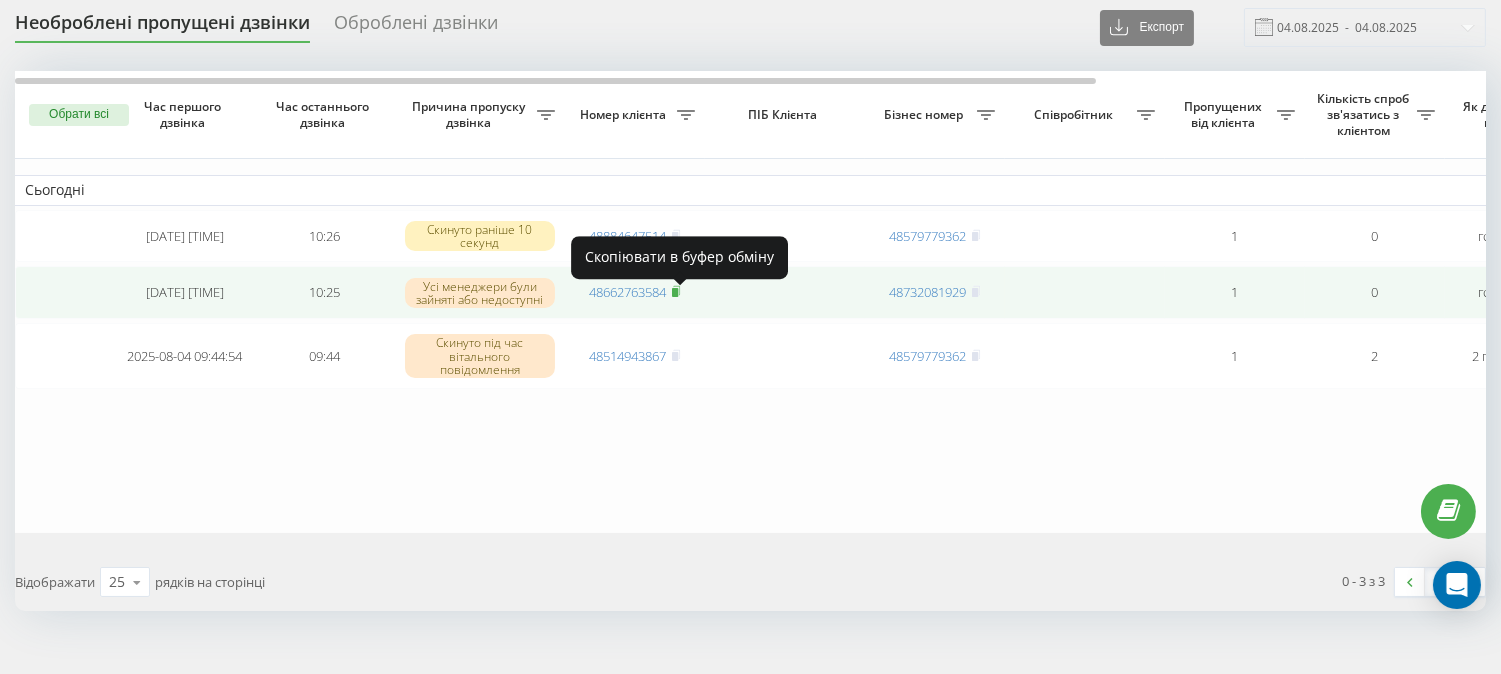 scroll, scrollTop: 0, scrollLeft: 0, axis: both 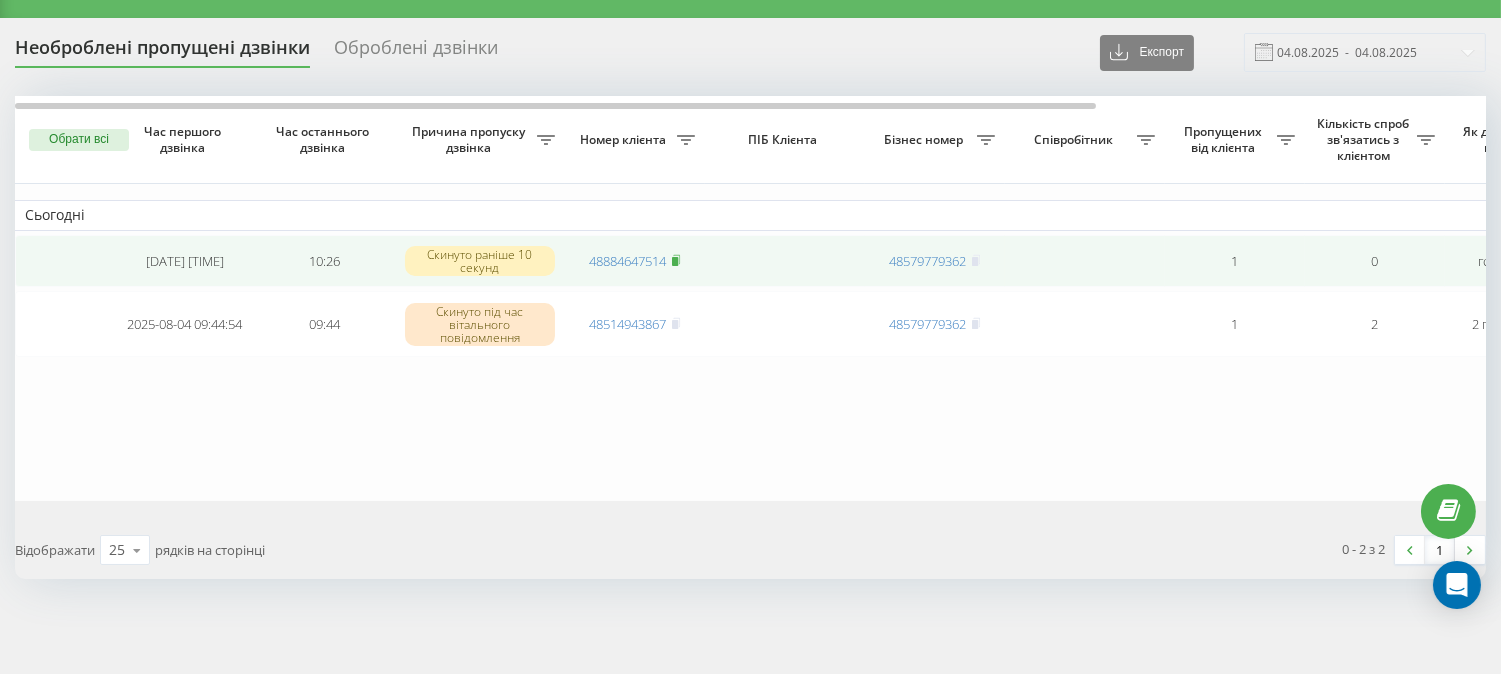 click at bounding box center [676, 261] 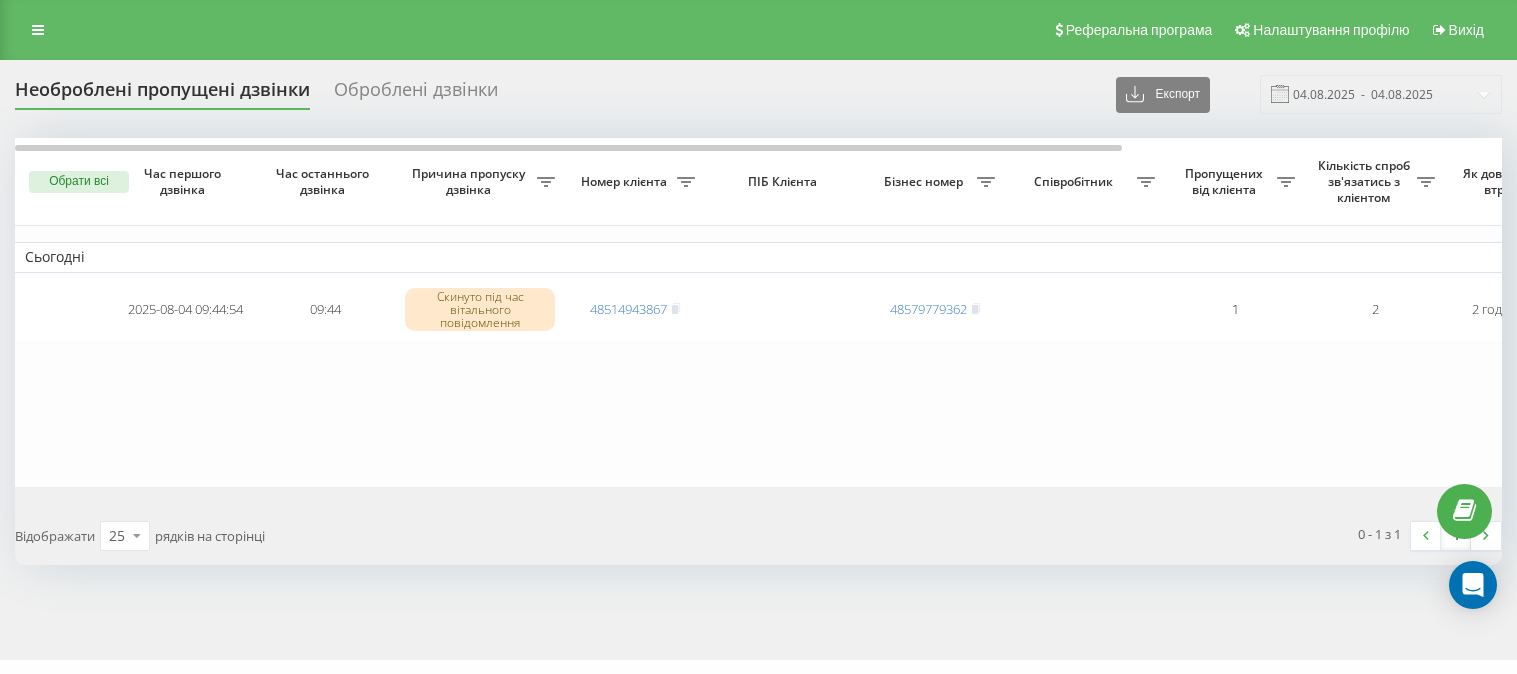 scroll, scrollTop: 0, scrollLeft: 0, axis: both 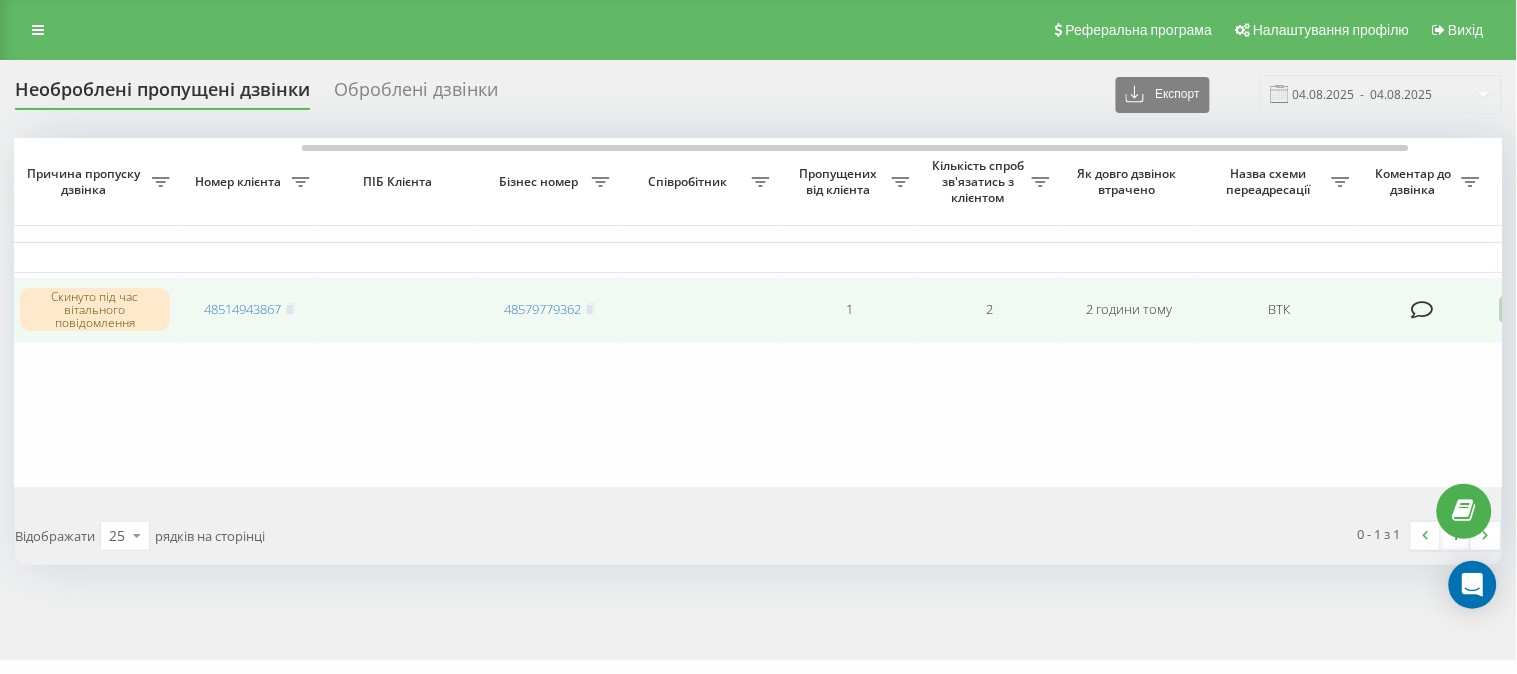 click at bounding box center (1423, 310) 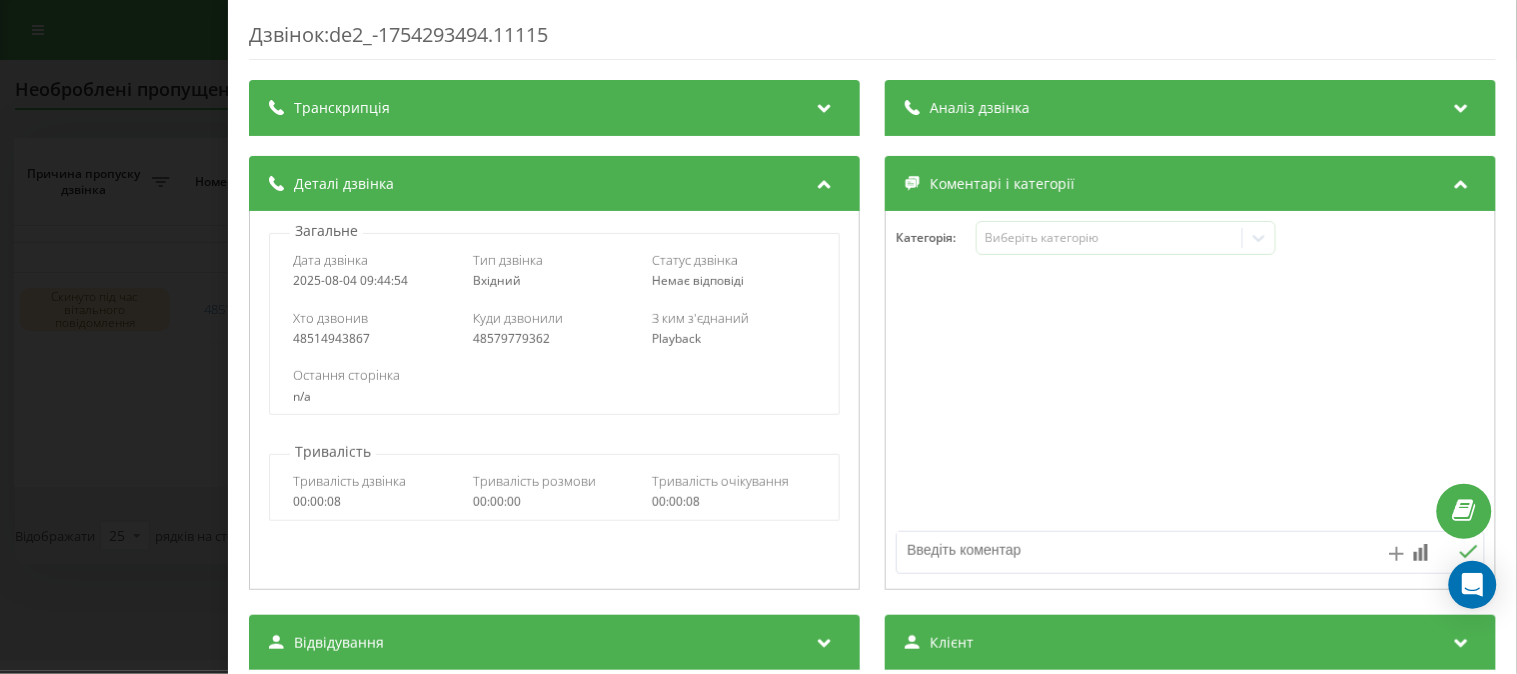 click 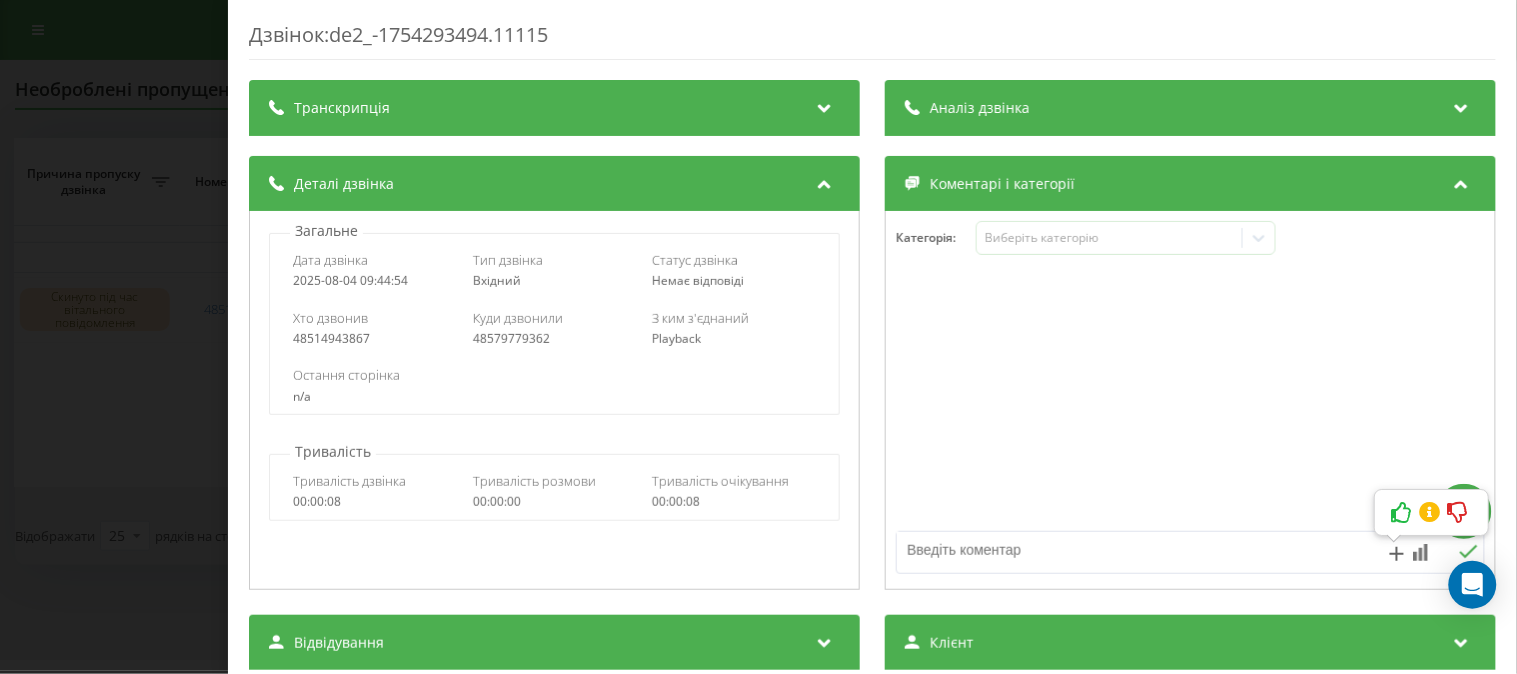 click at bounding box center [1132, 550] 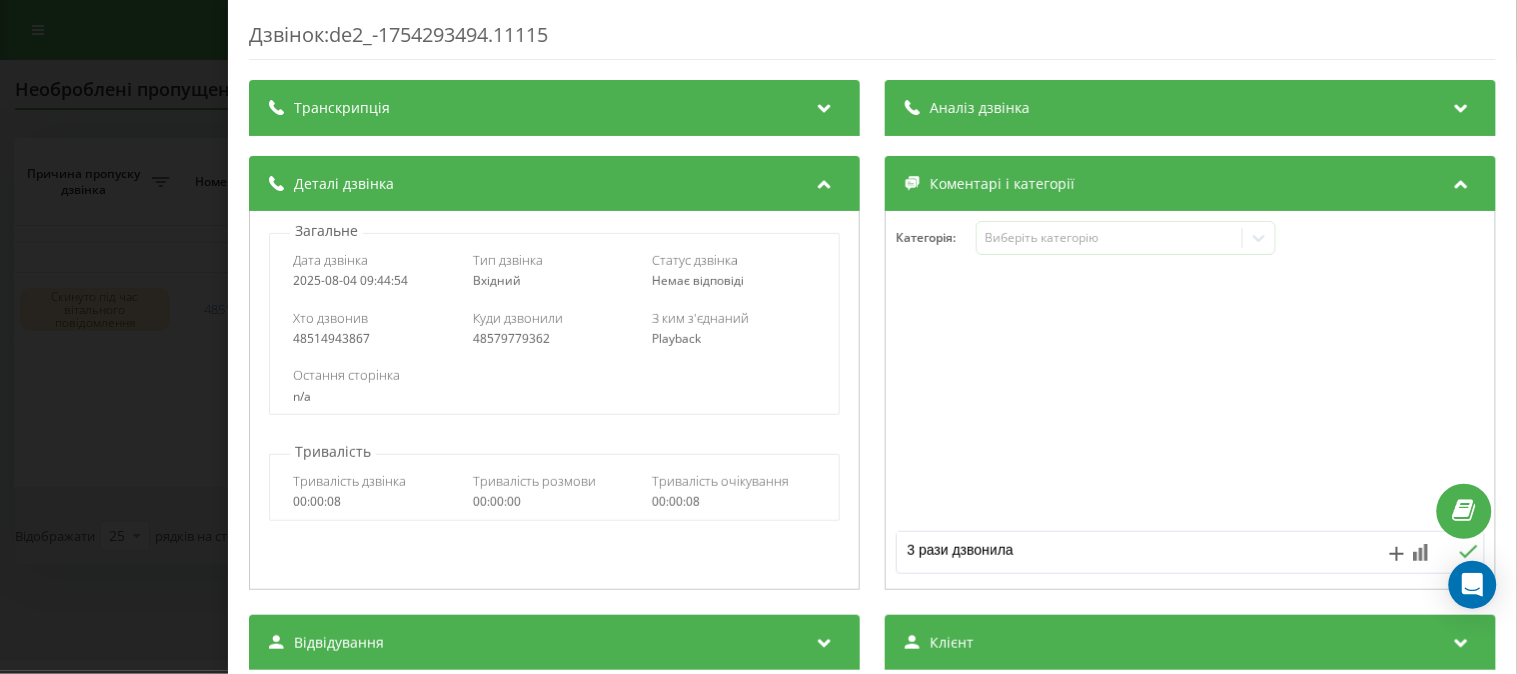 type on "3 рази дзвонила" 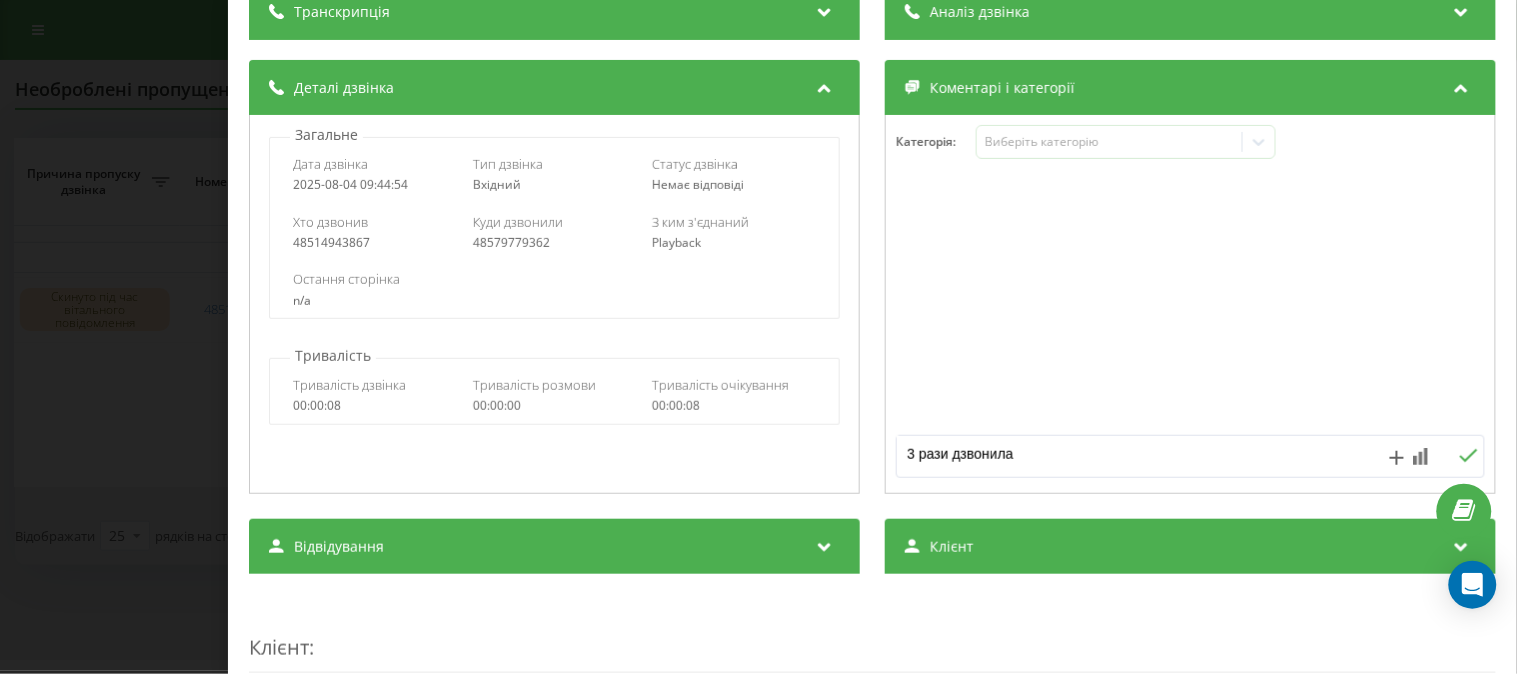 scroll, scrollTop: 107, scrollLeft: 0, axis: vertical 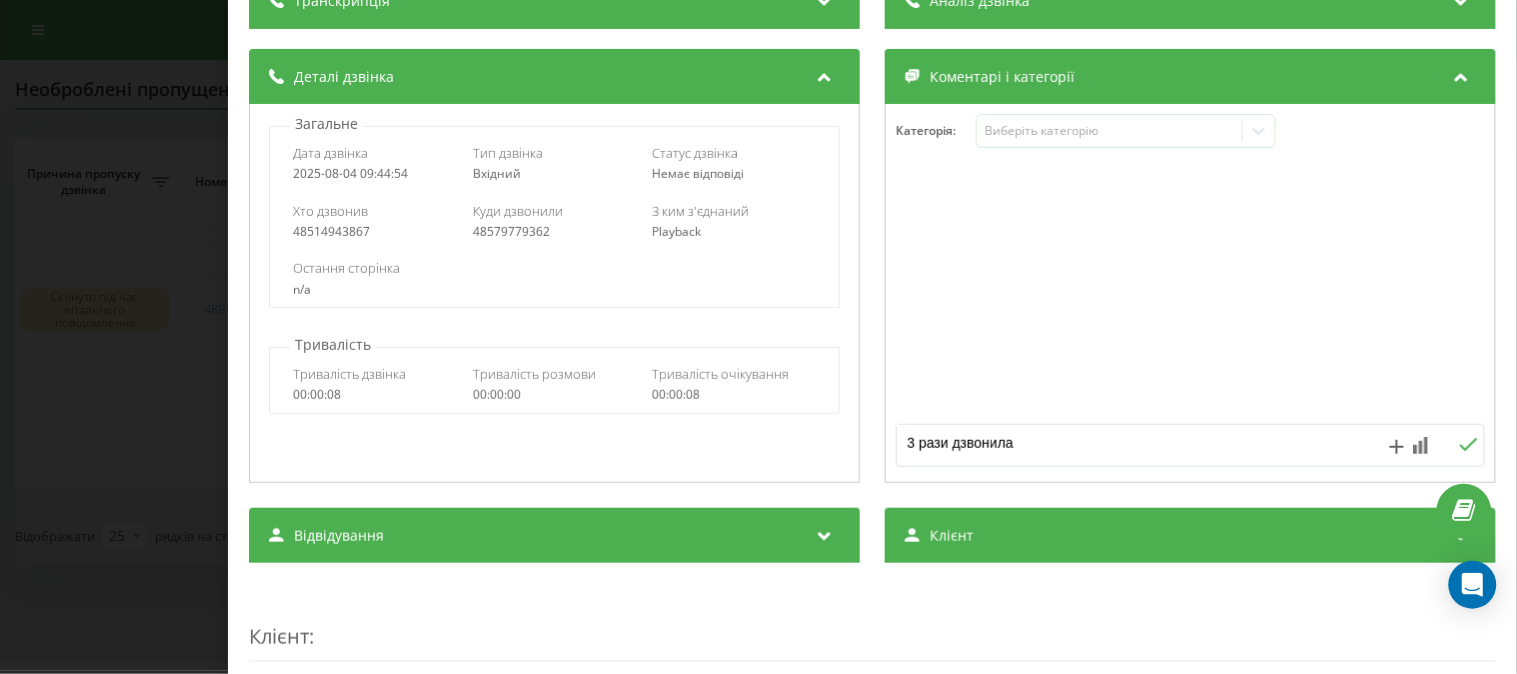 click 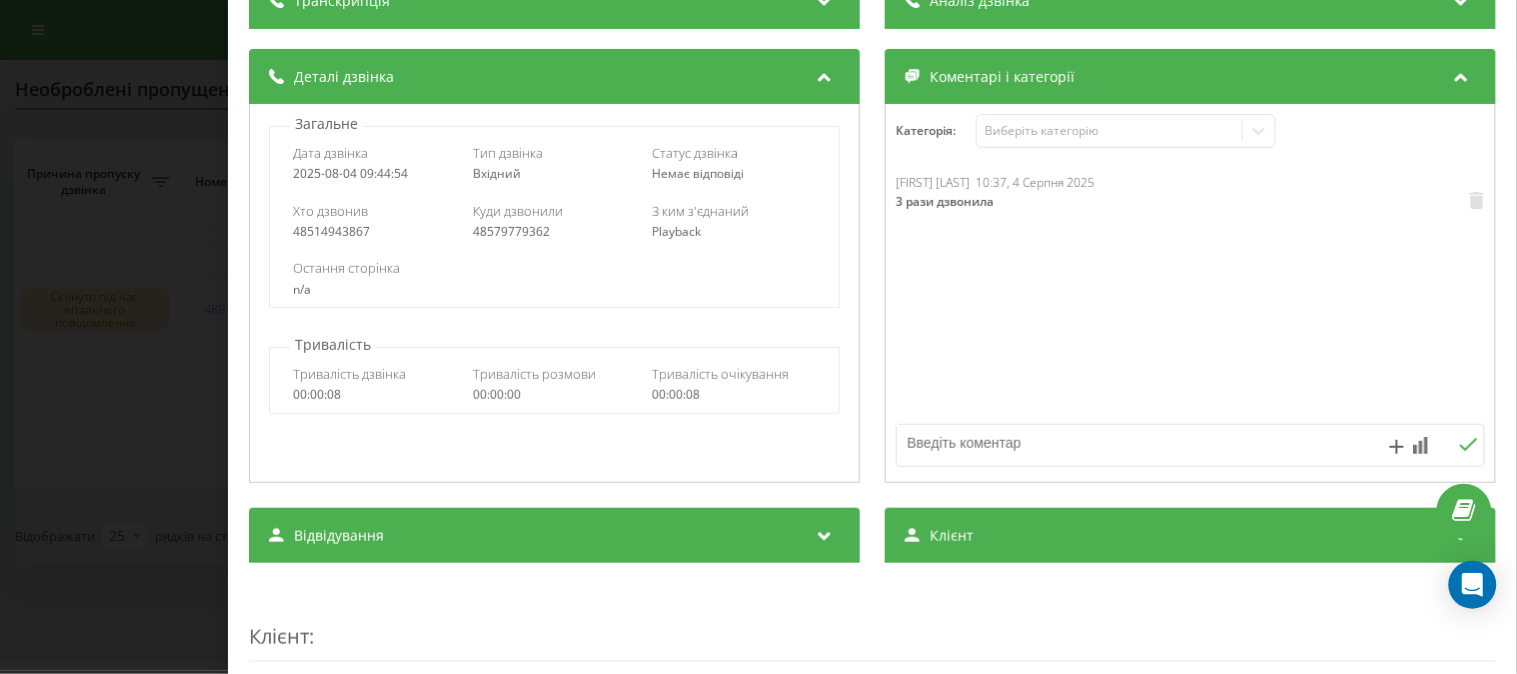 scroll, scrollTop: 0, scrollLeft: 0, axis: both 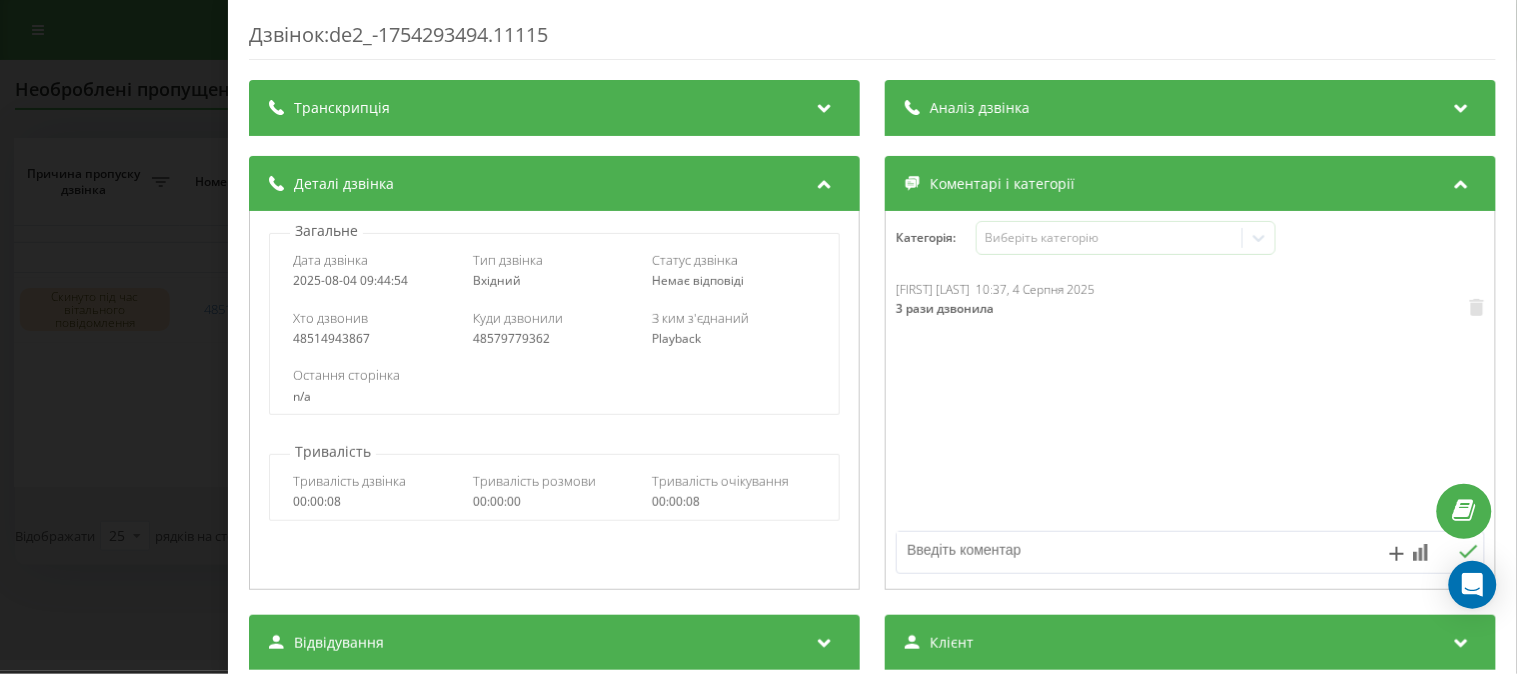 click on "Дзвінок :  de2_-1754293494.11115 Транскрипція Для AI-аналізу майбутніх дзвінків  налаштуйте та активуйте профіль на сторінці . Якщо профіль вже є і дзвінок відповідає його умовам, оновіть сторінку через 10 хвилин - AI аналізує поточний дзвінок. Аналіз дзвінка Для AI-аналізу майбутніх дзвінків  налаштуйте та активуйте профіль на сторінці . Якщо профіль вже є і дзвінок відповідає його умовам, оновіть сторінку через 10 хвилин - AI аналізує поточний дзвінок. Деталі дзвінка Загальне Дата дзвінка 2025-08-04 09:44:54 Тип дзвінка Вхідний Статус дзвінка Немає відповіді Хто дзвонив 48514943867 :" at bounding box center [758, 337] 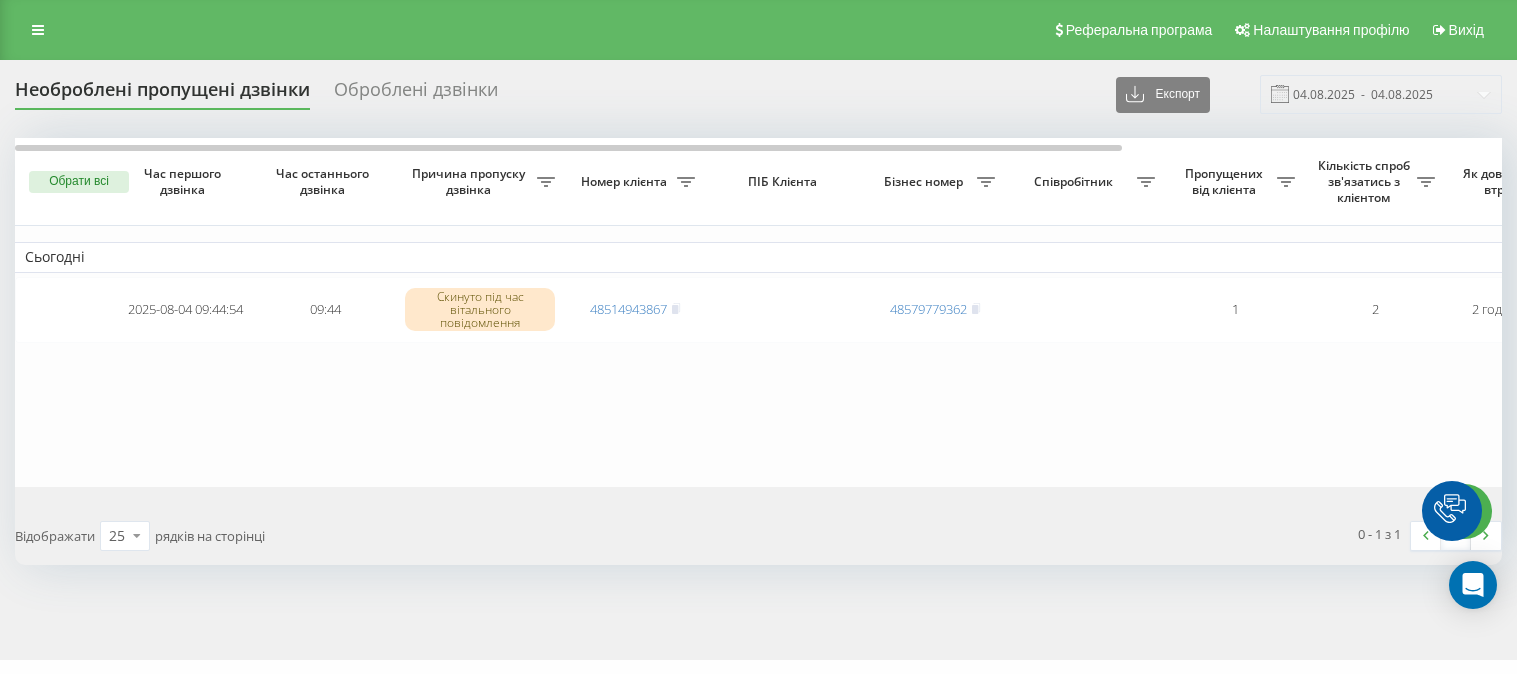 scroll, scrollTop: 0, scrollLeft: 0, axis: both 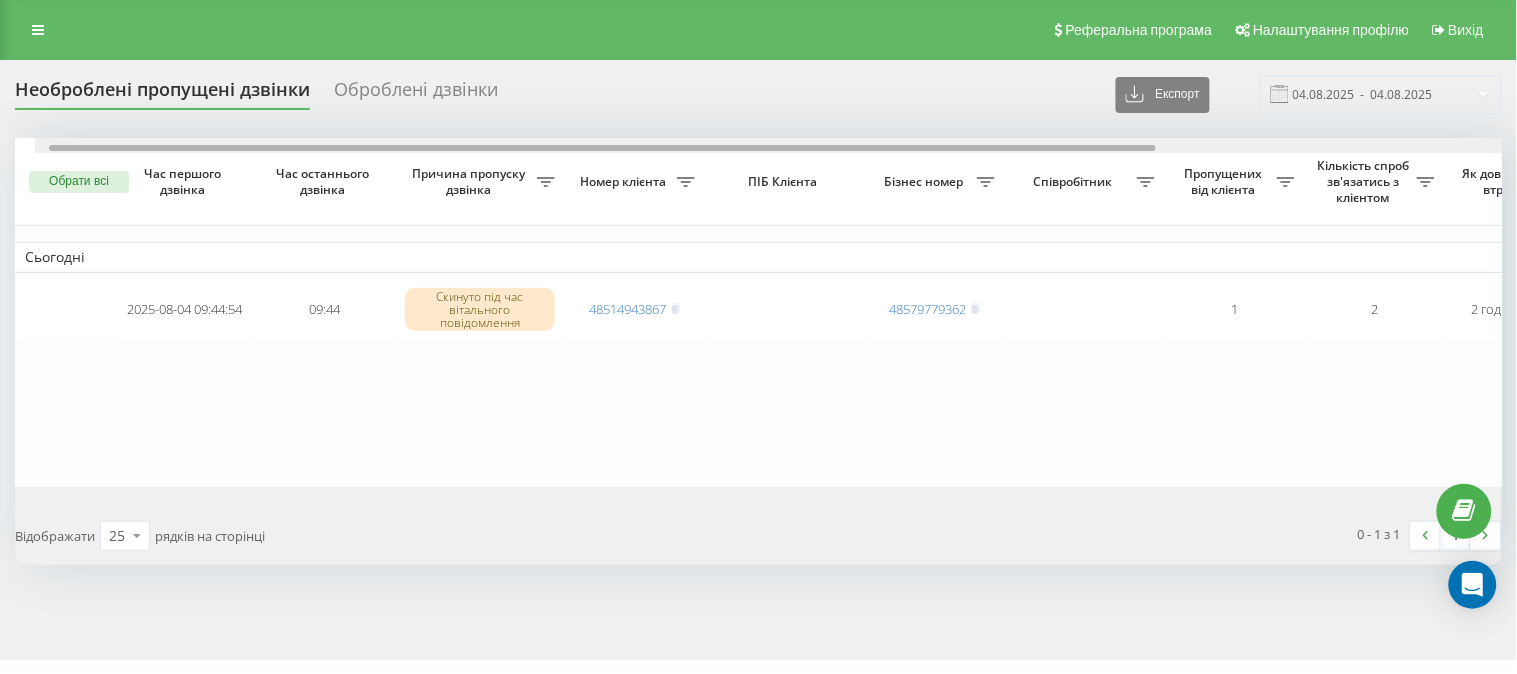 drag, startPoint x: 0, startPoint y: 0, endPoint x: 306, endPoint y: 186, distance: 358.09497 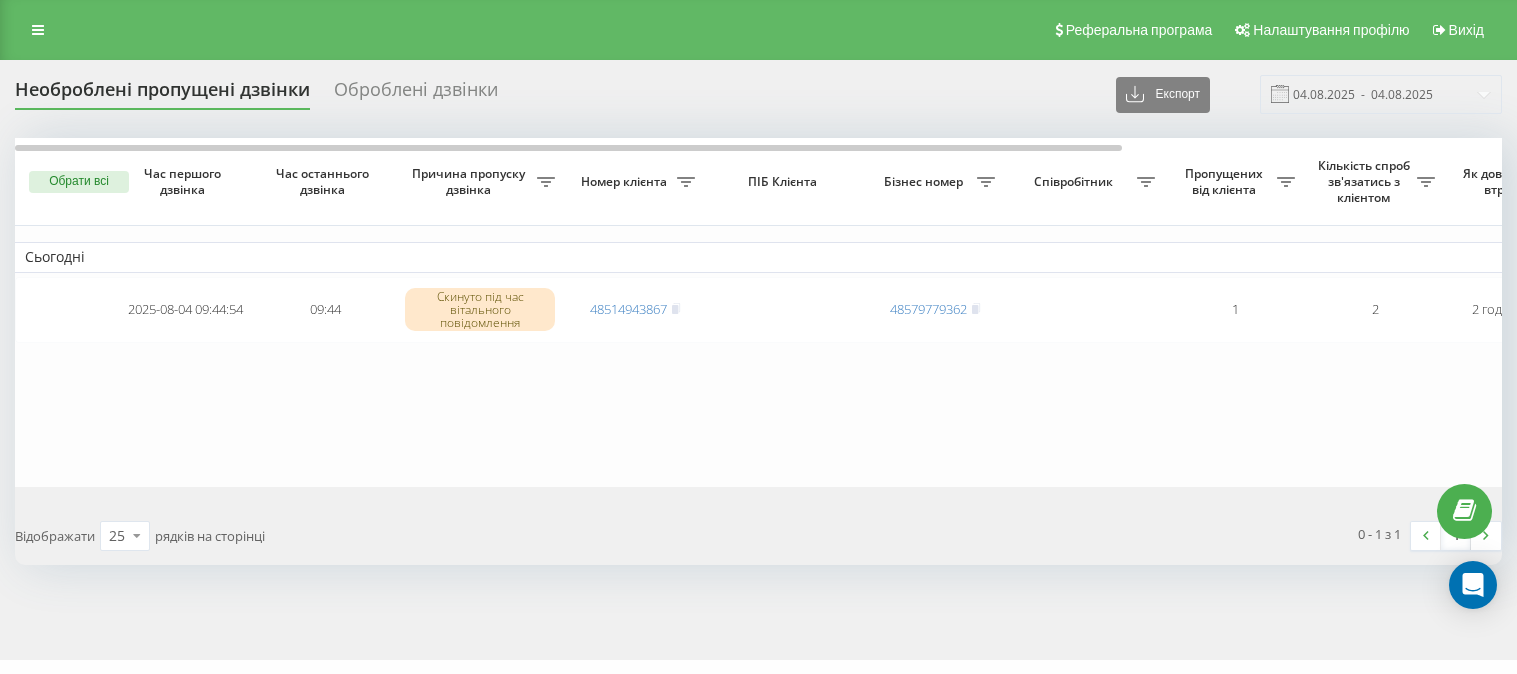 scroll, scrollTop: 0, scrollLeft: 0, axis: both 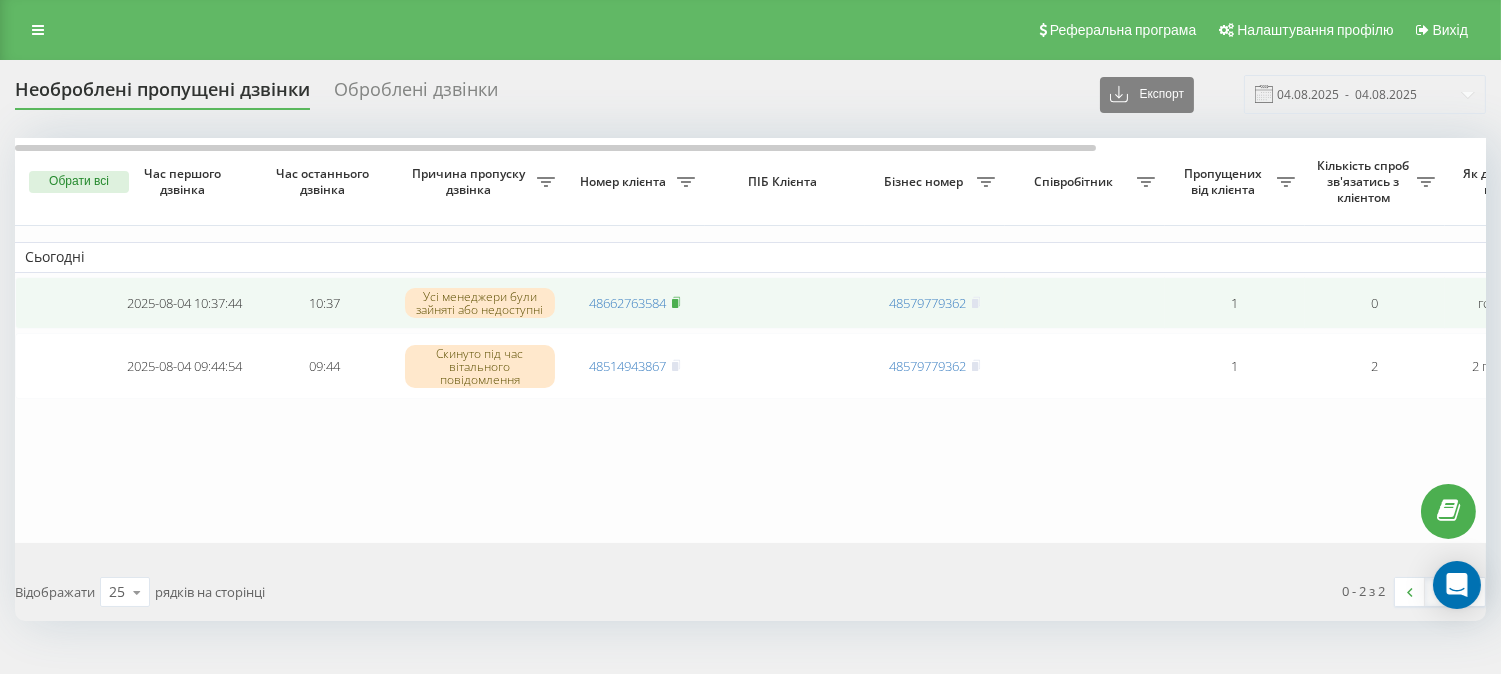 click 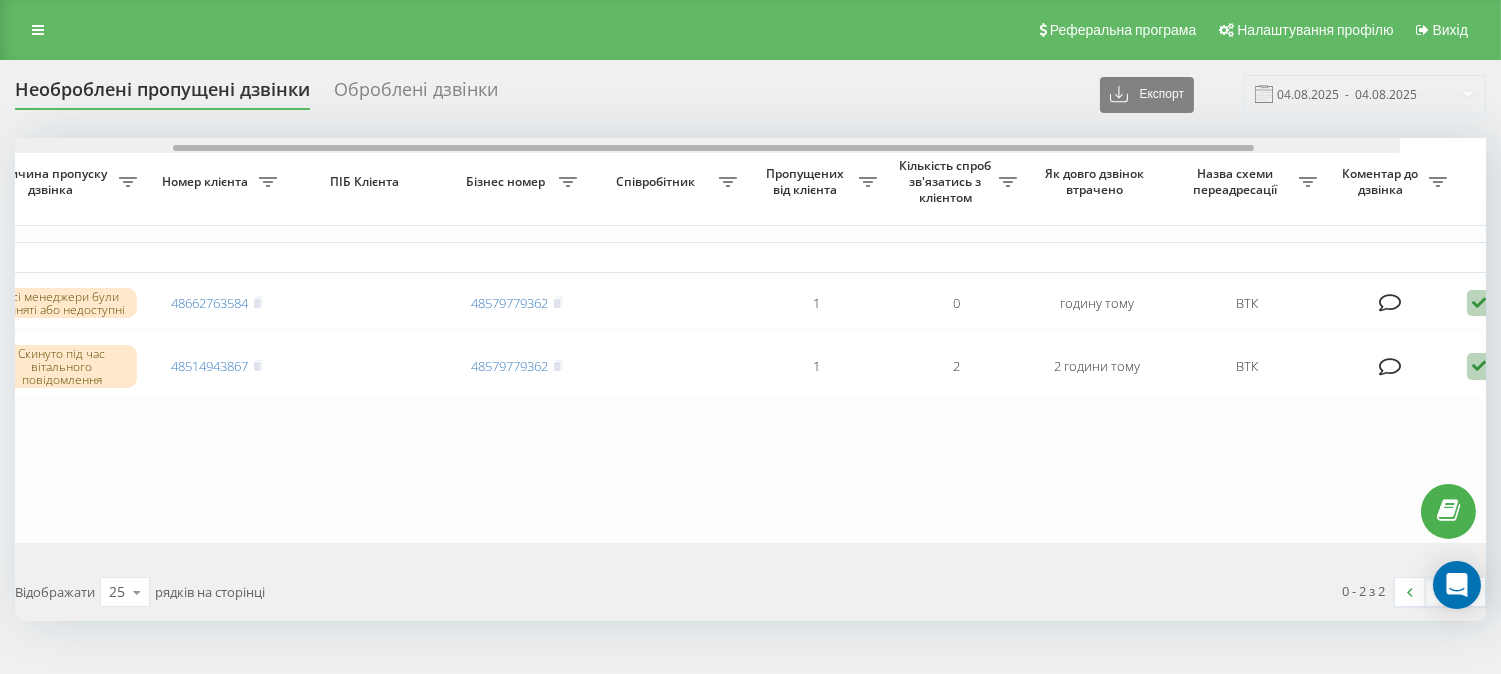 scroll, scrollTop: 0, scrollLeft: 0, axis: both 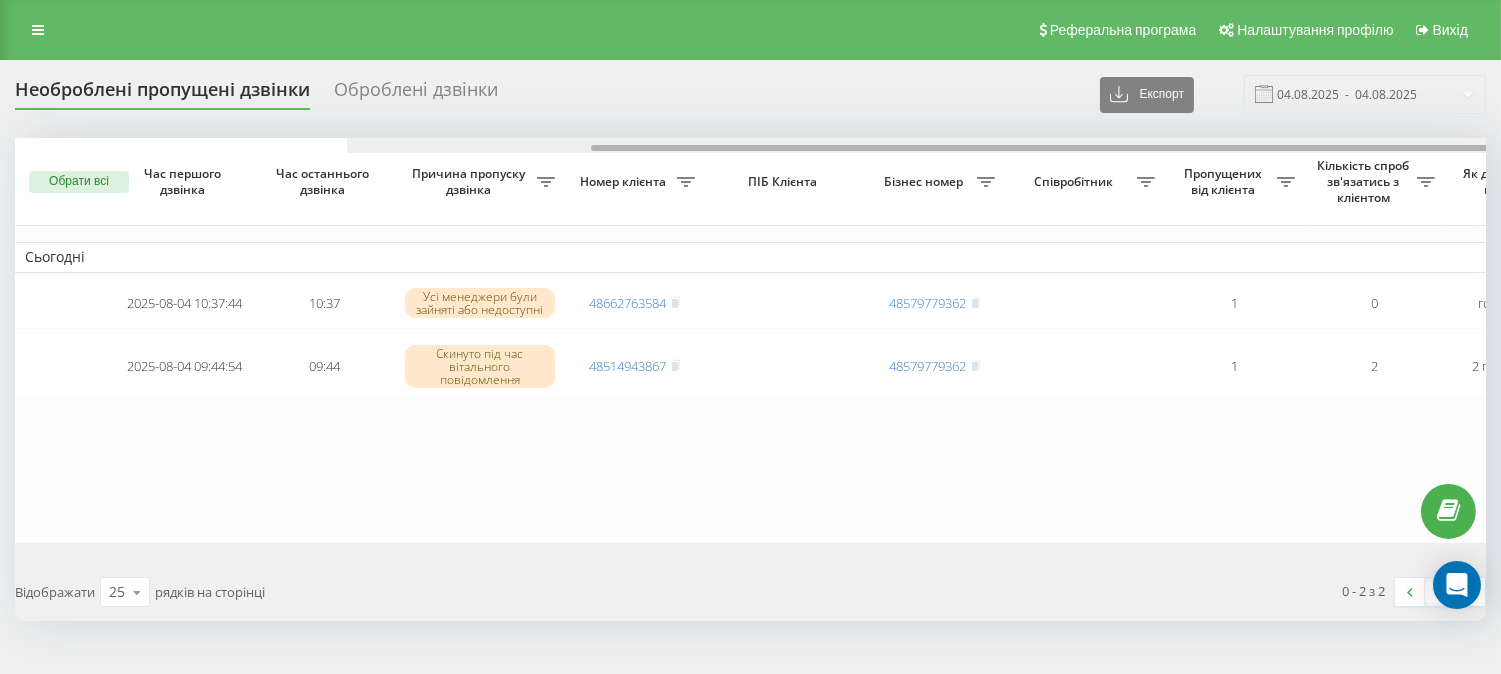 drag, startPoint x: 511, startPoint y: 147, endPoint x: 395, endPoint y: 122, distance: 118.66339 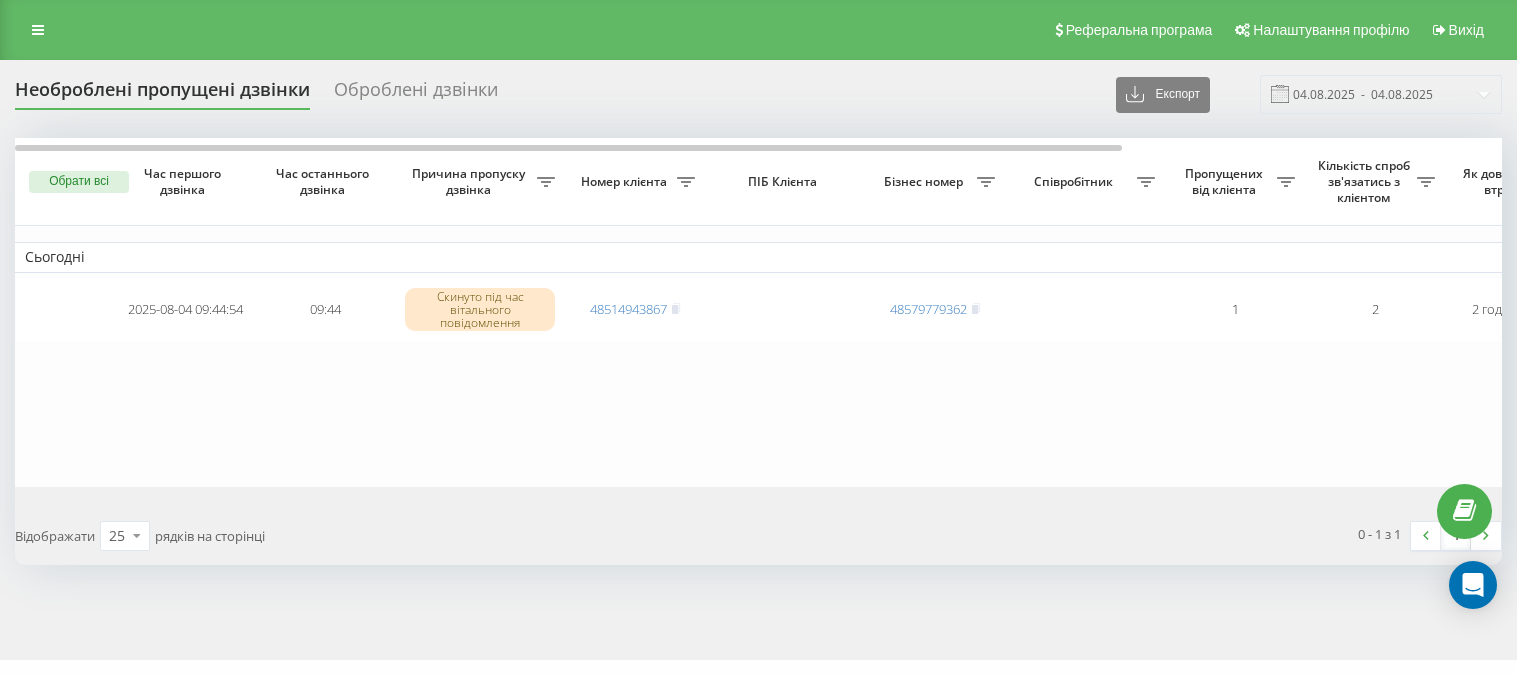 scroll, scrollTop: 0, scrollLeft: 0, axis: both 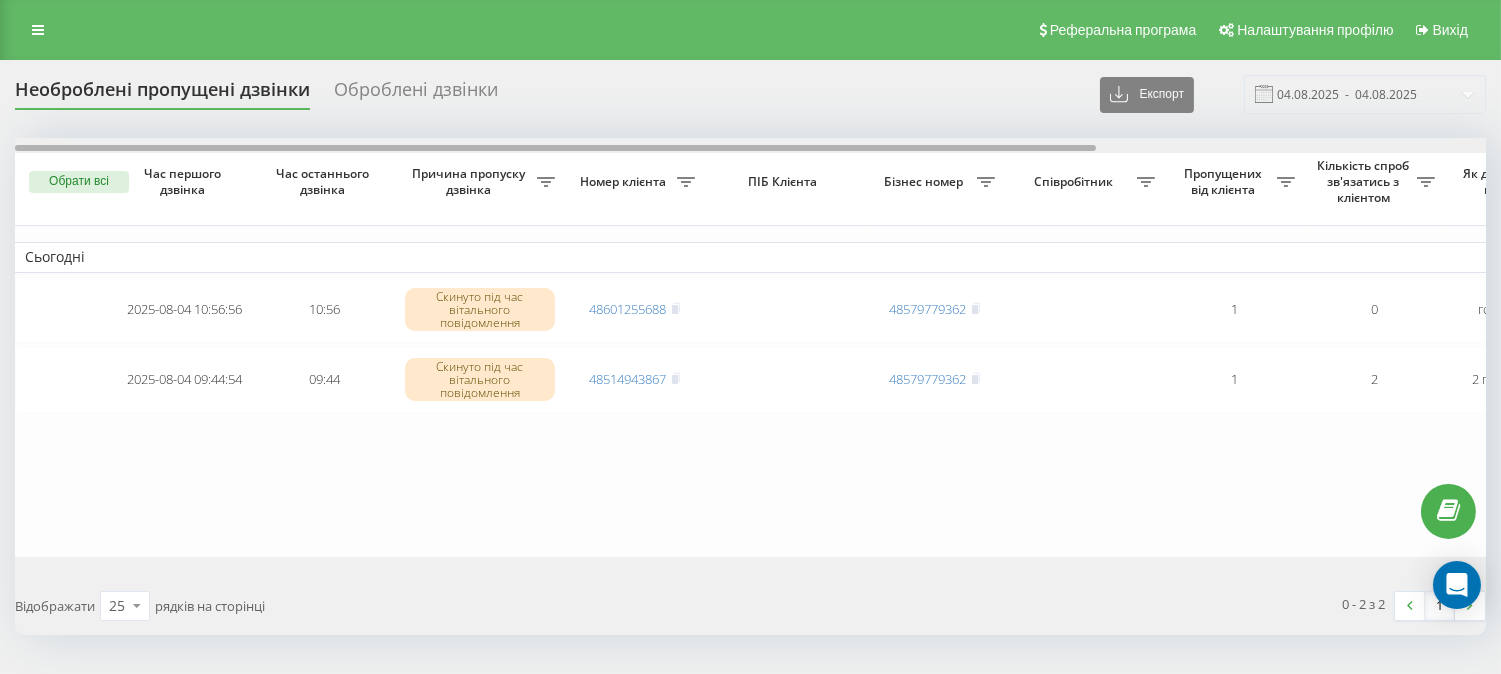 drag, startPoint x: 0, startPoint y: 0, endPoint x: 648, endPoint y: 227, distance: 686.6098 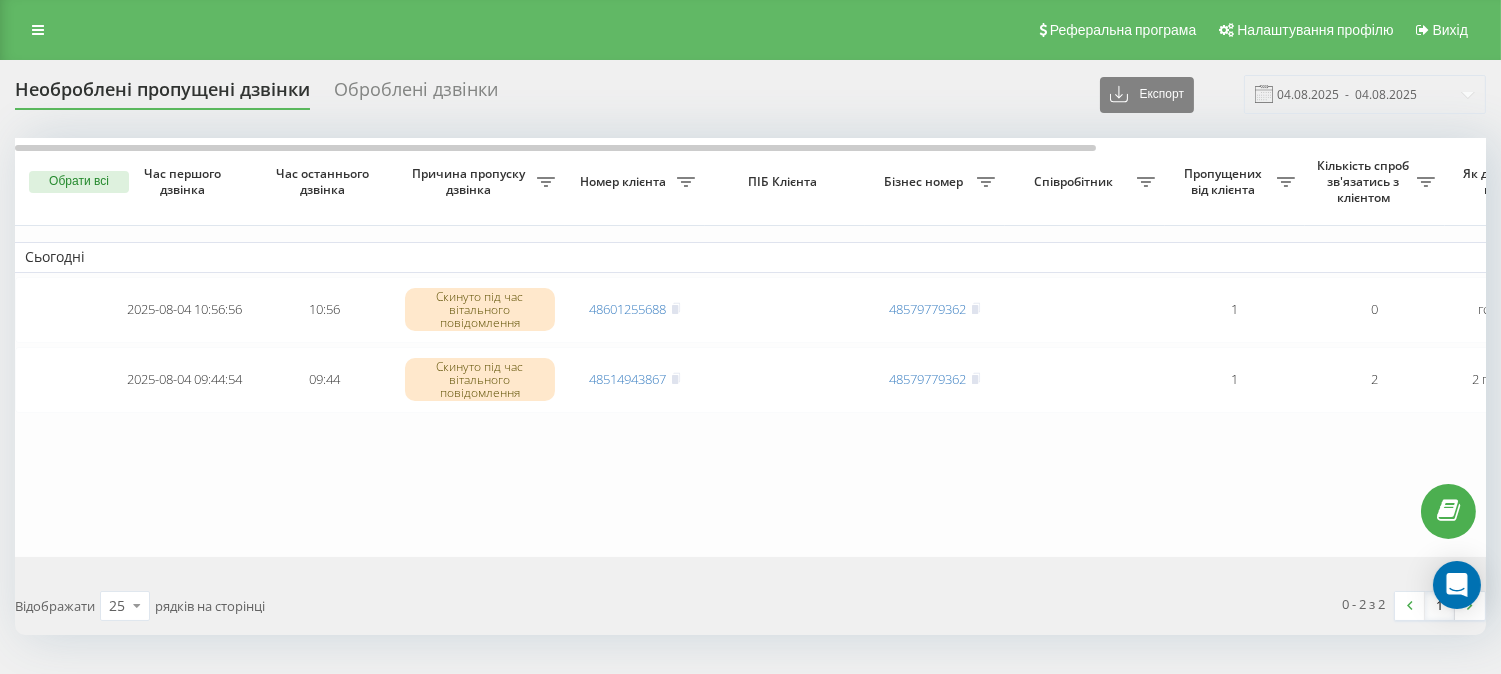 scroll, scrollTop: 0, scrollLeft: 0, axis: both 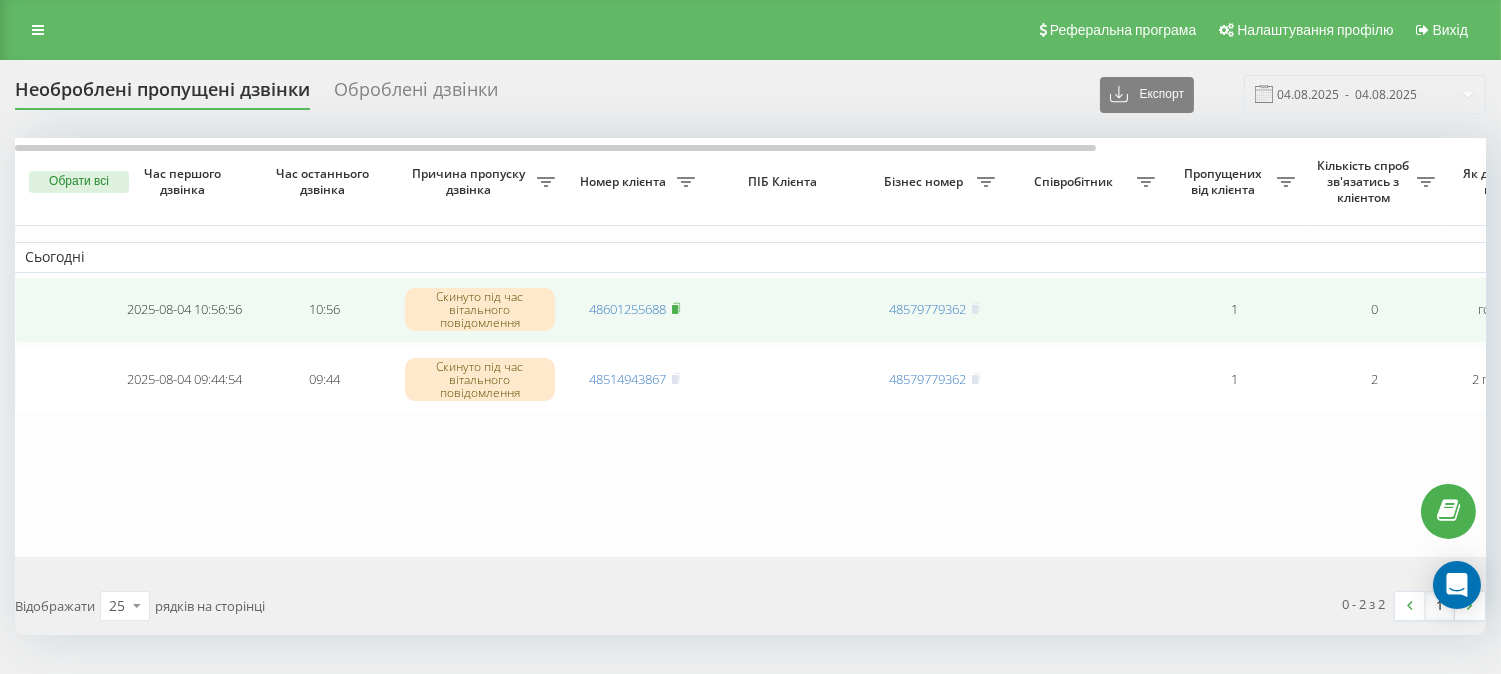click 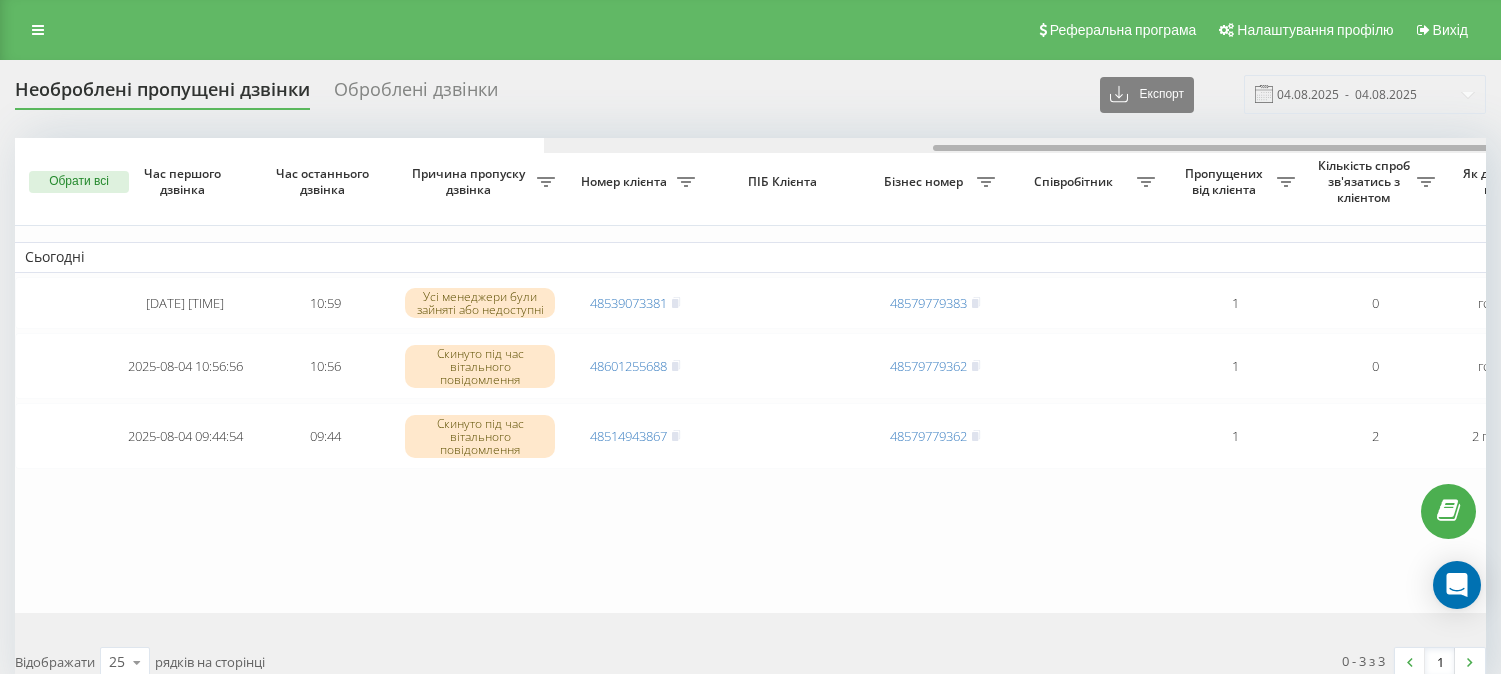 scroll, scrollTop: 0, scrollLeft: 0, axis: both 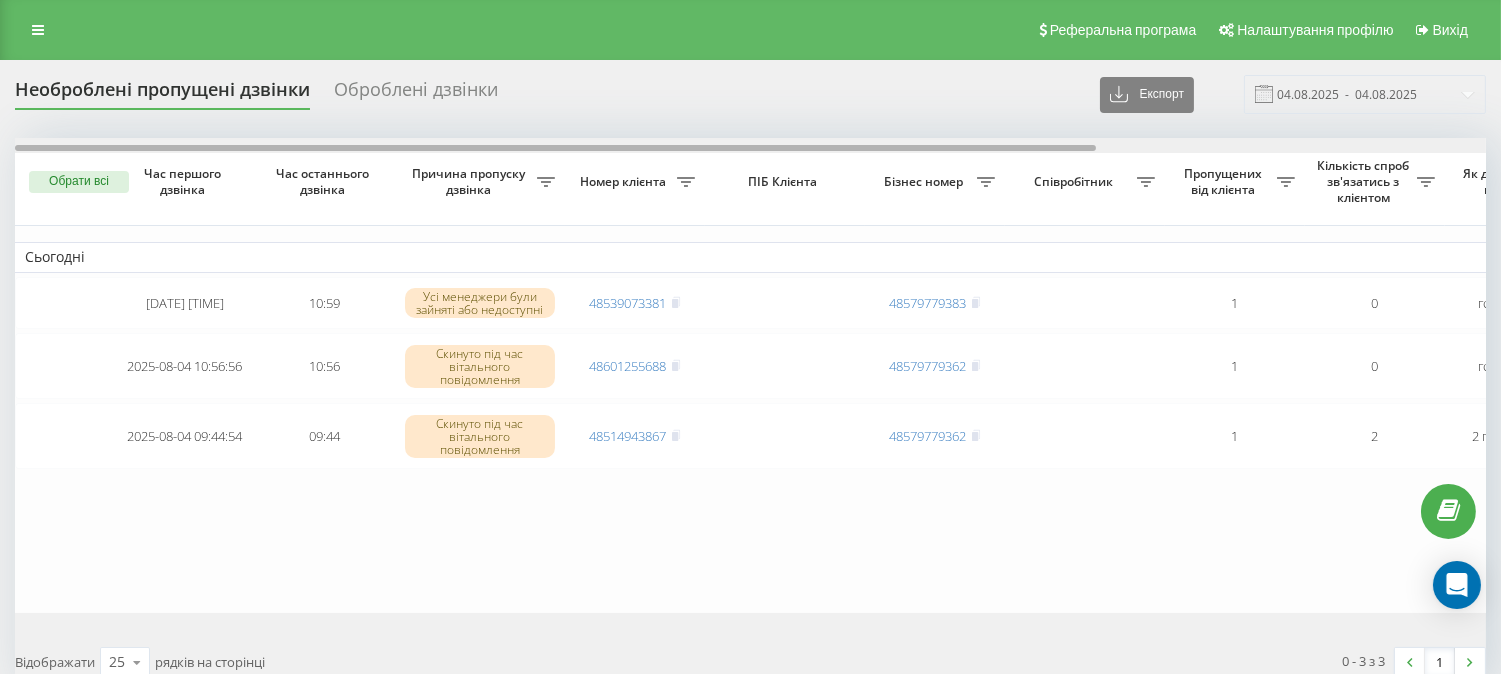 drag, startPoint x: 893, startPoint y: 148, endPoint x: 237, endPoint y: 128, distance: 656.3048 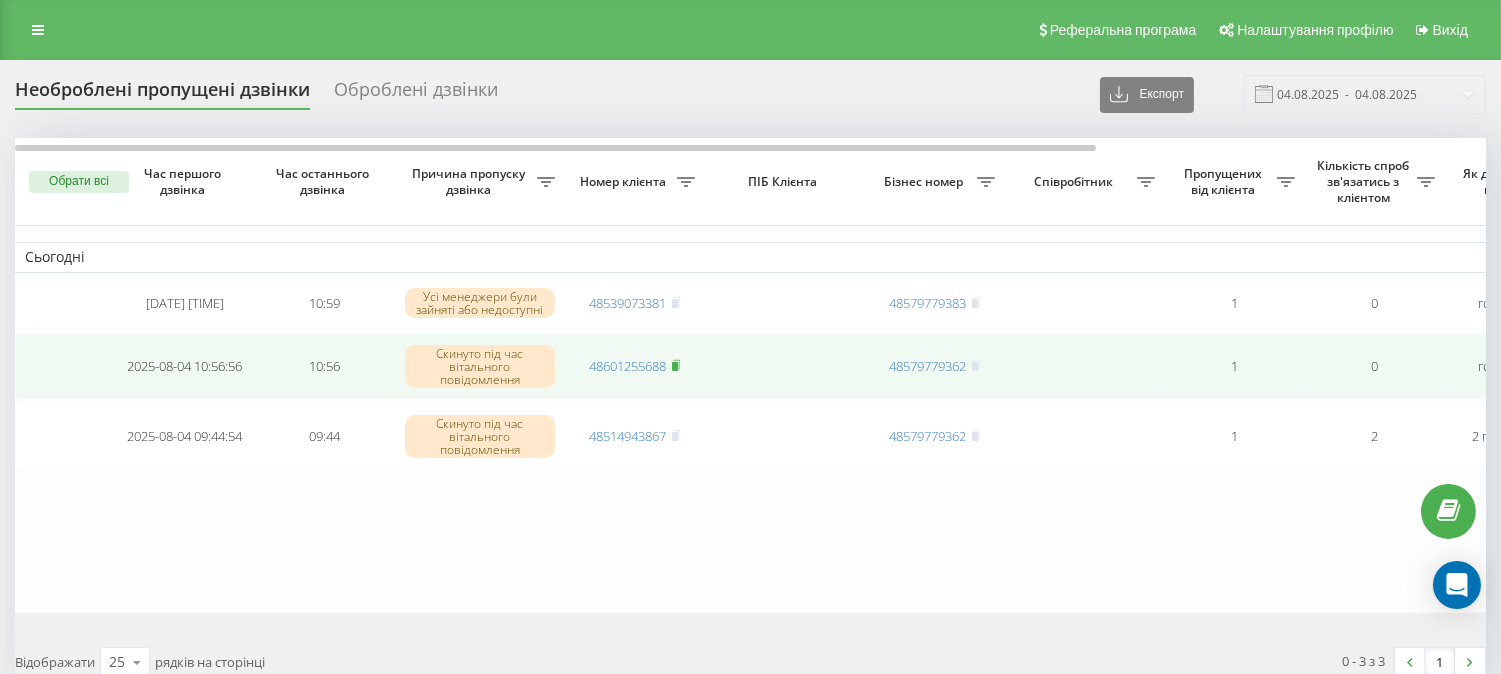 click 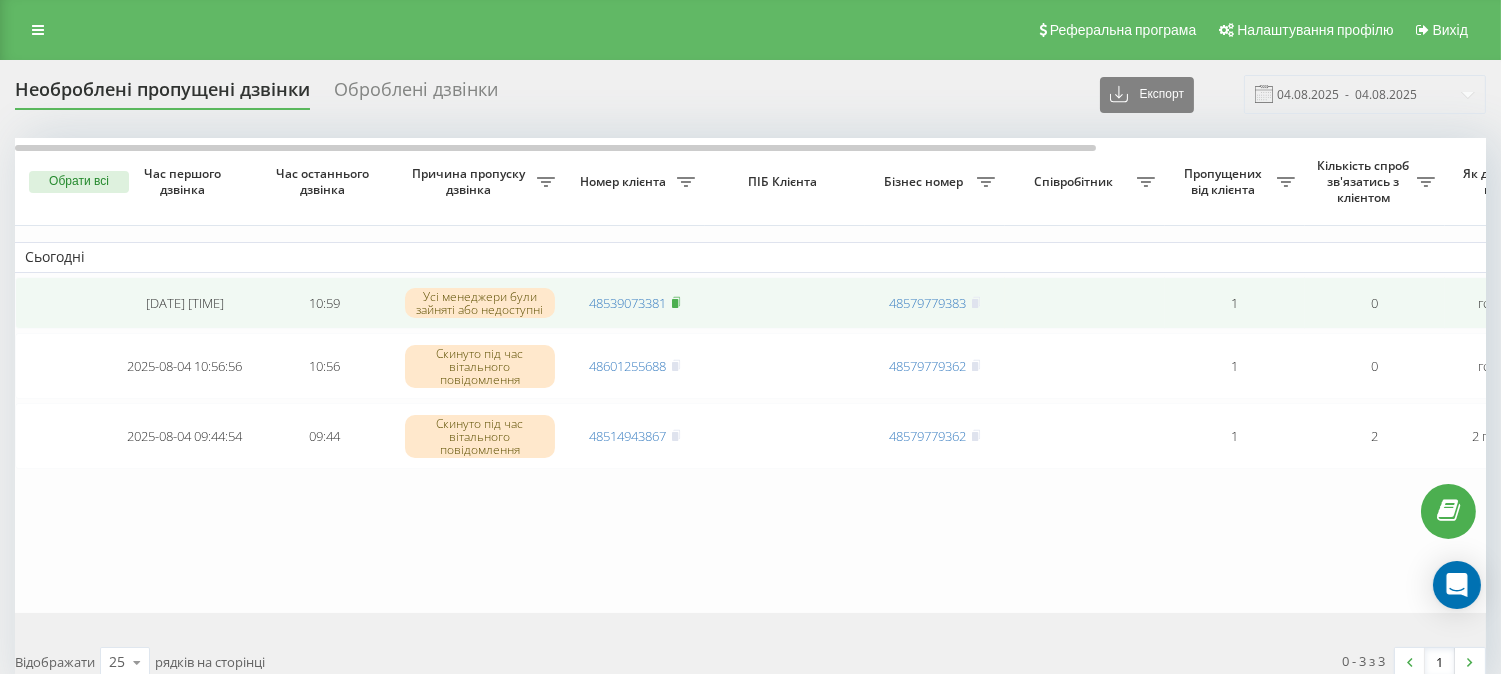 click 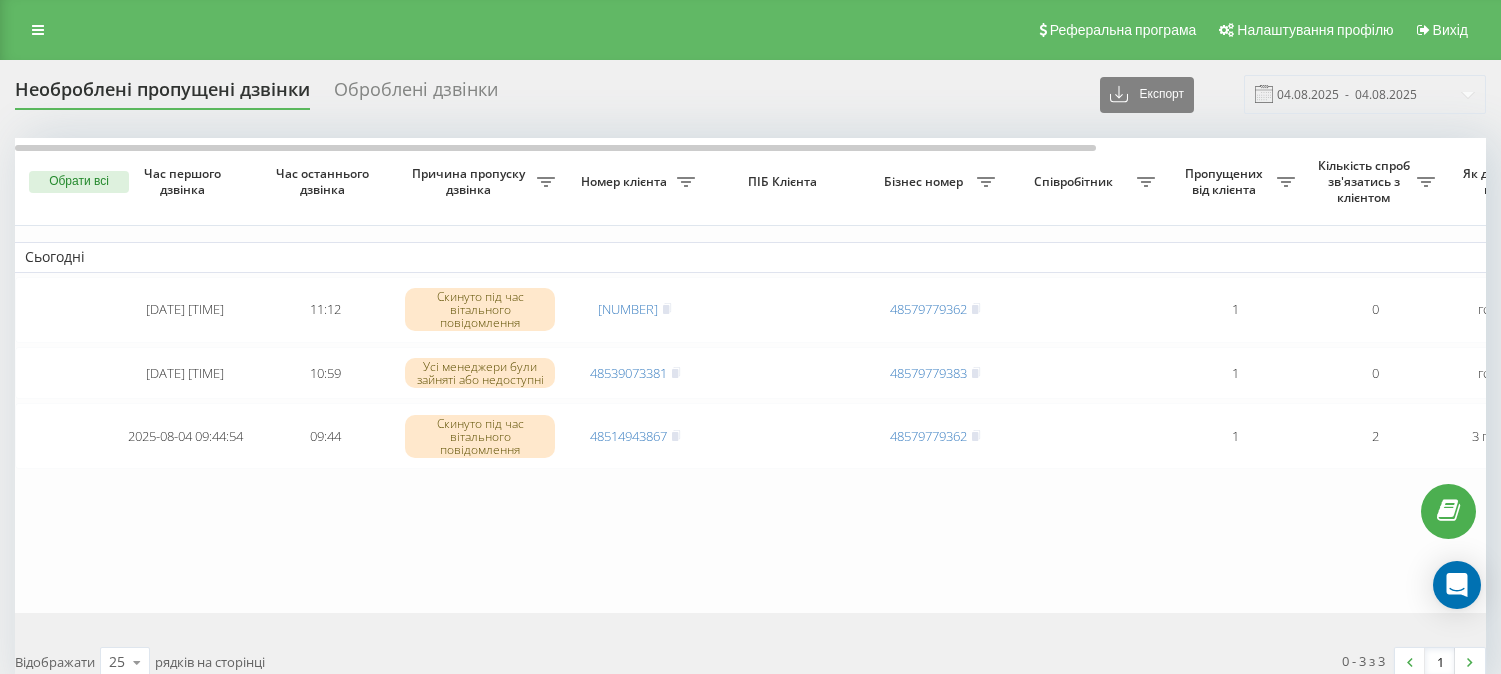 scroll, scrollTop: 0, scrollLeft: 0, axis: both 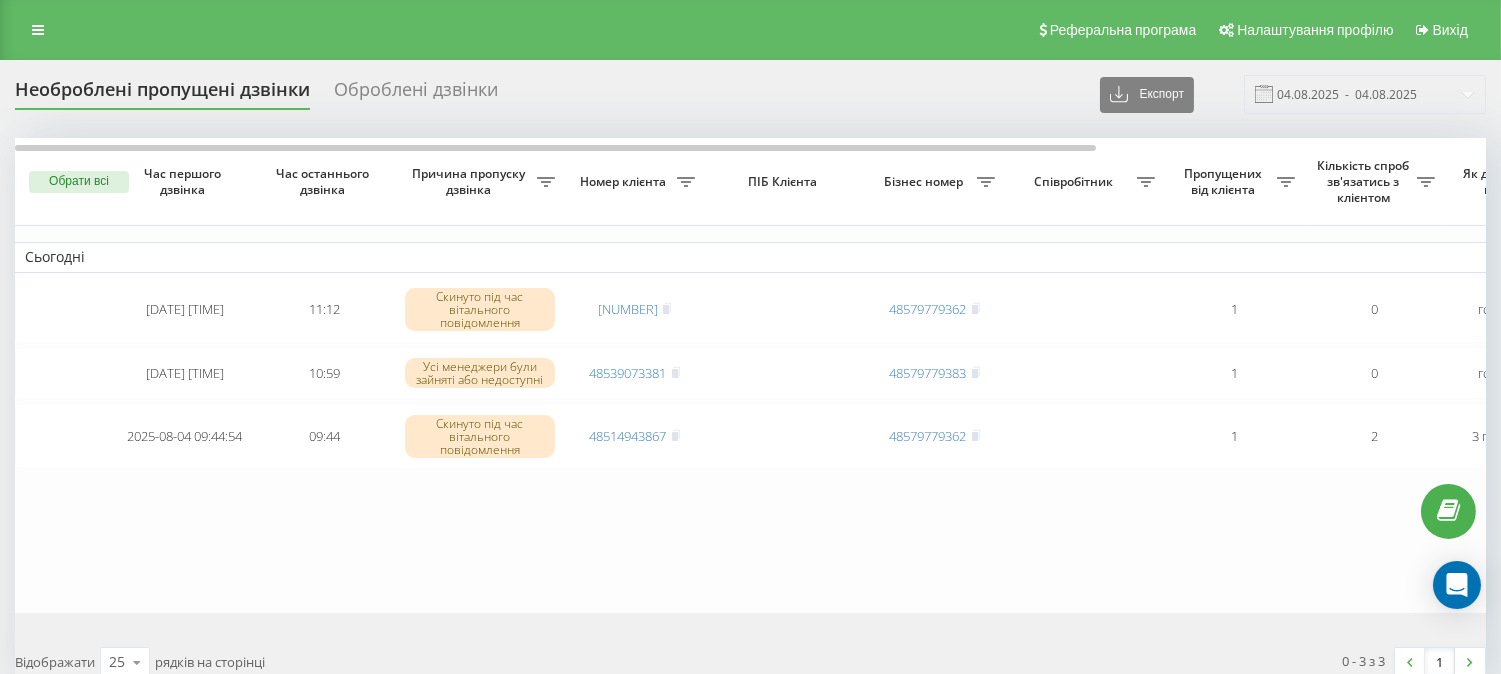 click at bounding box center (667, 309) 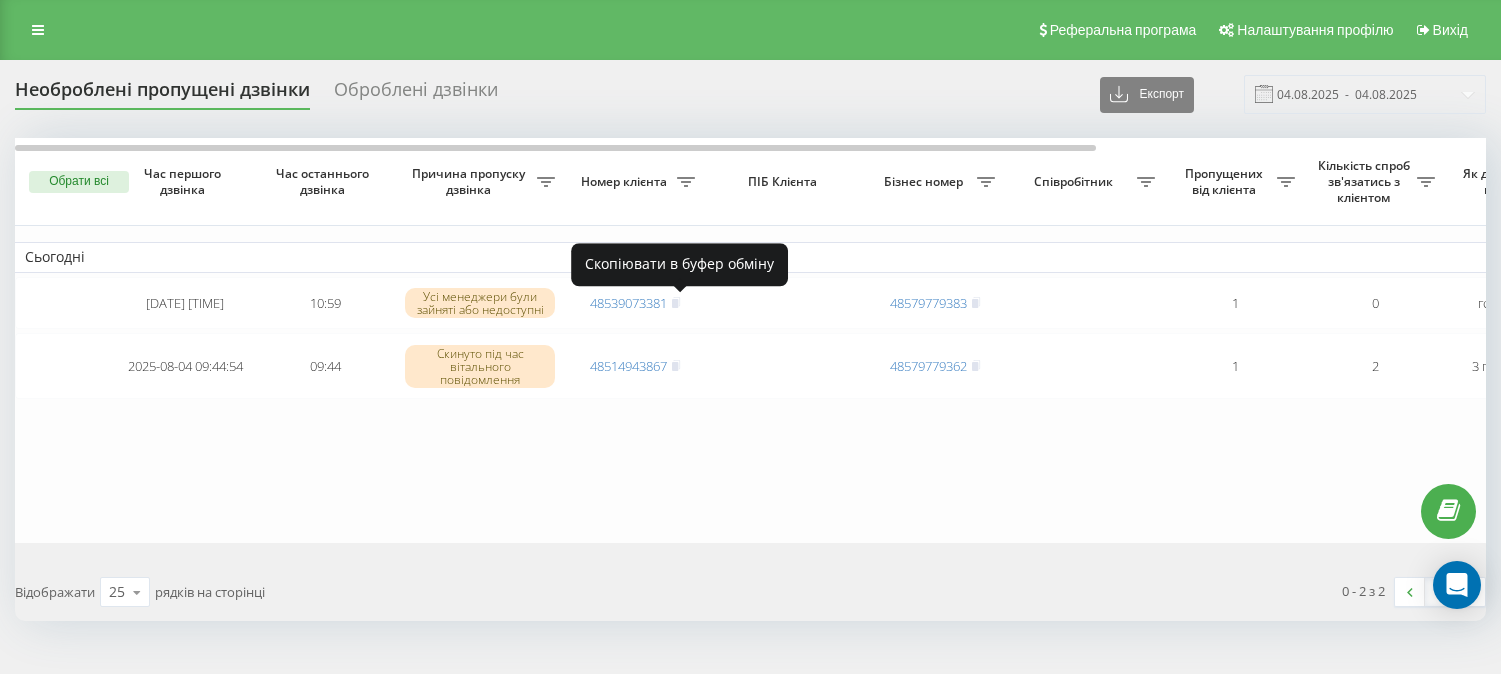 scroll, scrollTop: 0, scrollLeft: 0, axis: both 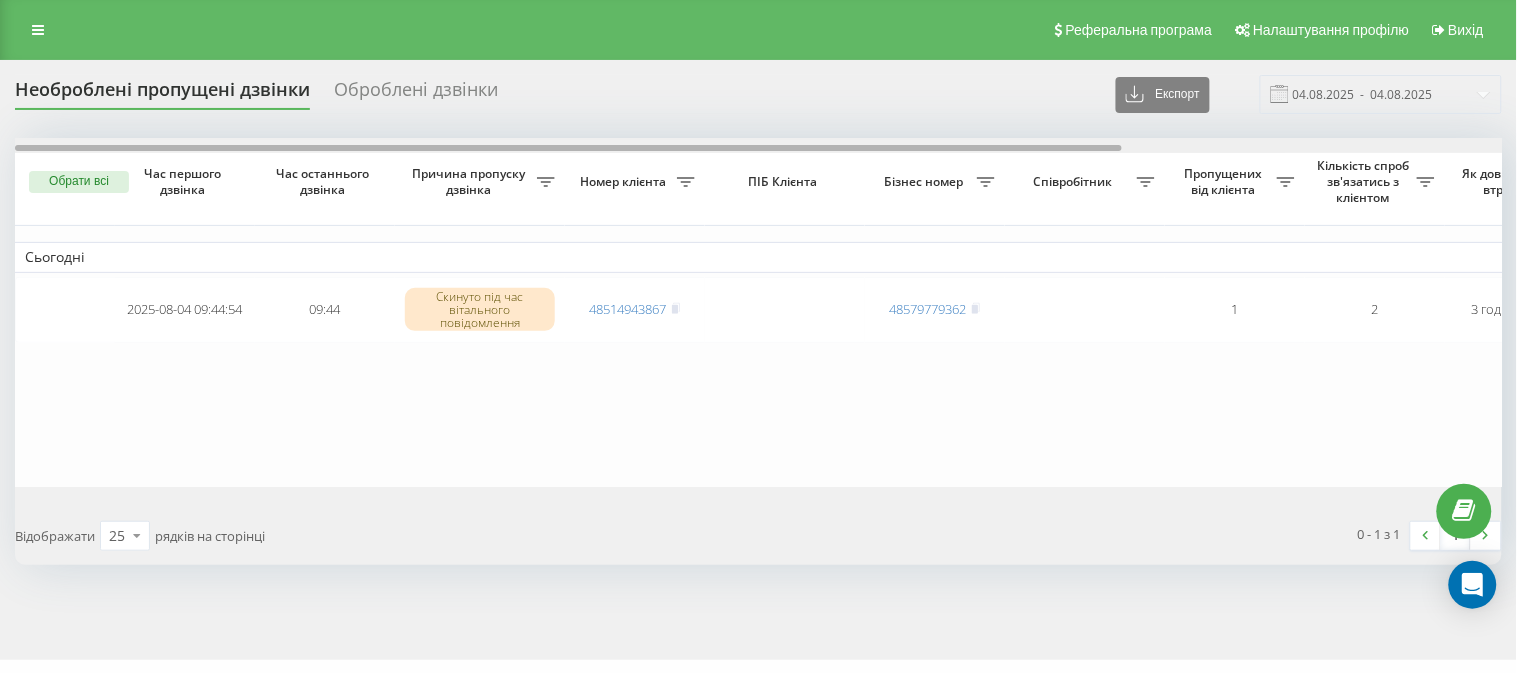click on "Необроблені пропущені дзвінки Оброблені дзвінки Експорт .csv .xlsx 04.08.2025  -  04.08.2025 Обрати всі Час першого дзвінка Час останнього дзвінка Причина пропуску дзвінка Номер клієнта ПІБ Клієнта Бізнес номер Співробітник Пропущених від клієнта Кількість спроб зв'язатись з клієнтом Як довго дзвінок втрачено Назва схеми переадресації Коментар до дзвінка Сьогодні 2025-08-04 09:44:54 09:44 Скинуто під час вітального повідомлення 48514943867 48579779362 1 2 3 години тому ВТК Обробити Не вдалося зв'язатися Зв'язався з клієнтом за допомогою іншого каналу Інший варіант Відображати 25 10 25 50 100 1" at bounding box center [758, 320] 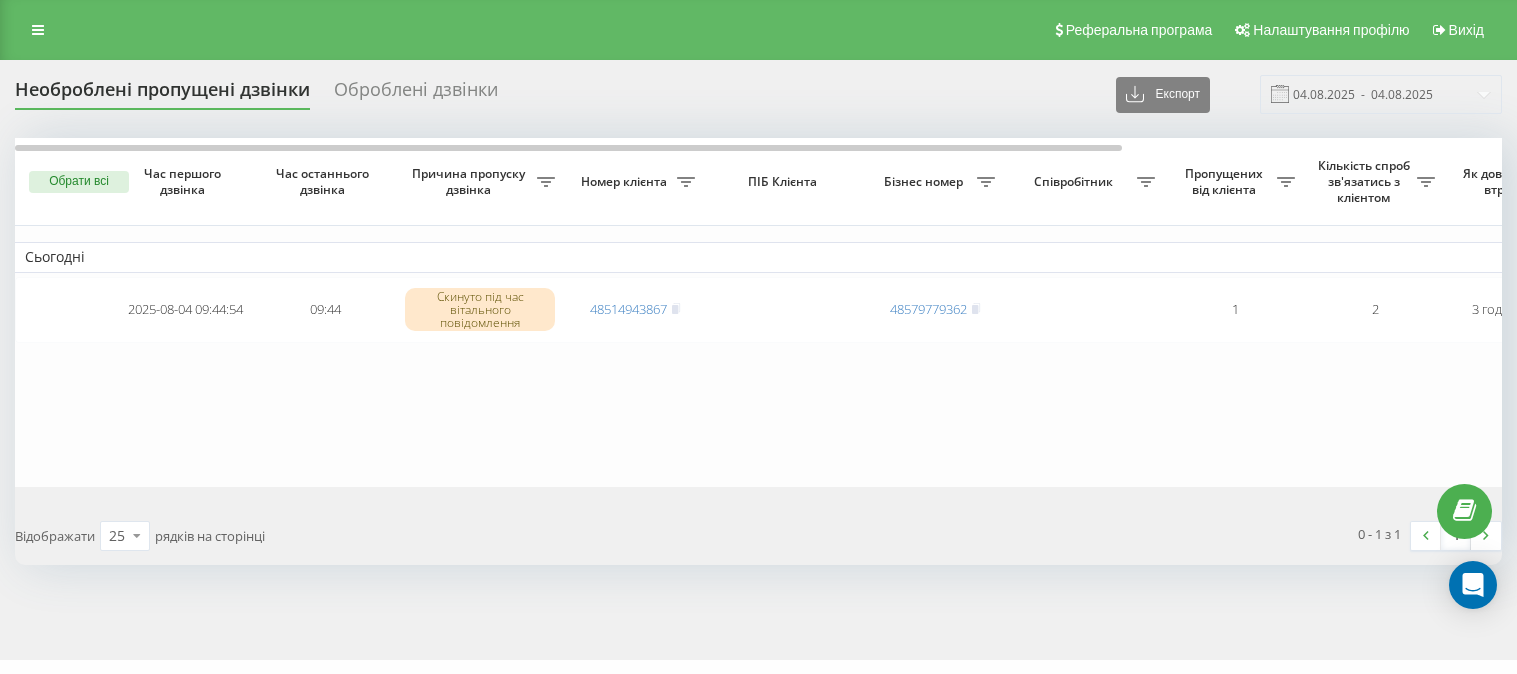 scroll, scrollTop: 0, scrollLeft: 0, axis: both 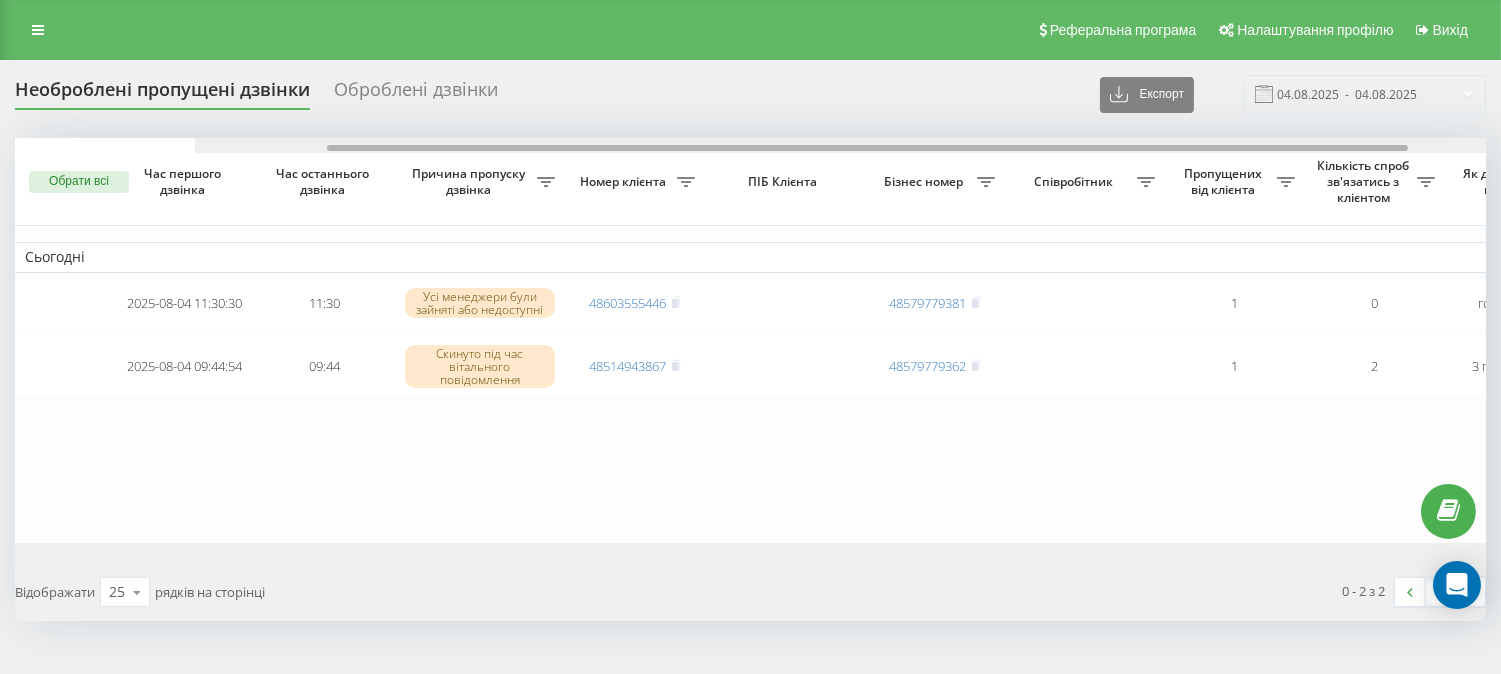 drag, startPoint x: 483, startPoint y: 151, endPoint x: 344, endPoint y: 102, distance: 147.38385 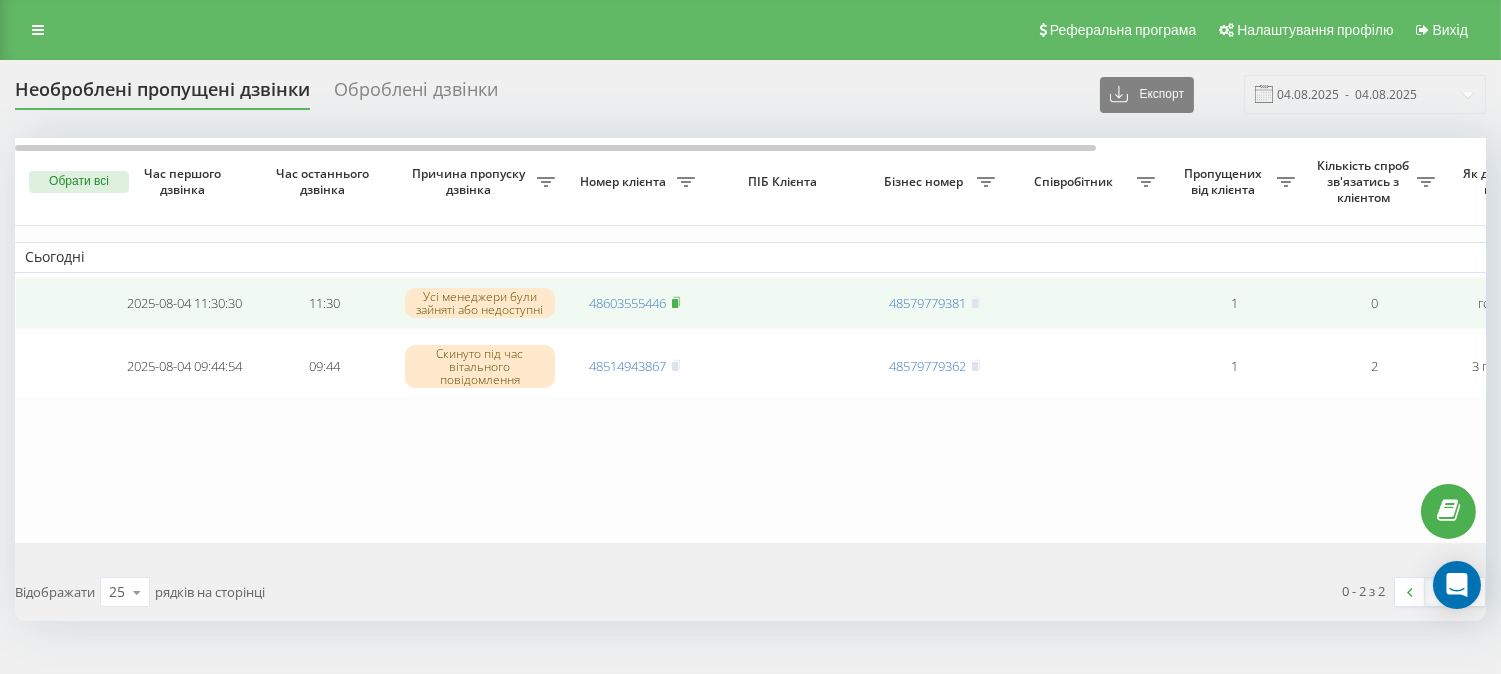 click on "48603555446" at bounding box center [635, 303] 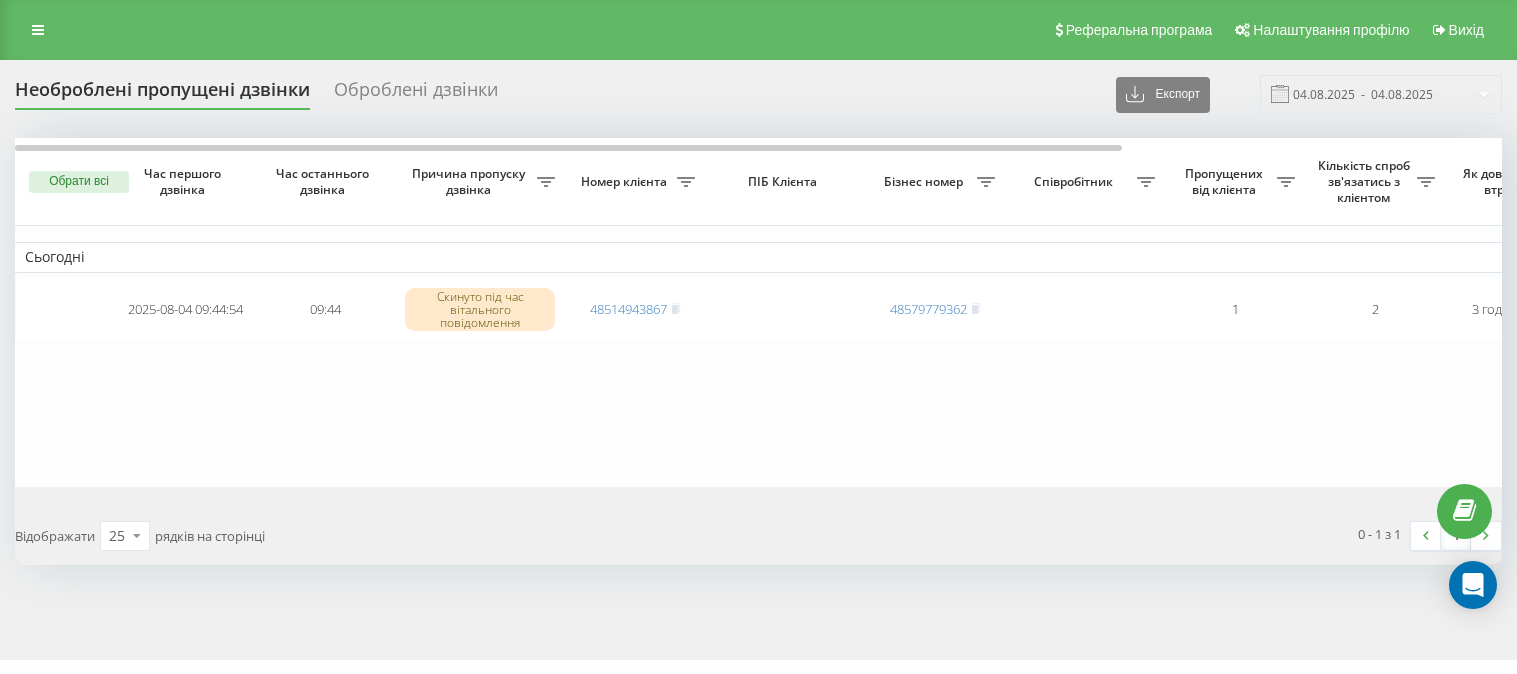 scroll, scrollTop: 0, scrollLeft: 0, axis: both 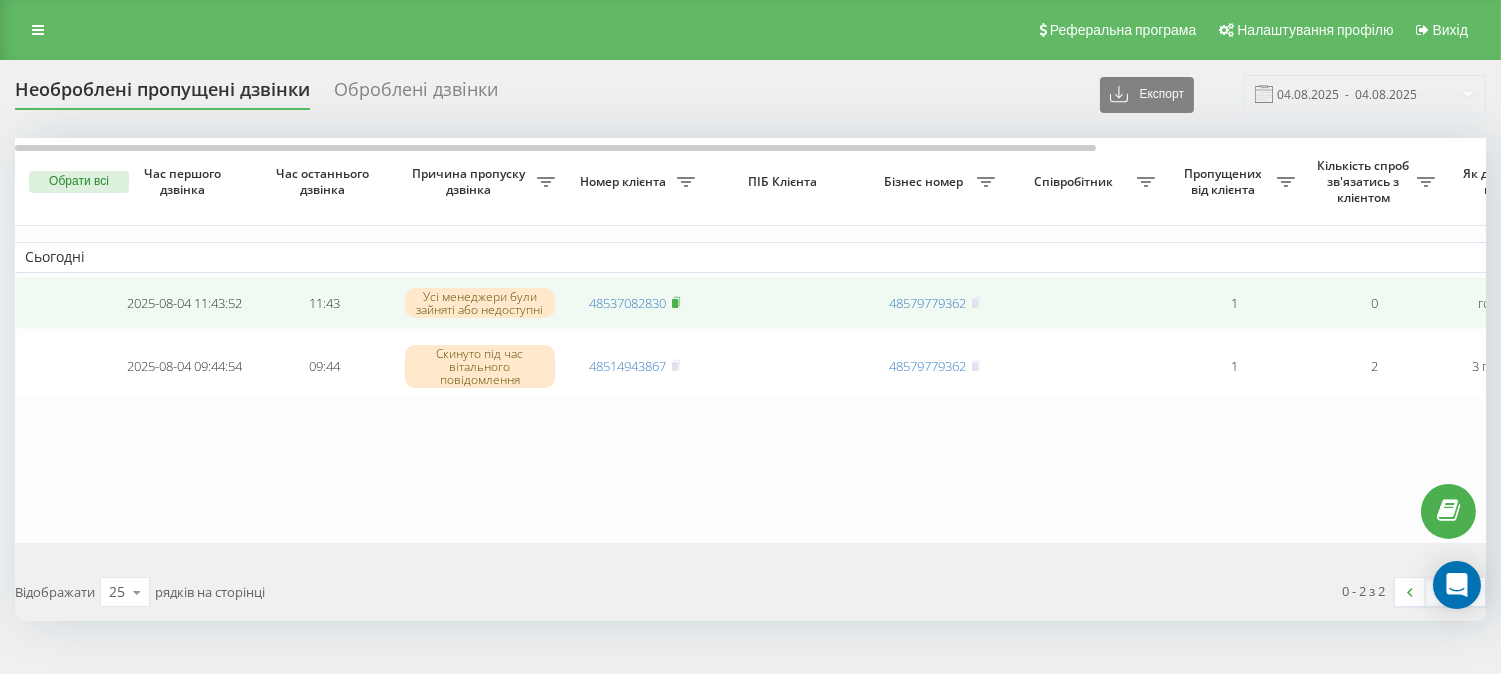 click 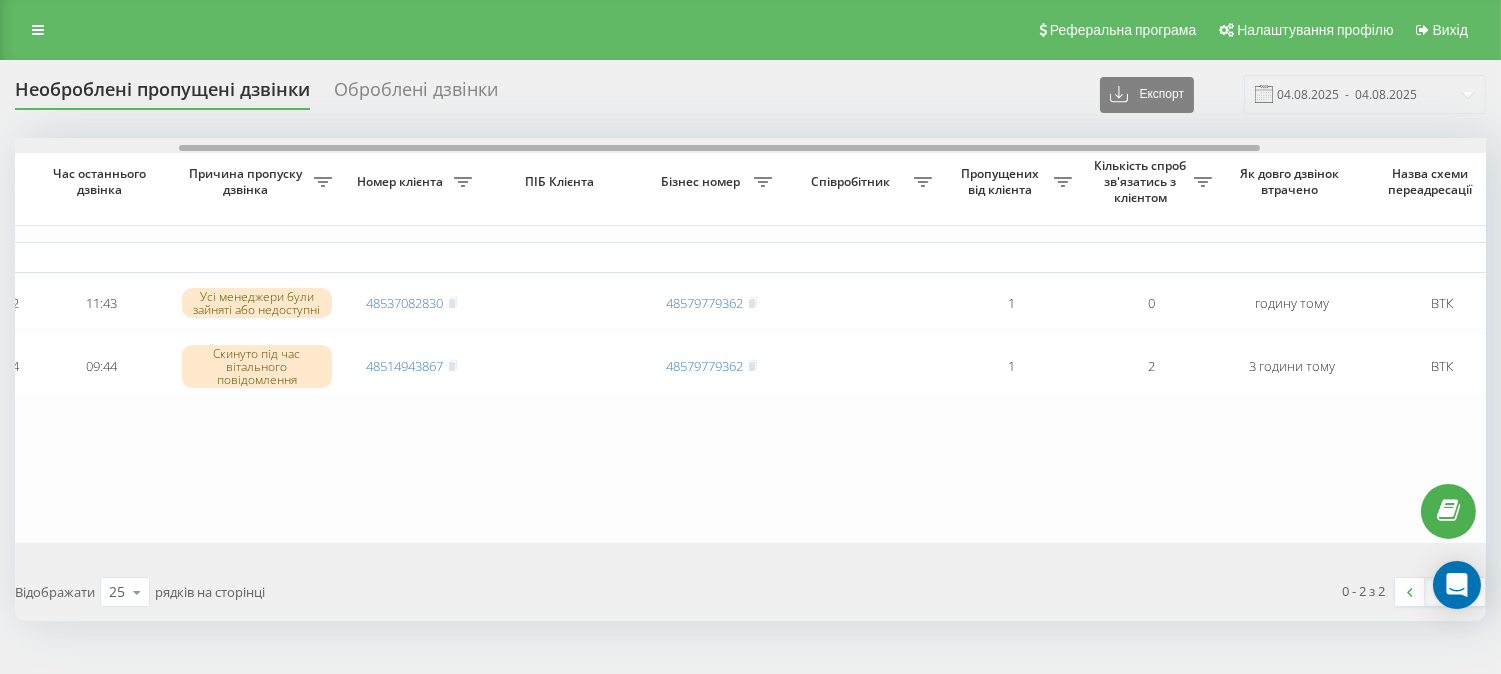 scroll, scrollTop: 0, scrollLeft: 0, axis: both 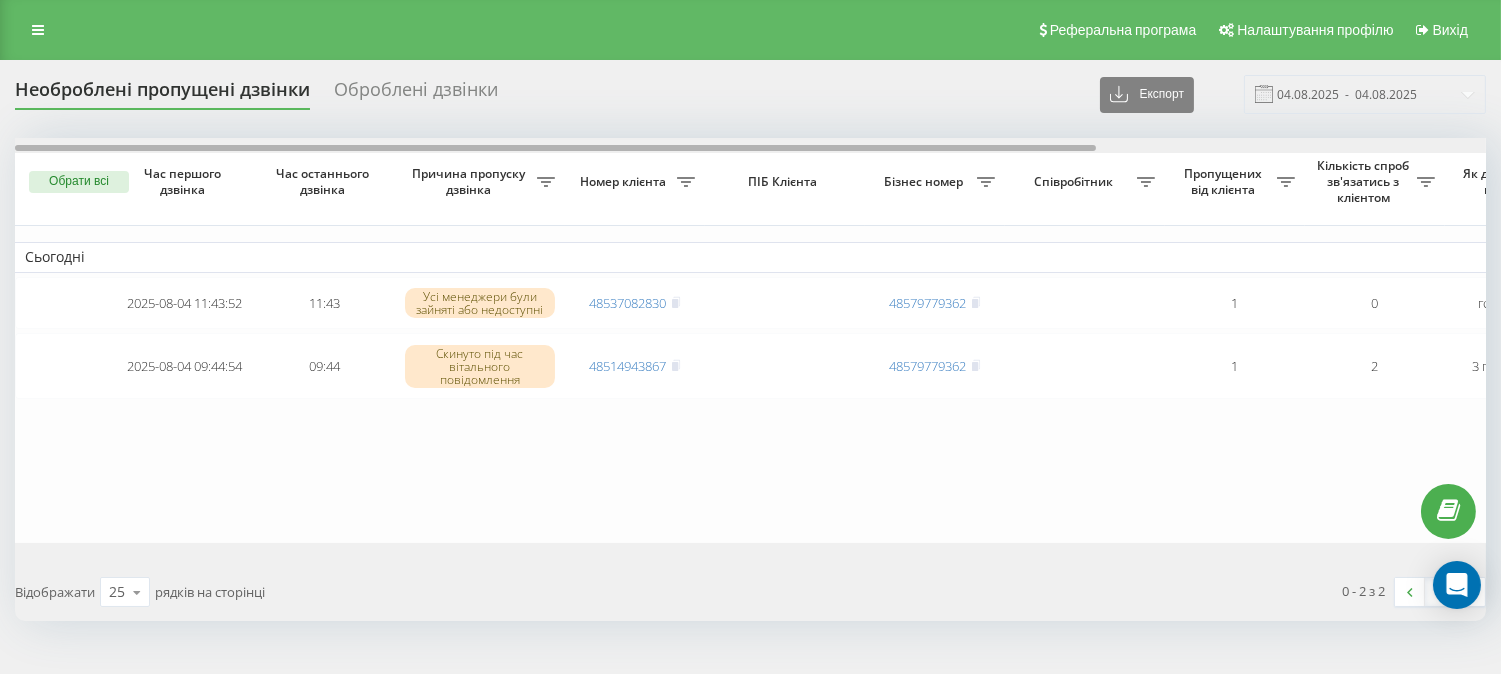 drag, startPoint x: 536, startPoint y: 148, endPoint x: 328, endPoint y: 83, distance: 217.91971 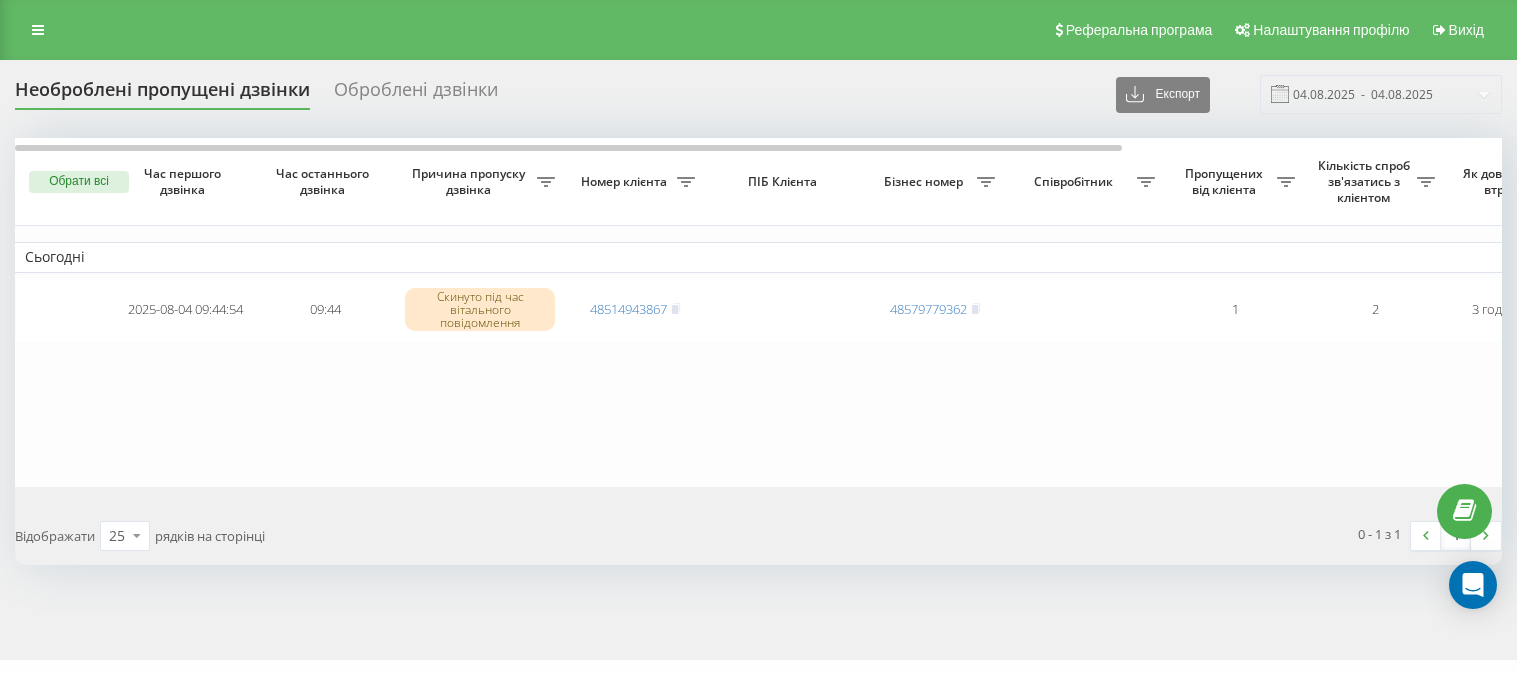 scroll, scrollTop: 0, scrollLeft: 0, axis: both 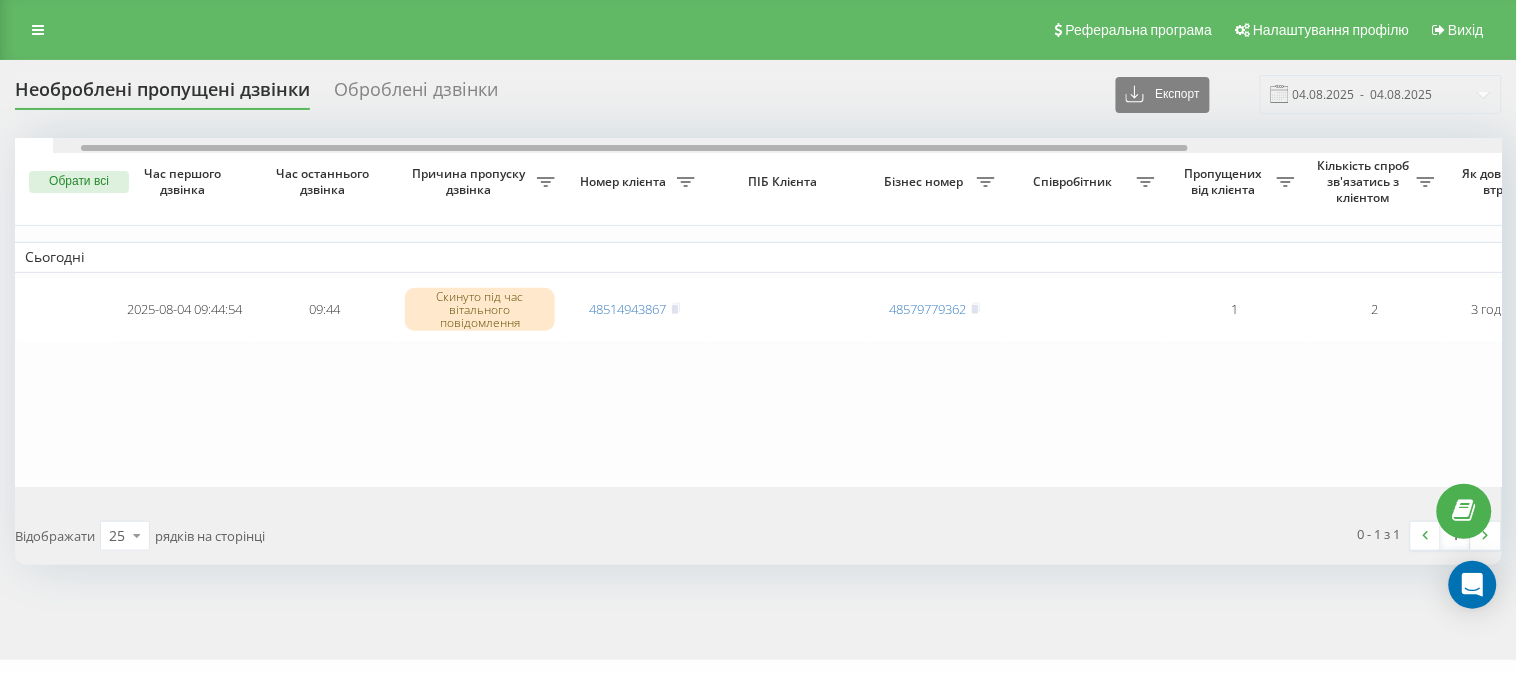 drag, startPoint x: 537, startPoint y: 147, endPoint x: 400, endPoint y: 133, distance: 137.71347 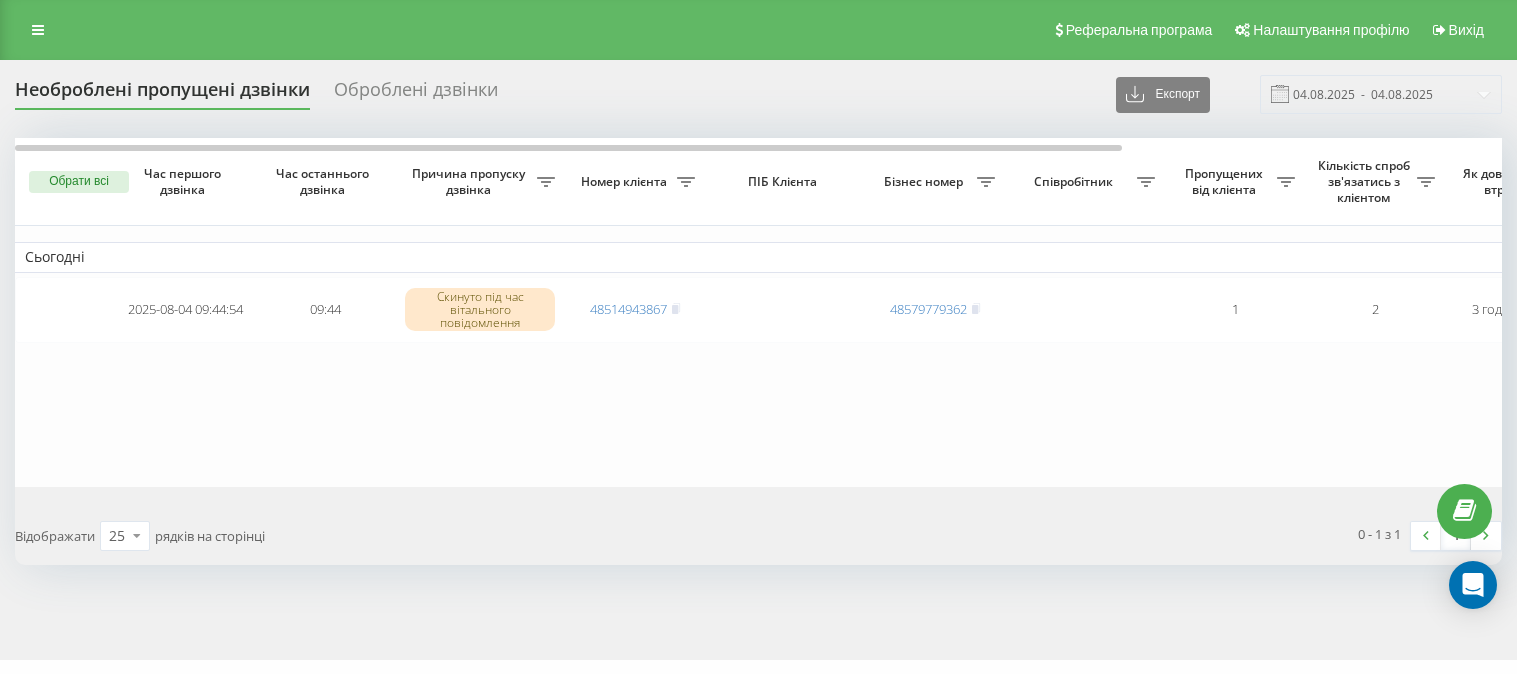 scroll, scrollTop: 0, scrollLeft: 0, axis: both 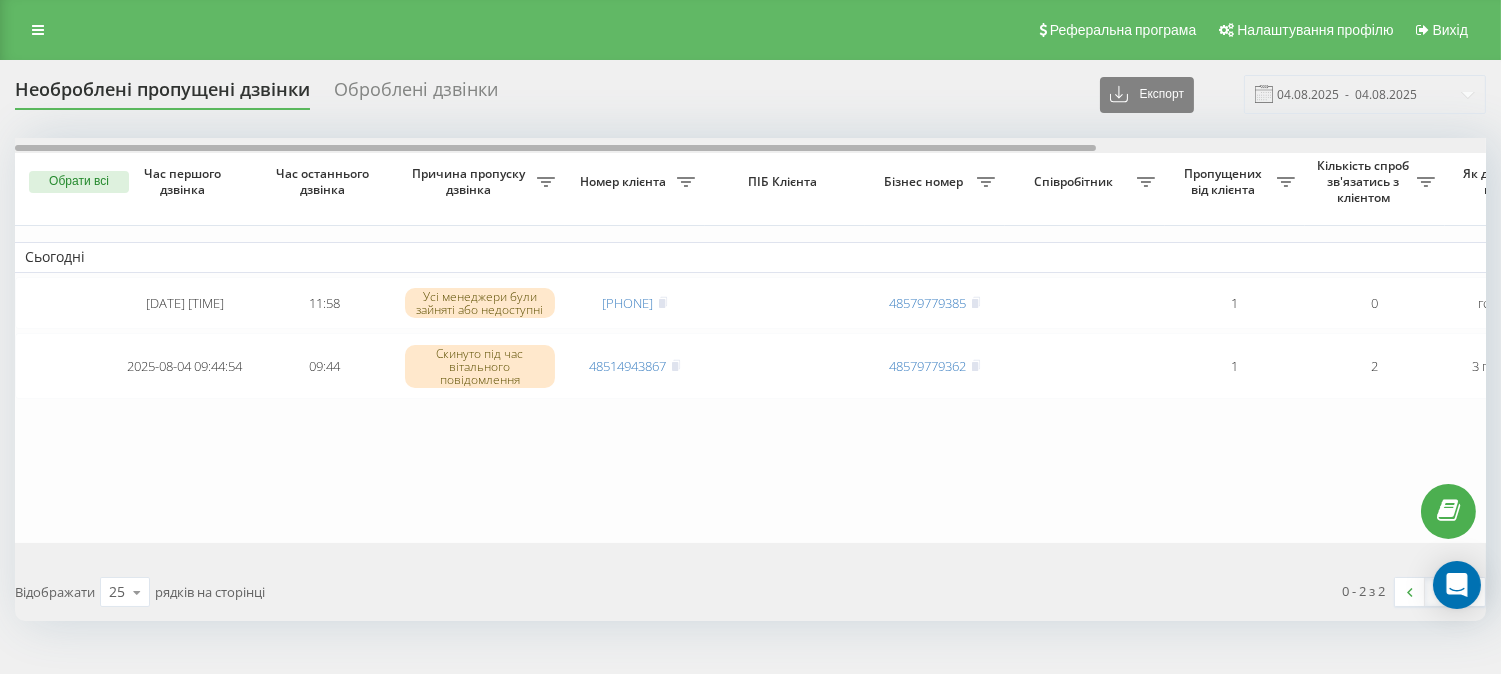 drag, startPoint x: 507, startPoint y: 148, endPoint x: 337, endPoint y: 133, distance: 170.66048 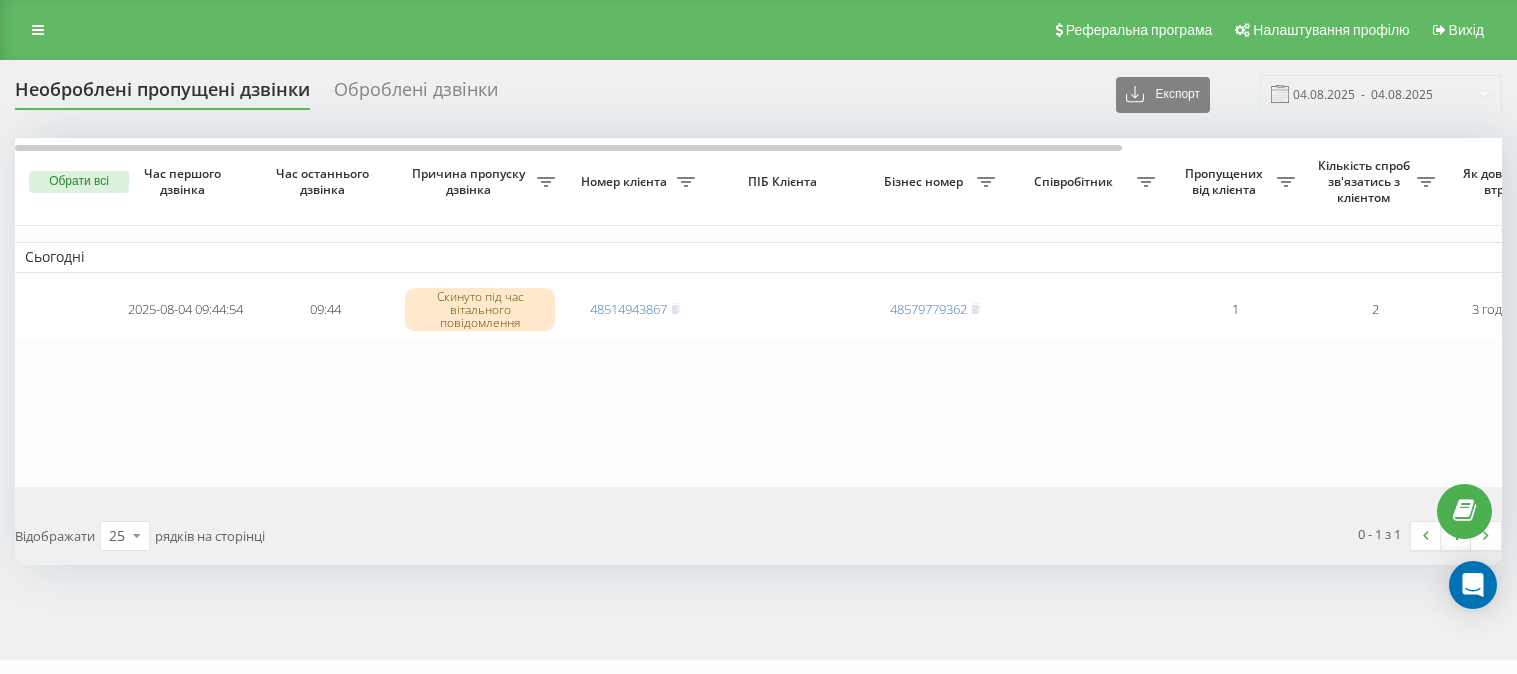 scroll, scrollTop: 0, scrollLeft: 0, axis: both 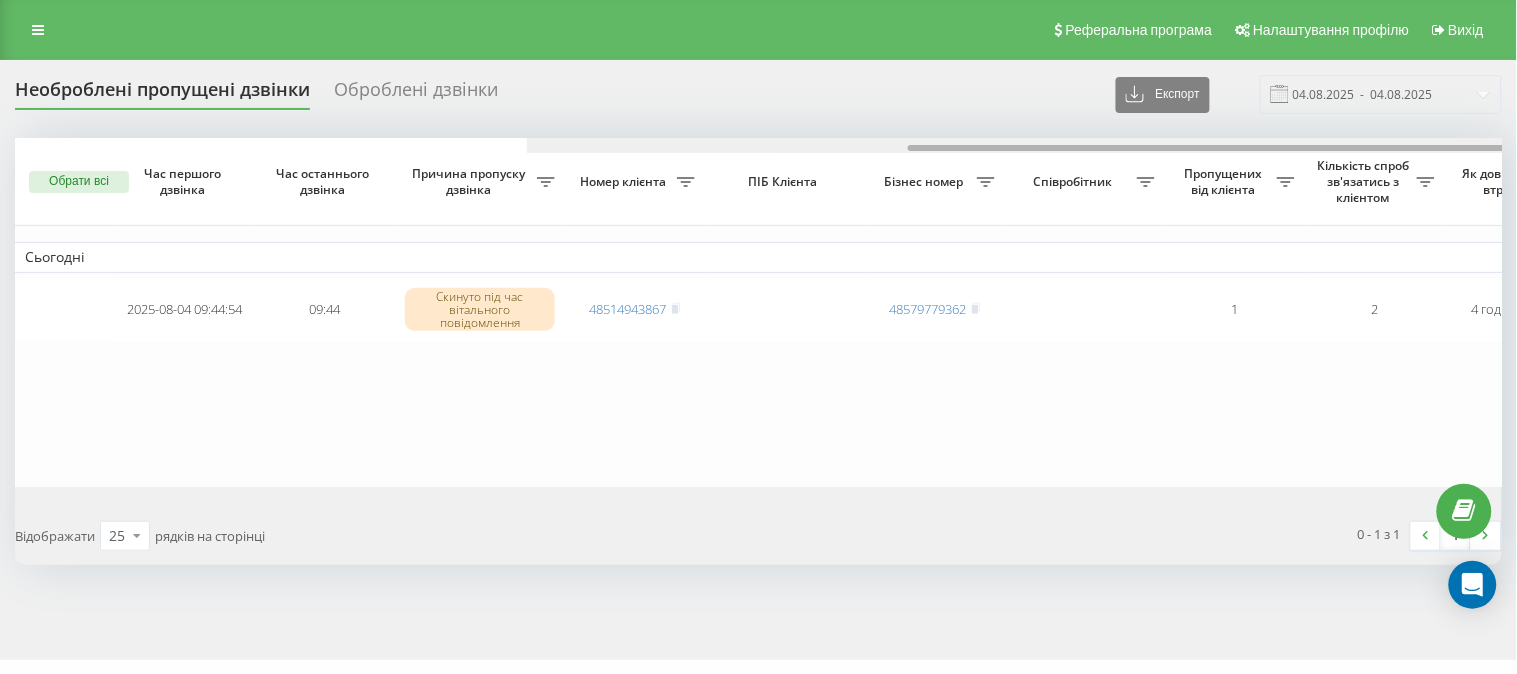 drag, startPoint x: 453, startPoint y: 150, endPoint x: 277, endPoint y: 83, distance: 188.32153 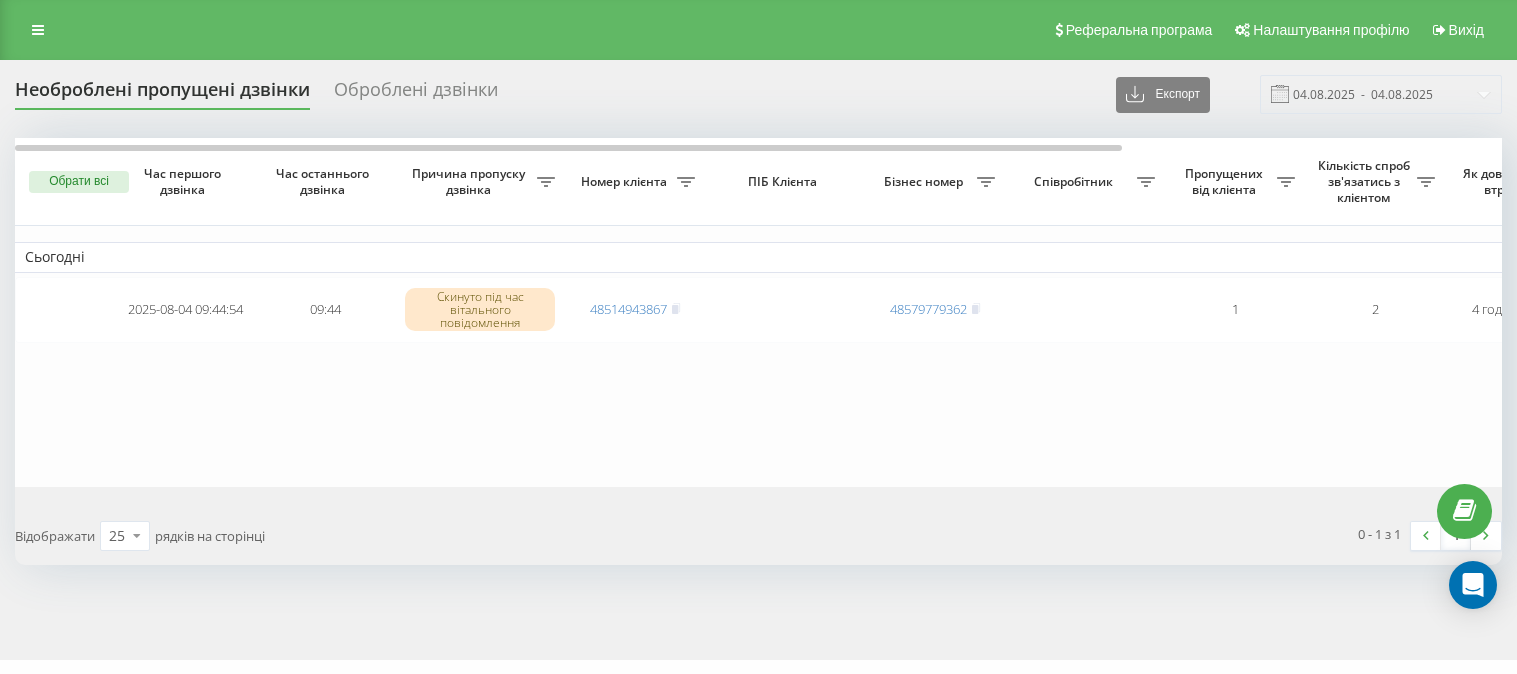 scroll, scrollTop: 0, scrollLeft: 0, axis: both 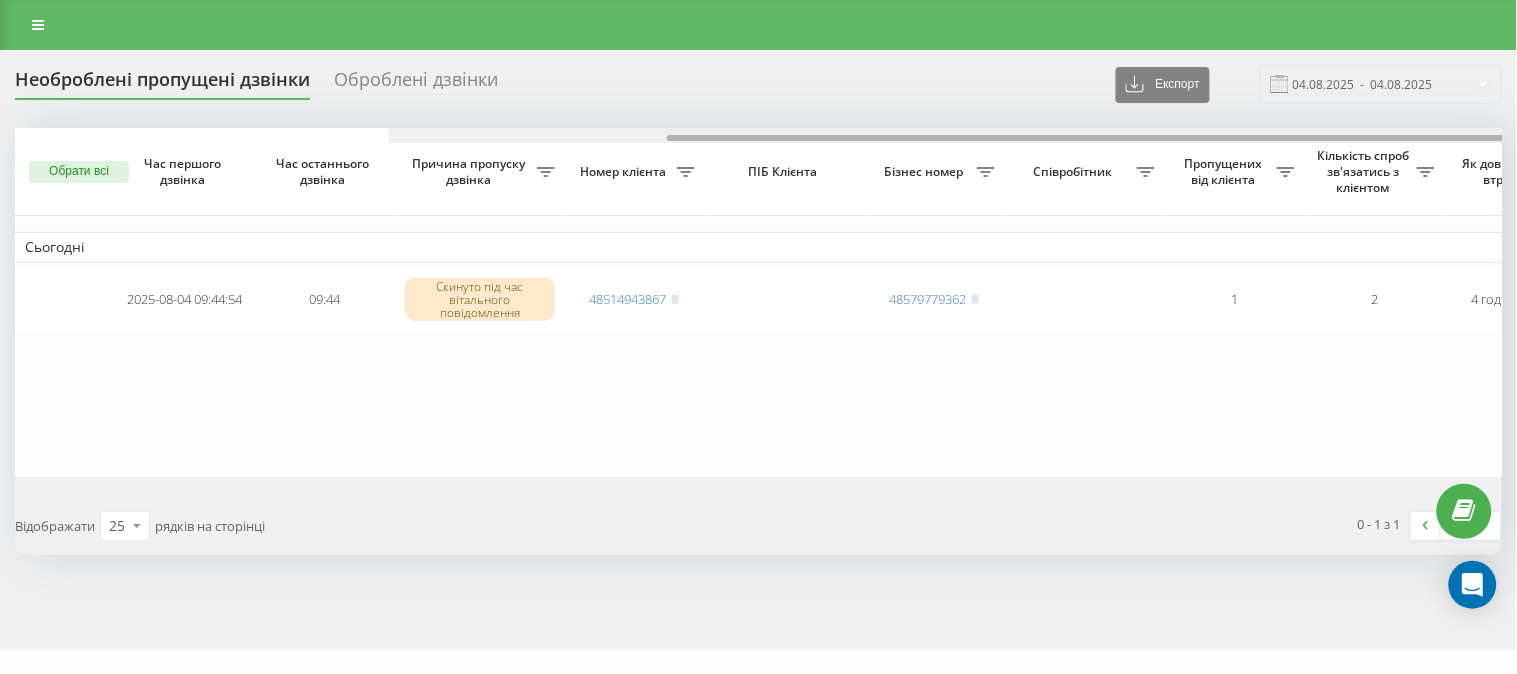 drag, startPoint x: 485, startPoint y: 138, endPoint x: 316, endPoint y: 128, distance: 169.2956 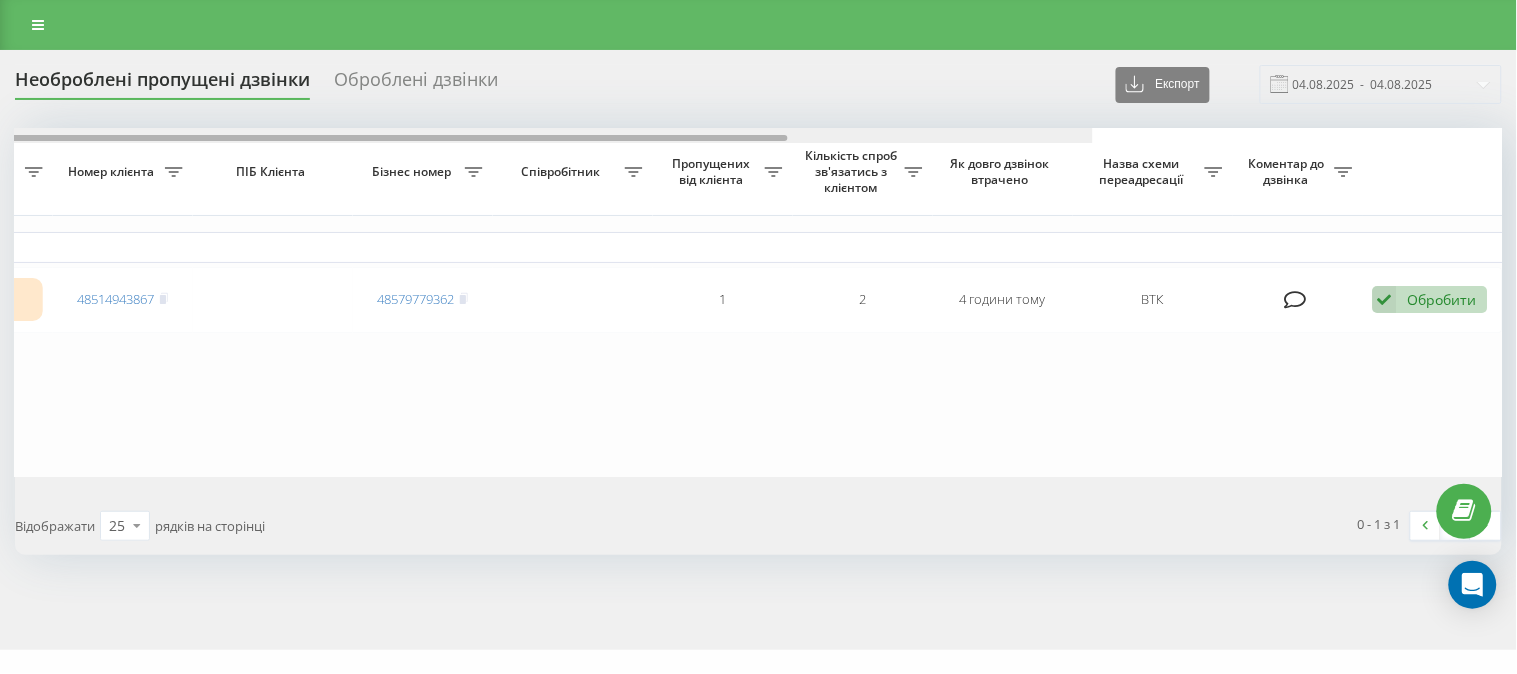 scroll, scrollTop: 0, scrollLeft: 0, axis: both 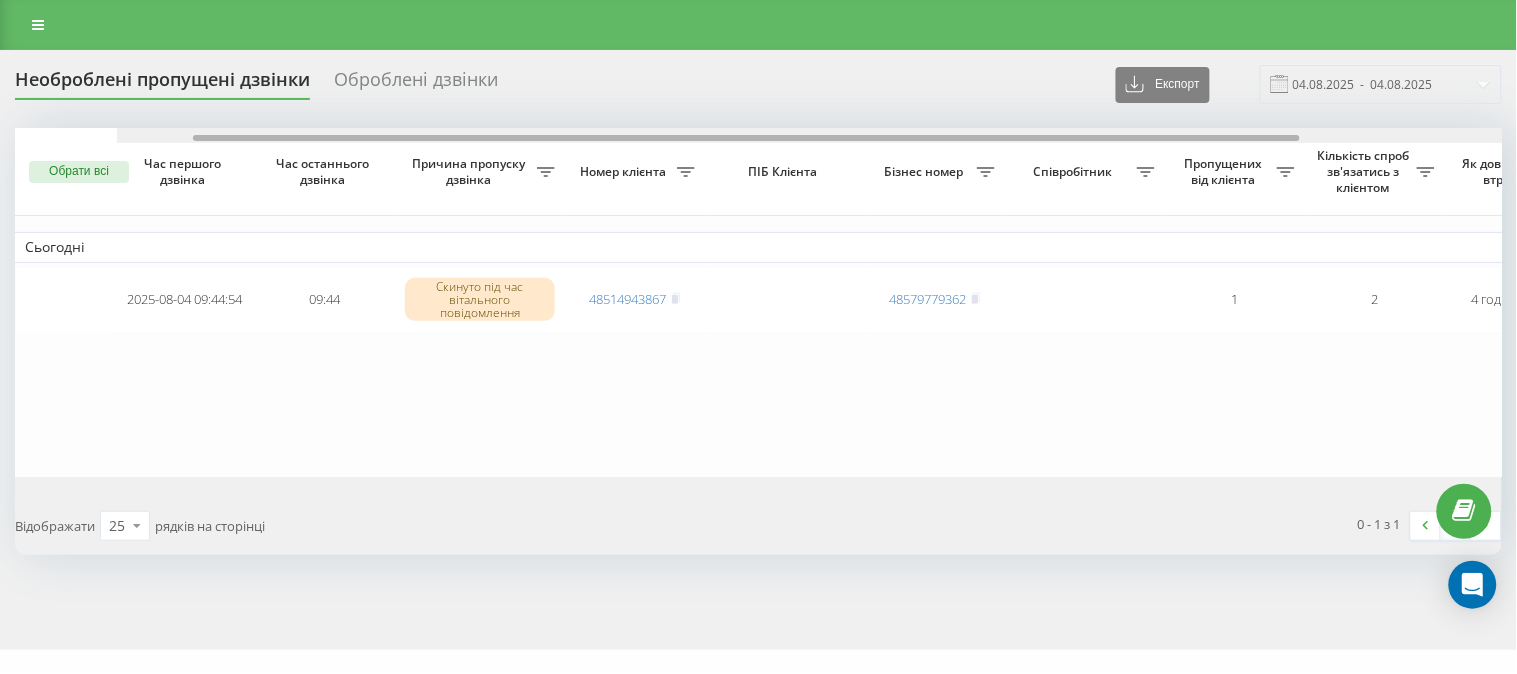 drag, startPoint x: 547, startPoint y: 136, endPoint x: 414, endPoint y: 66, distance: 150.29637 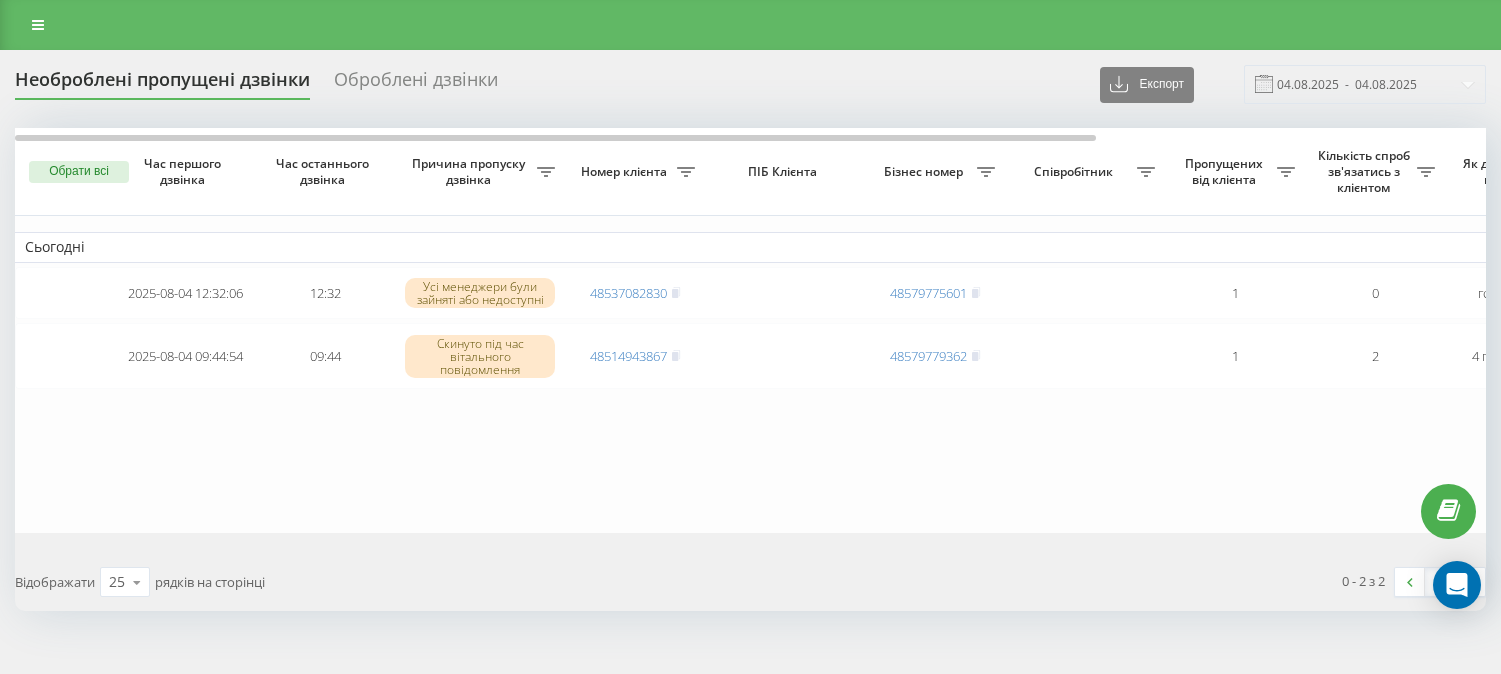 scroll, scrollTop: 0, scrollLeft: 0, axis: both 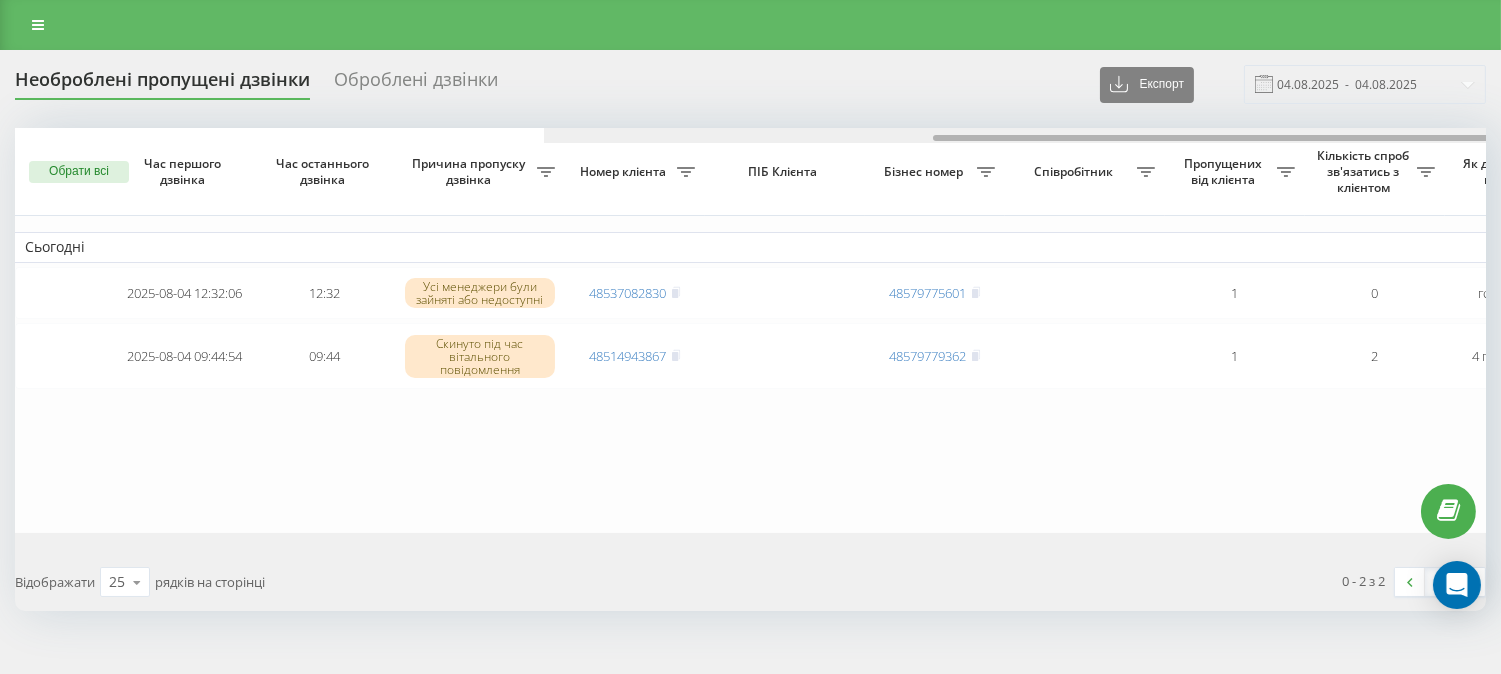drag, startPoint x: 517, startPoint y: 137, endPoint x: 374, endPoint y: 113, distance: 145 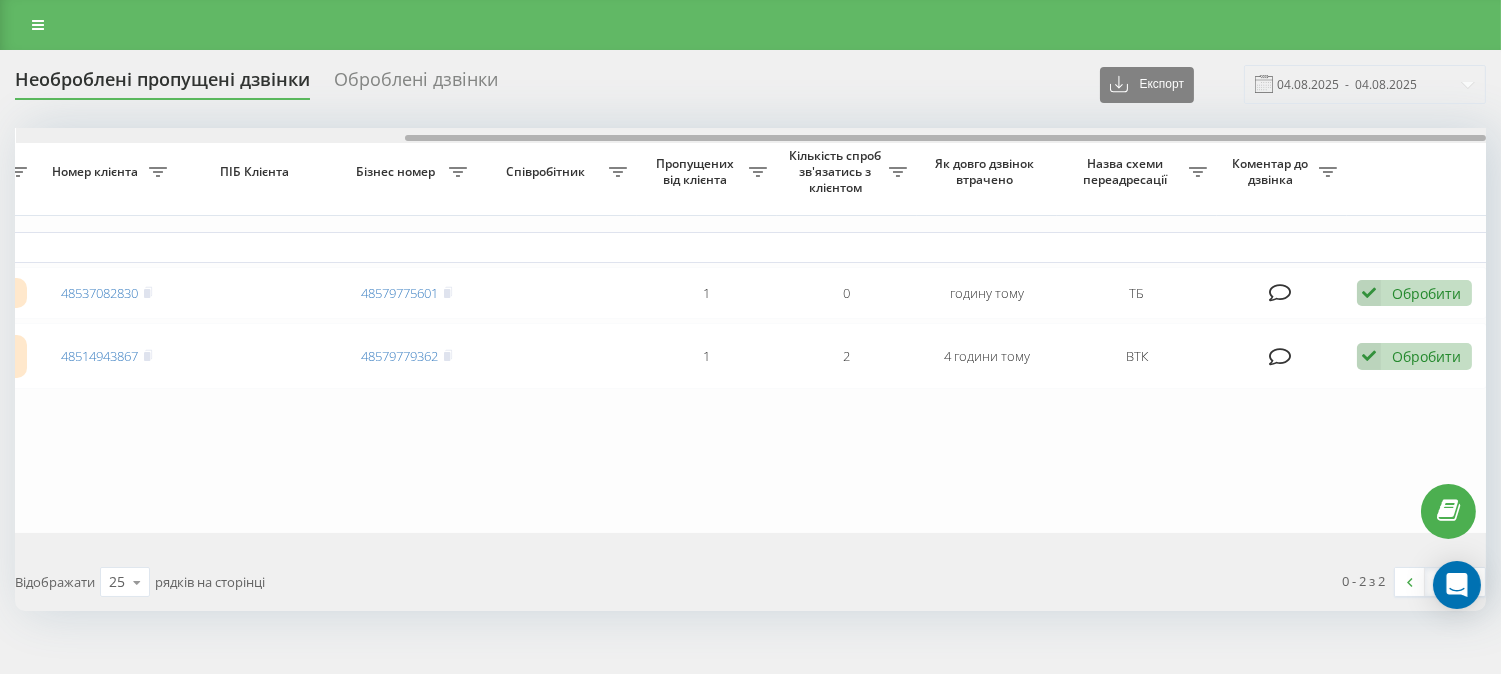 scroll, scrollTop: 0, scrollLeft: 0, axis: both 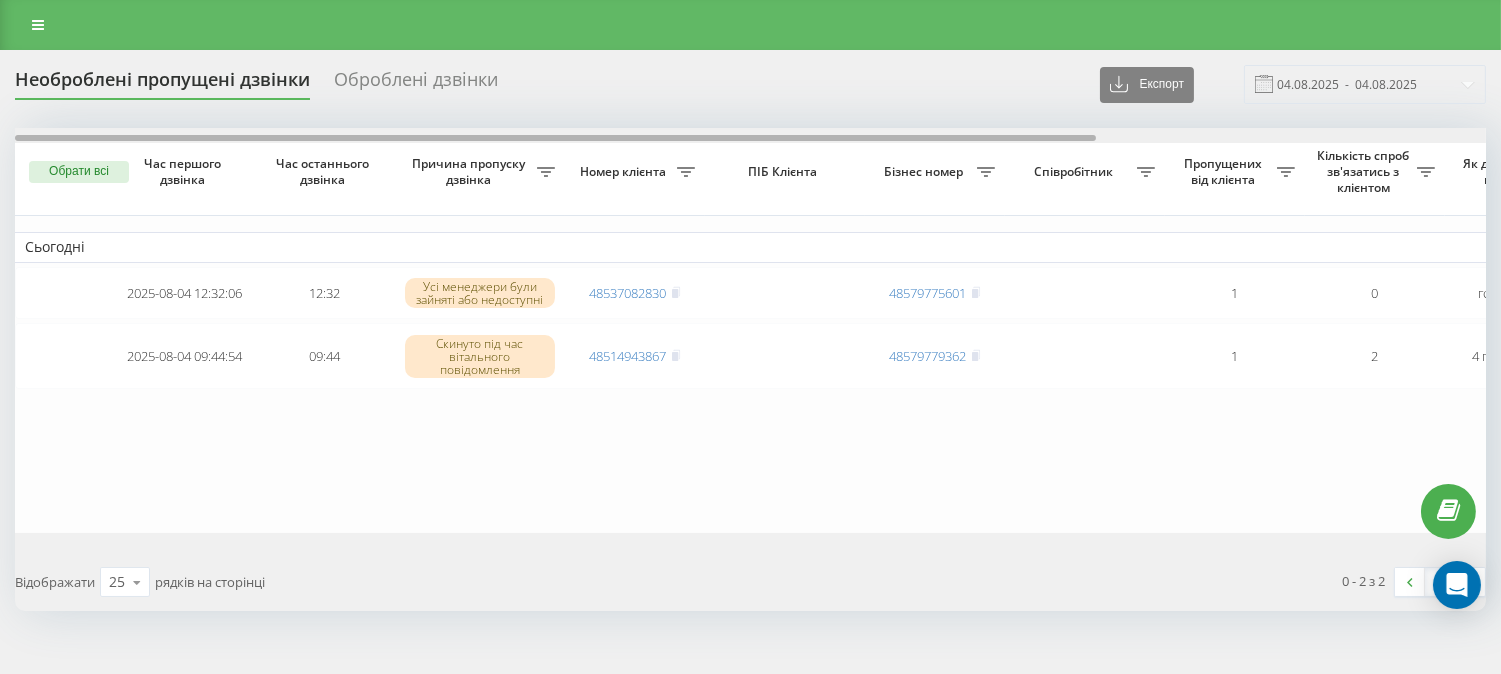 drag, startPoint x: 604, startPoint y: 138, endPoint x: 504, endPoint y: 170, distance: 104.99524 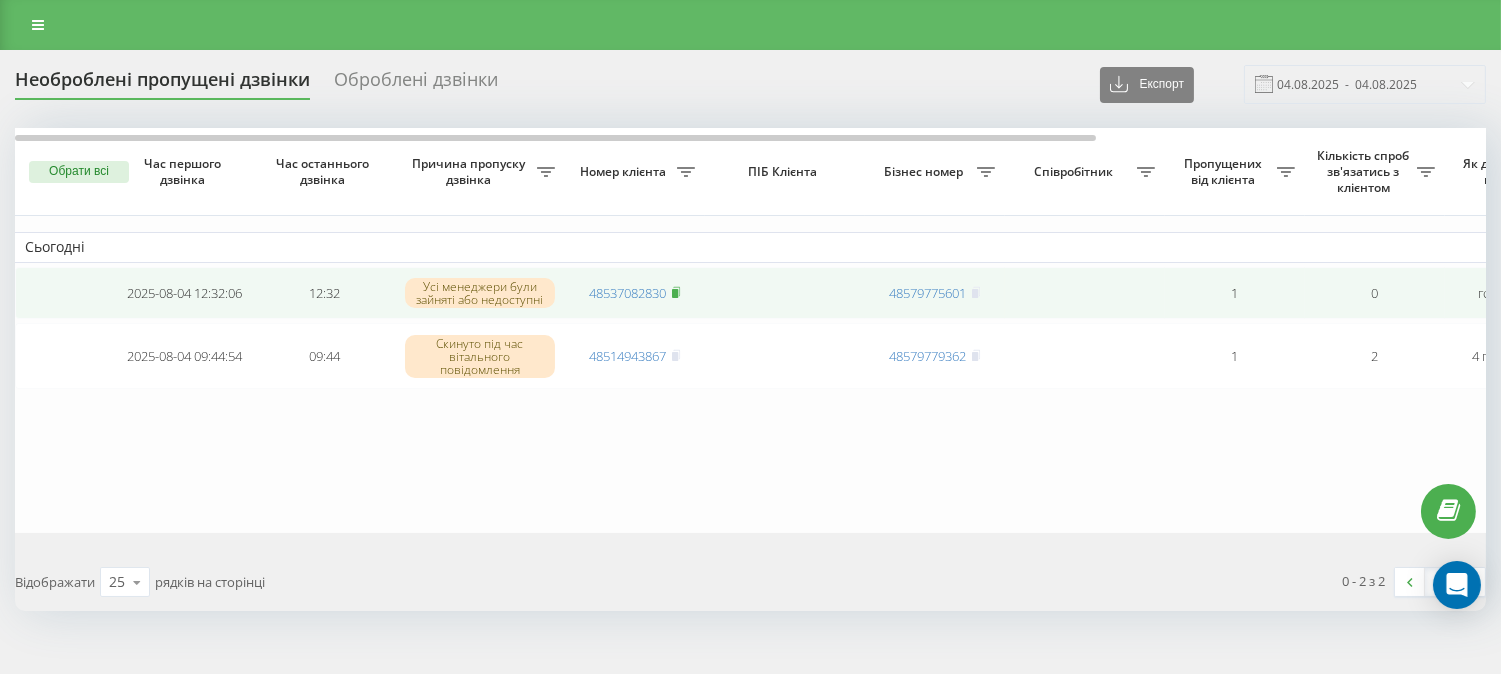 click 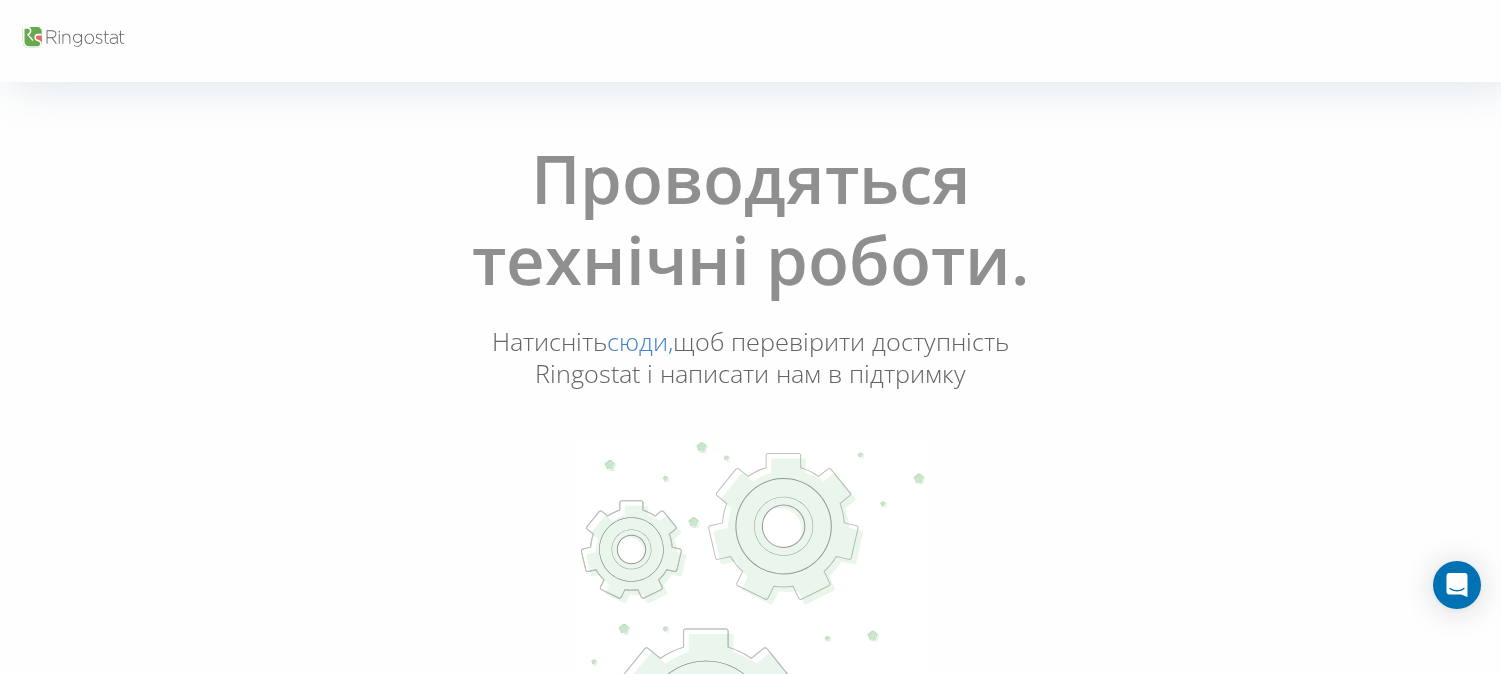 scroll, scrollTop: 0, scrollLeft: 0, axis: both 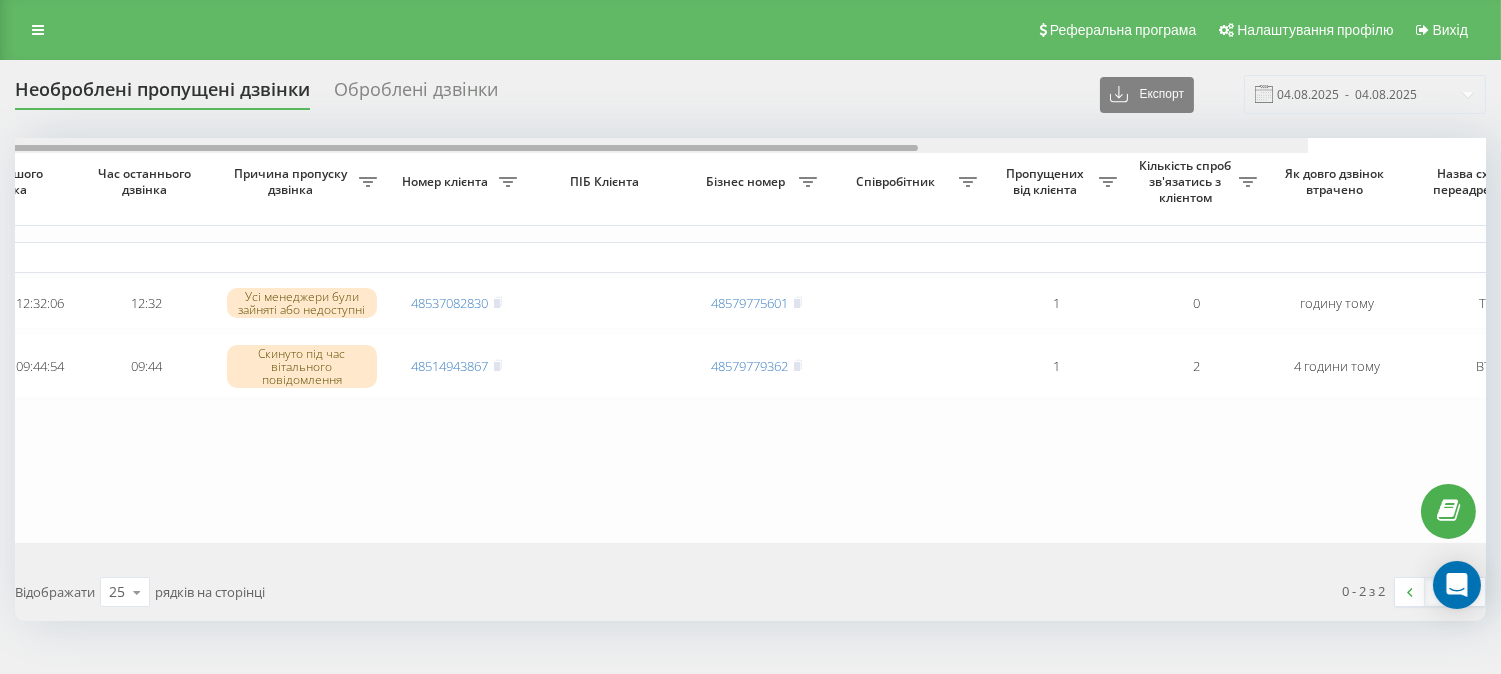 drag, startPoint x: 548, startPoint y: 145, endPoint x: 515, endPoint y: 113, distance: 45.96738 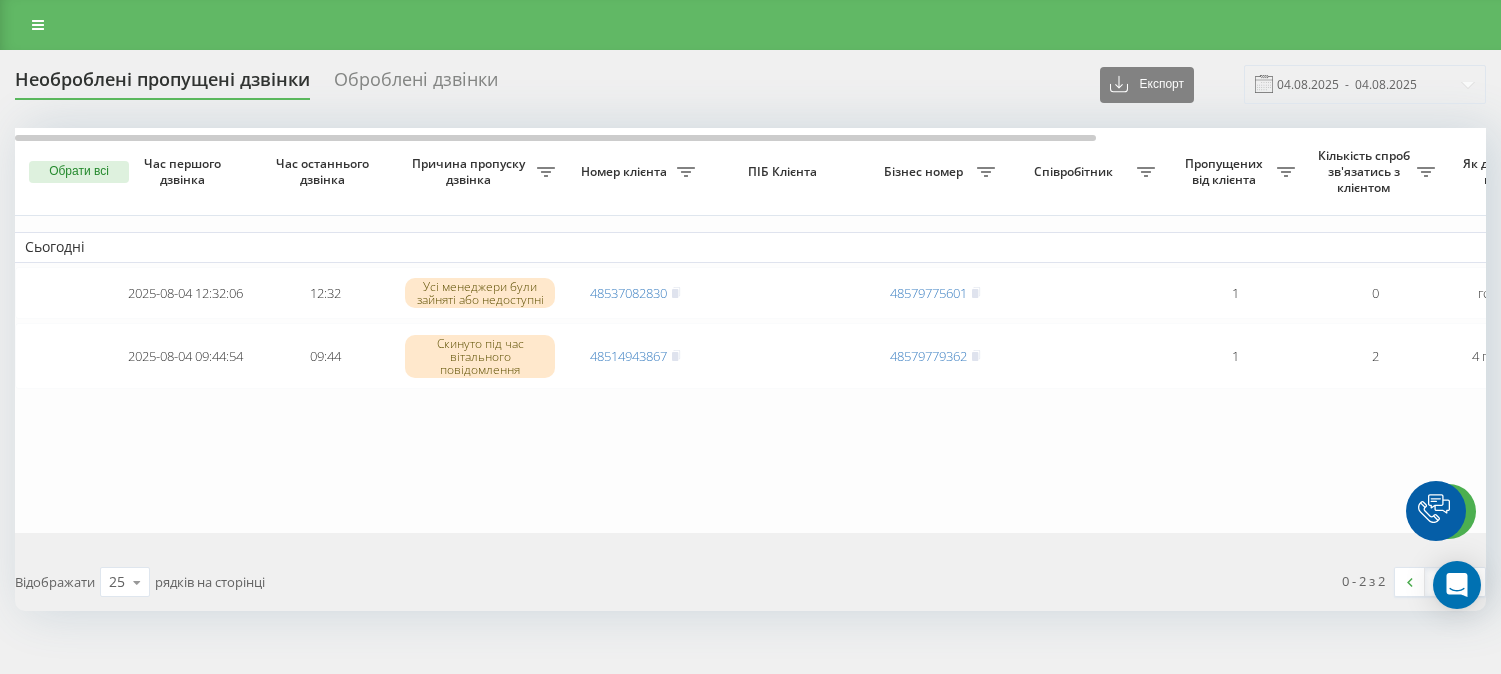 scroll, scrollTop: 0, scrollLeft: 0, axis: both 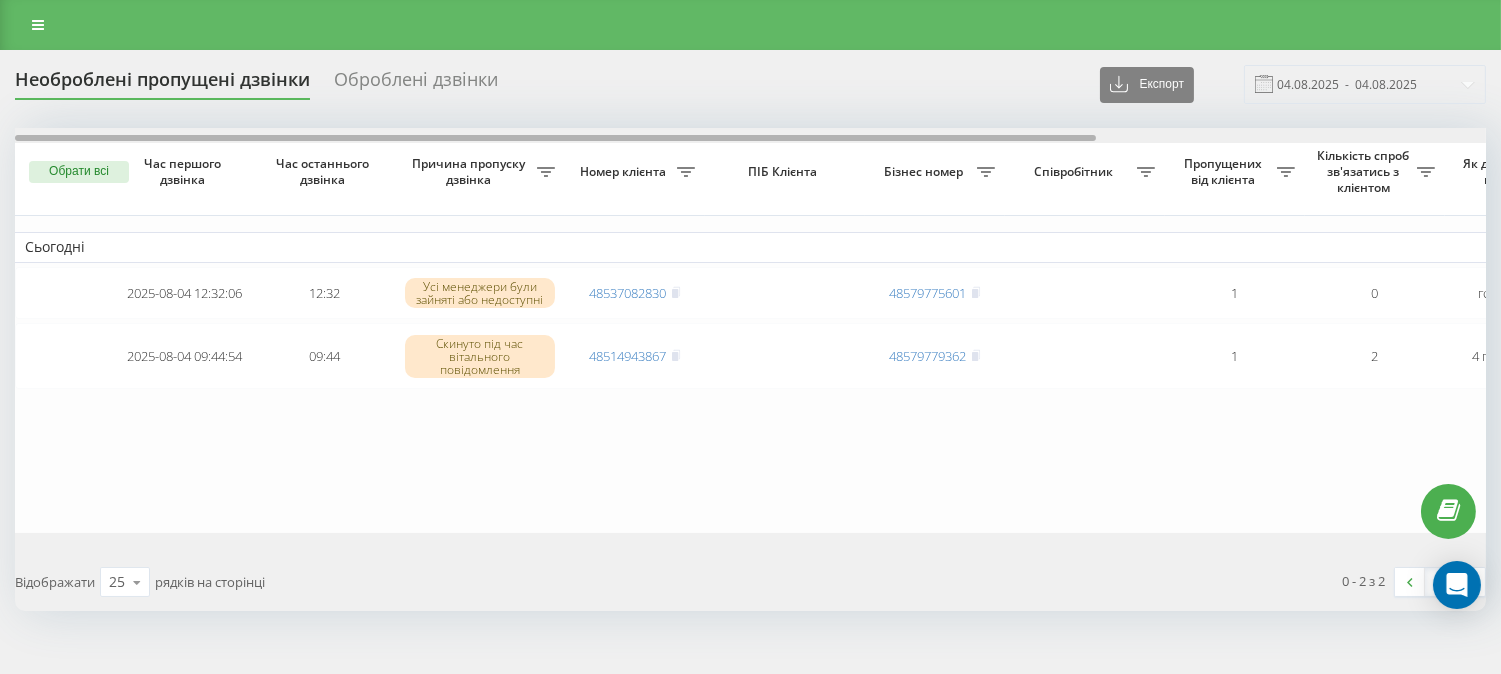 drag, startPoint x: 526, startPoint y: 141, endPoint x: 393, endPoint y: 136, distance: 133.09395 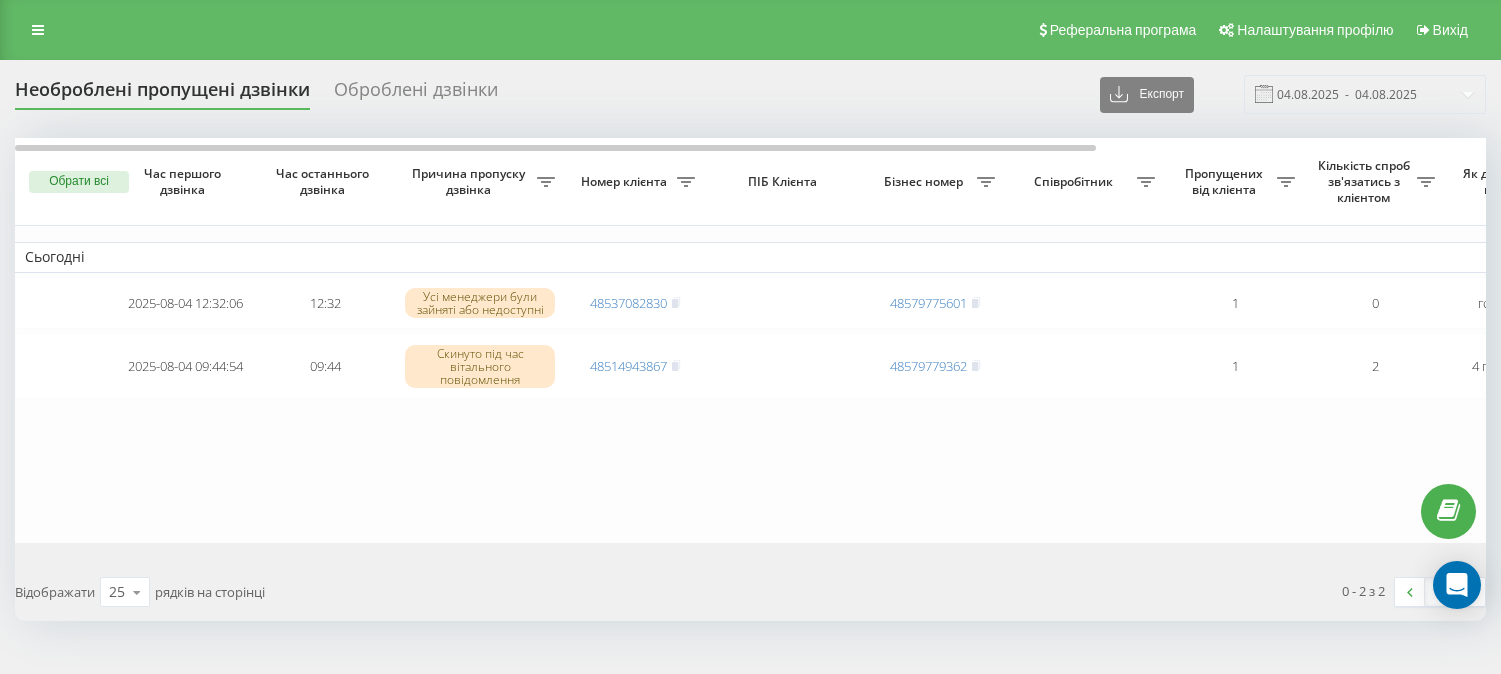 scroll, scrollTop: 0, scrollLeft: 0, axis: both 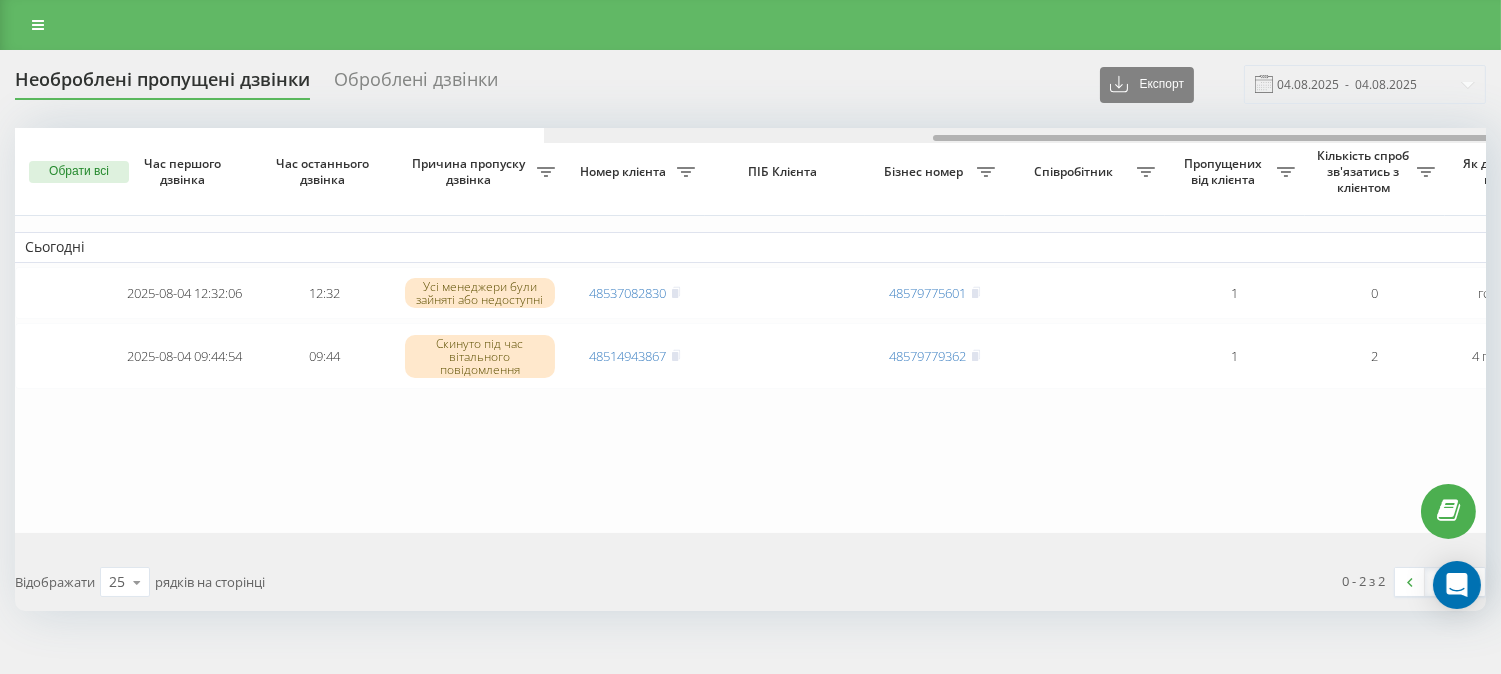 drag, startPoint x: 435, startPoint y: 138, endPoint x: 182, endPoint y: 97, distance: 256.3006 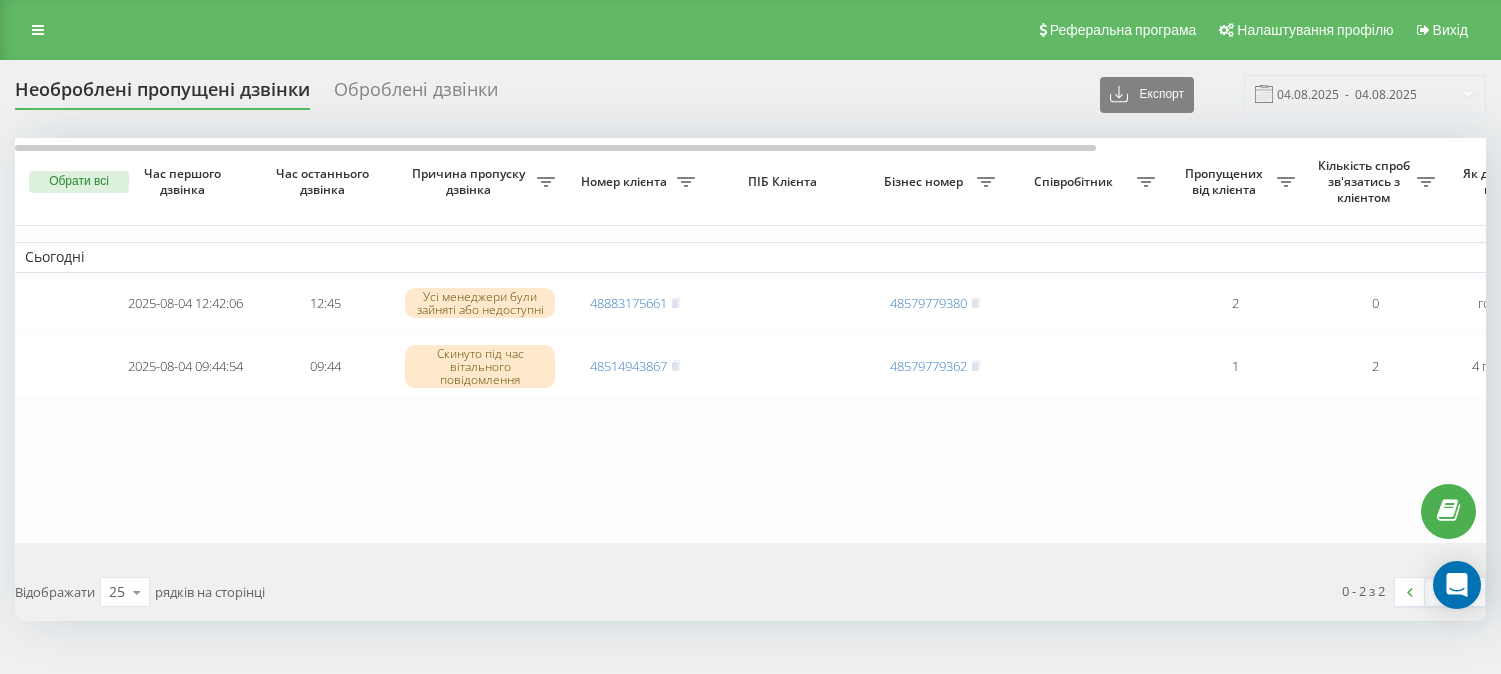 scroll, scrollTop: 0, scrollLeft: 0, axis: both 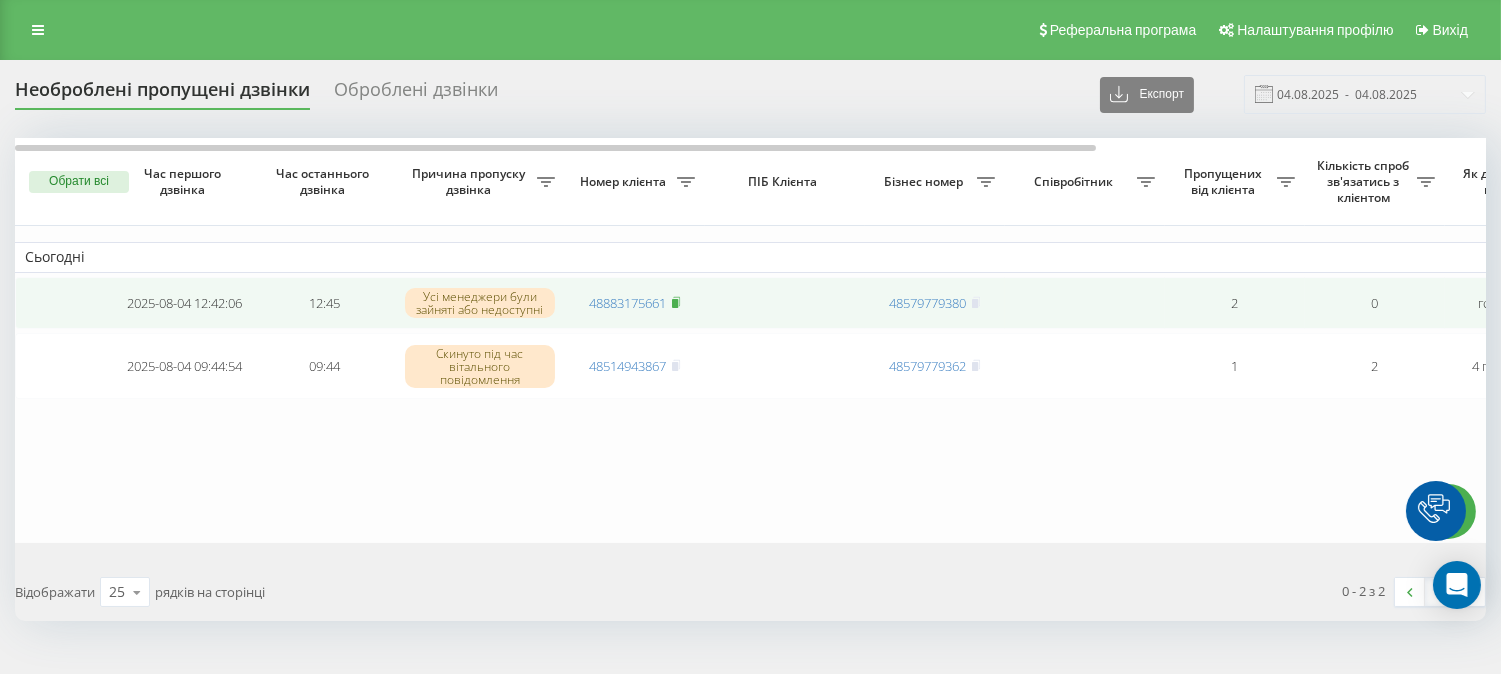 click 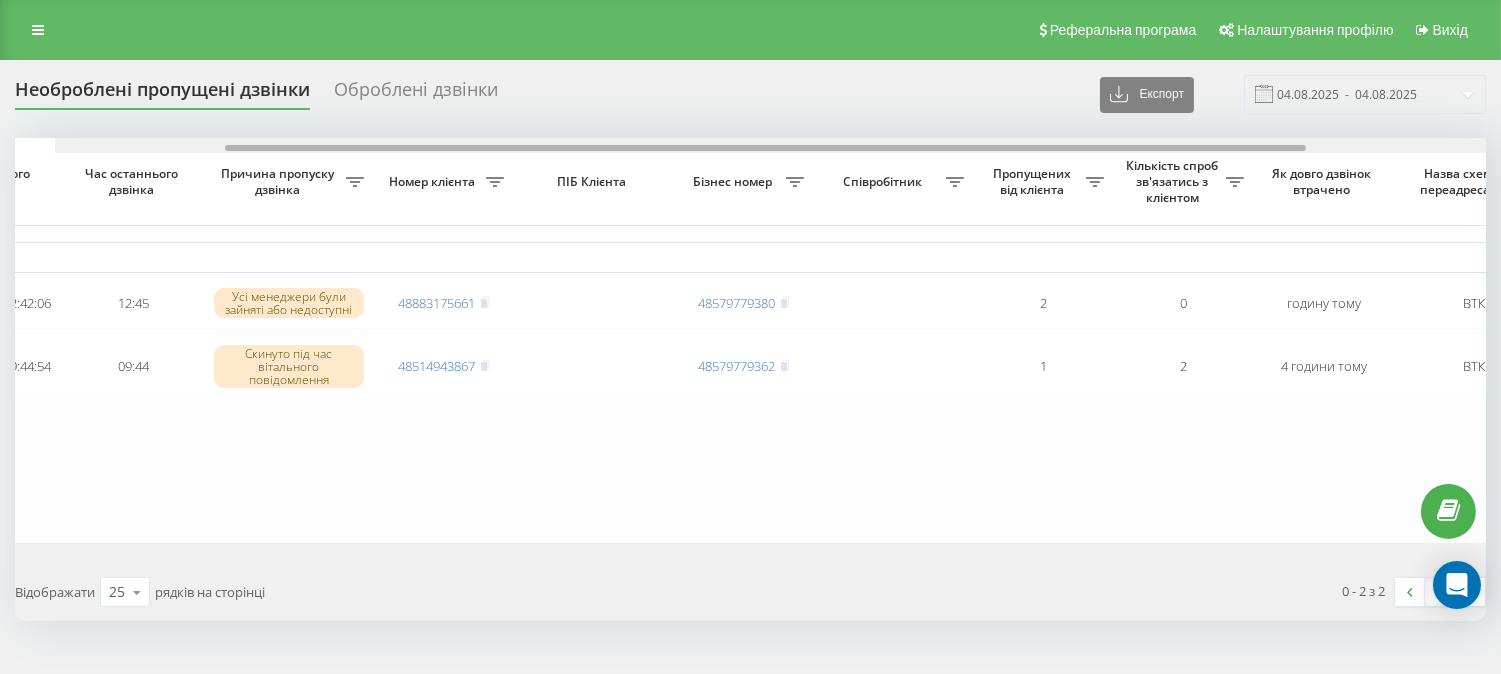 scroll, scrollTop: 0, scrollLeft: 0, axis: both 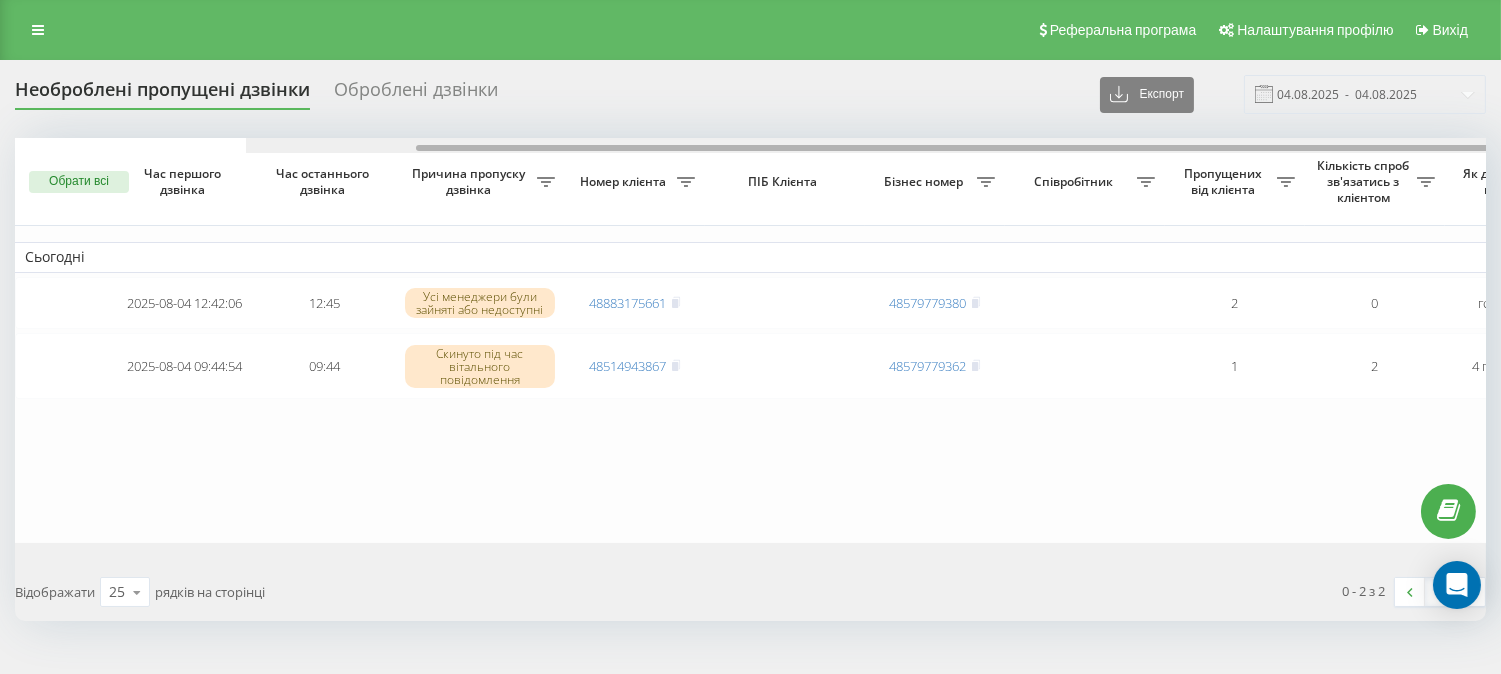 drag, startPoint x: 482, startPoint y: 148, endPoint x: 332, endPoint y: 115, distance: 153.58711 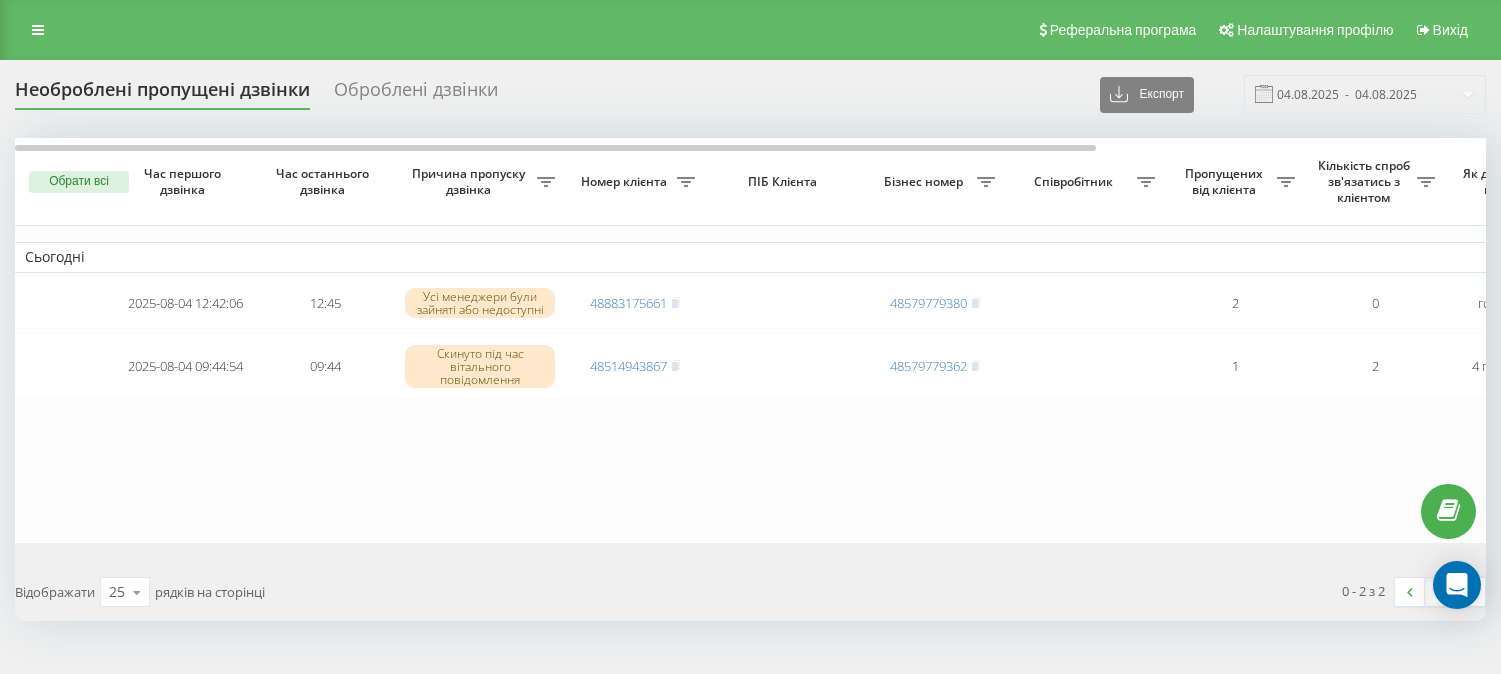 scroll, scrollTop: 0, scrollLeft: 0, axis: both 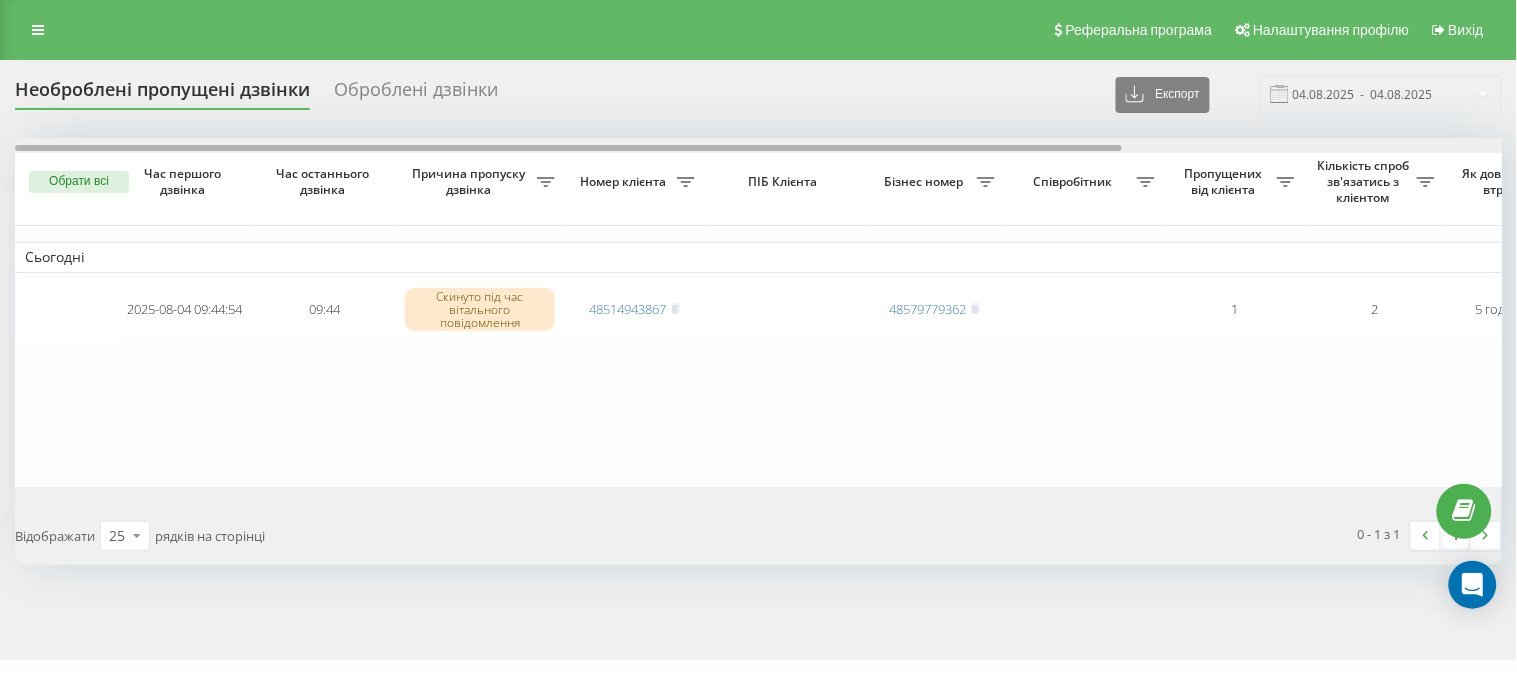 drag, startPoint x: 472, startPoint y: 145, endPoint x: 344, endPoint y: 126, distance: 129.40247 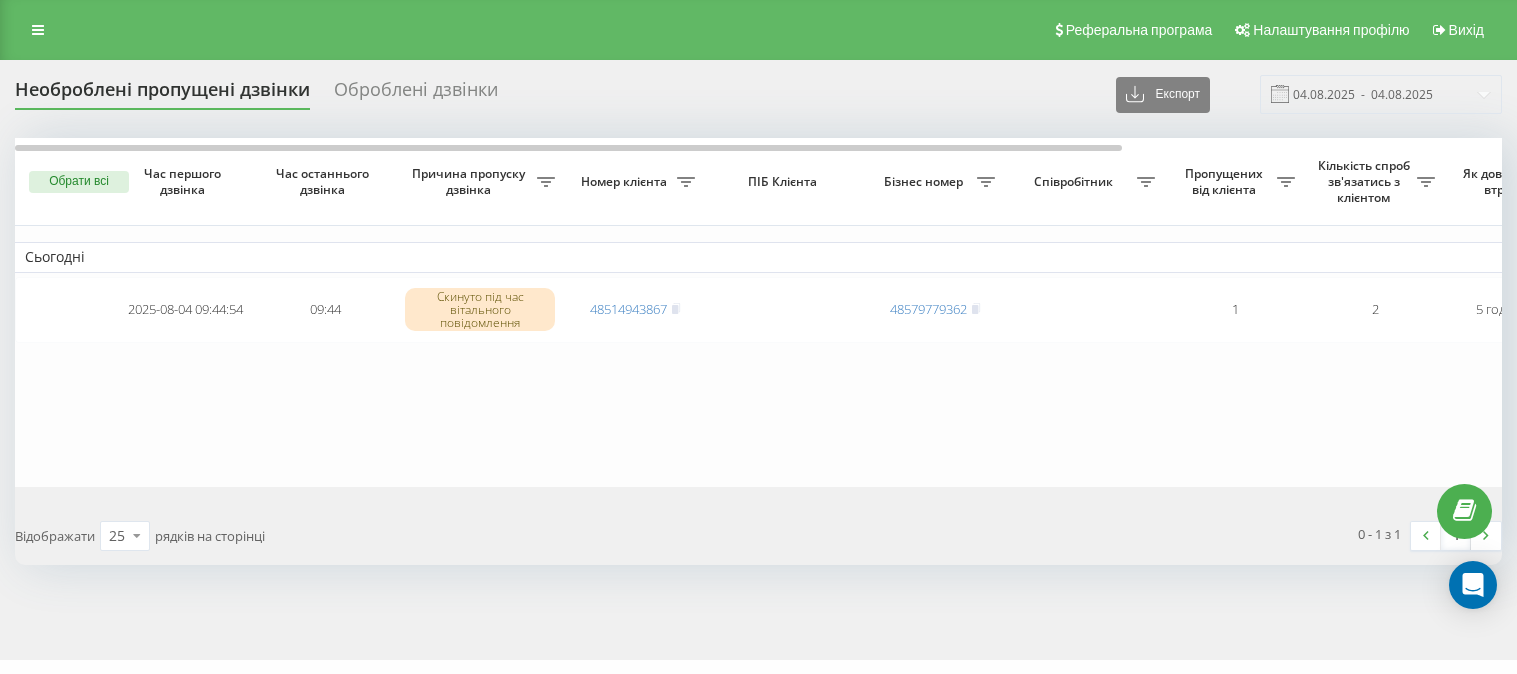 scroll, scrollTop: 0, scrollLeft: 0, axis: both 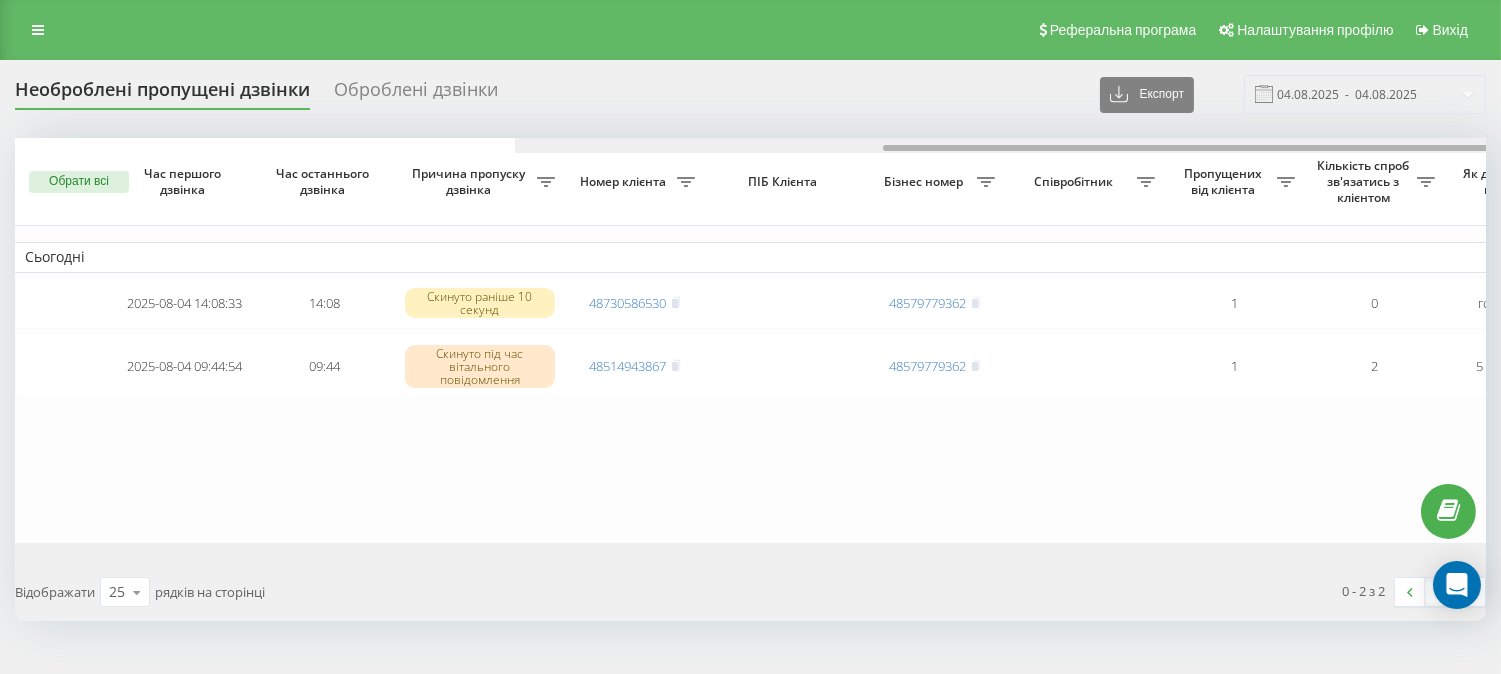 drag, startPoint x: 571, startPoint y: 148, endPoint x: 454, endPoint y: 121, distance: 120.074974 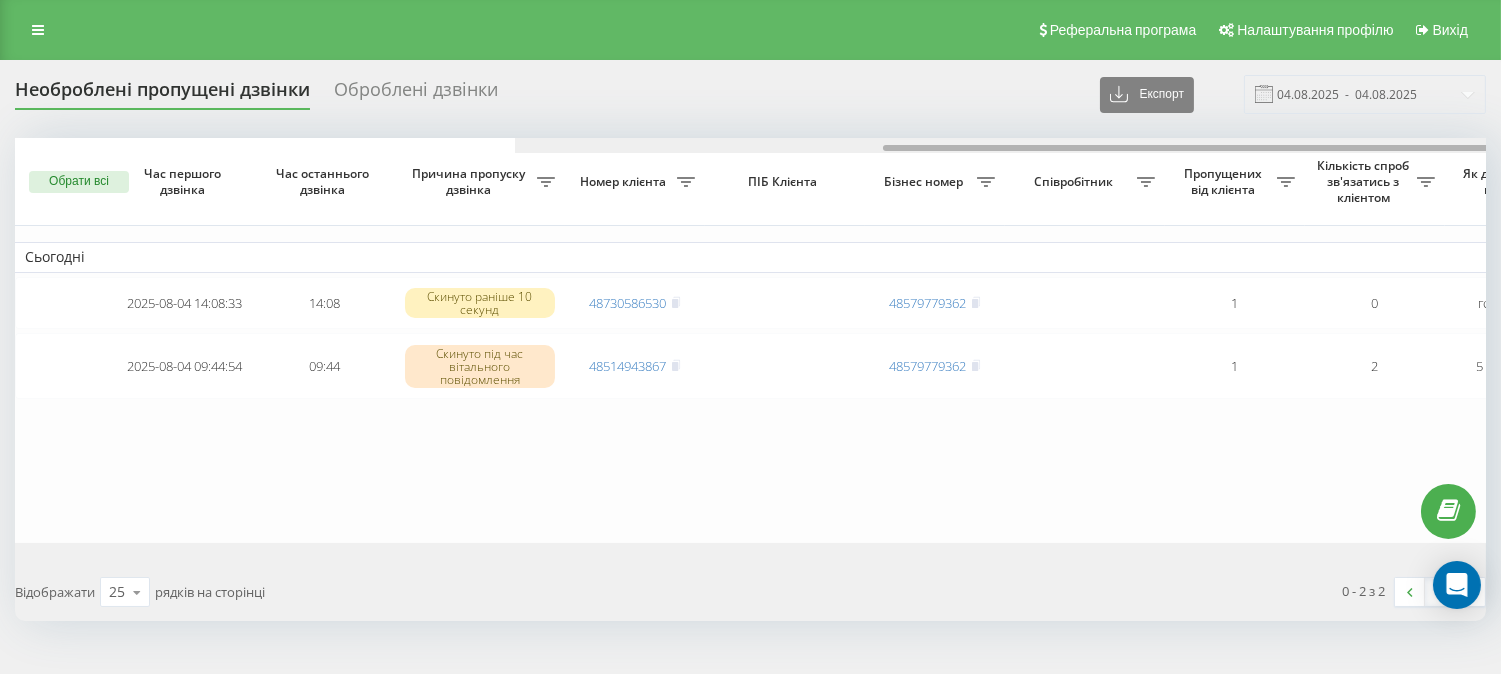 click on "Необроблені пропущені дзвінки Оброблені дзвінки Експорт .csv .xlsx 04.08.2025  -  04.08.2025 Обрати всі Час першого дзвінка Час останнього дзвінка Причина пропуску дзвінка Номер клієнта ПІБ Клієнта Бізнес номер Співробітник Пропущених від клієнта Кількість спроб зв'язатись з клієнтом Як довго дзвінок втрачено Назва схеми переадресації Коментар до дзвінка Сьогодні 2025-08-04 14:08:33 14:08 Скинуто раніше 10 секунд 48730586530 48579779362 1 0 годину тому ВТК Обробити Не вдалося зв'язатися Зв'язався з клієнтом за допомогою іншого каналу Клієнт передзвонив сам з іншого номера Інший варіант 1 2" at bounding box center [750, 348] 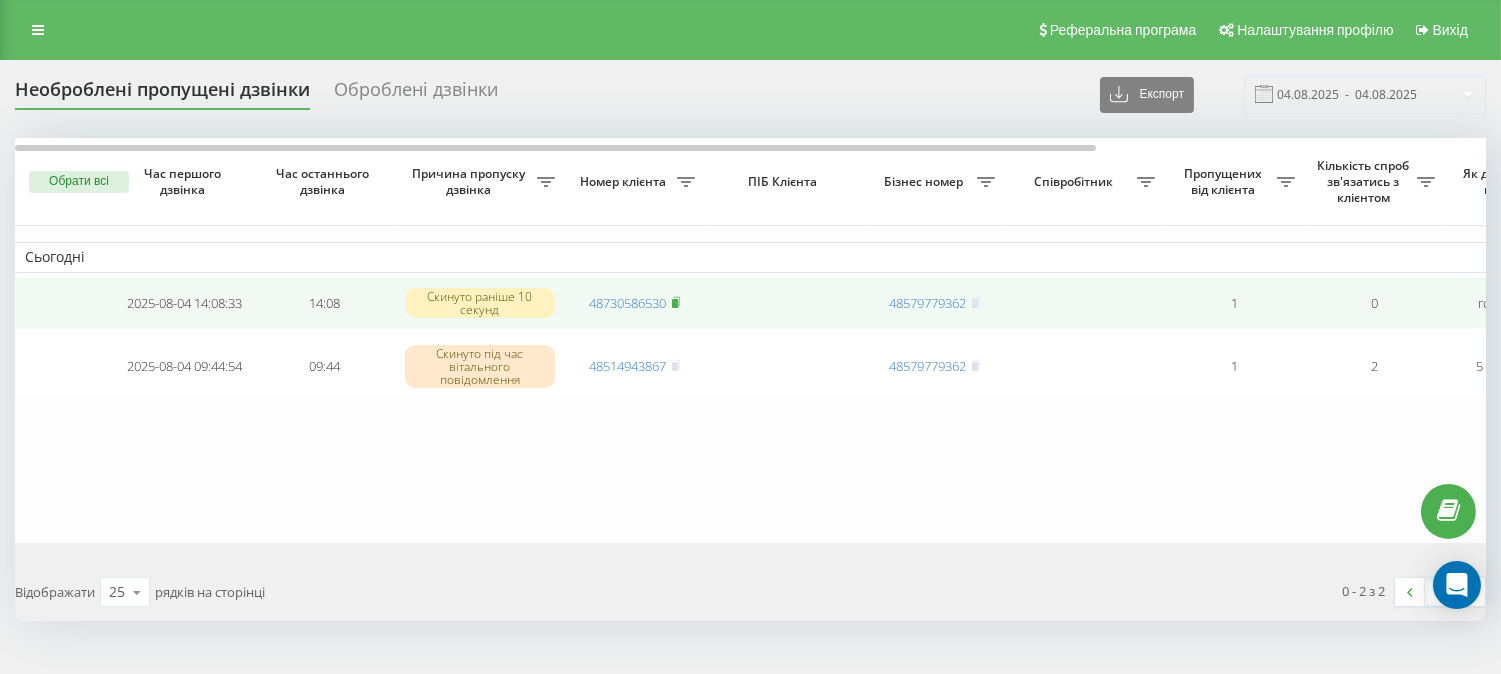 click 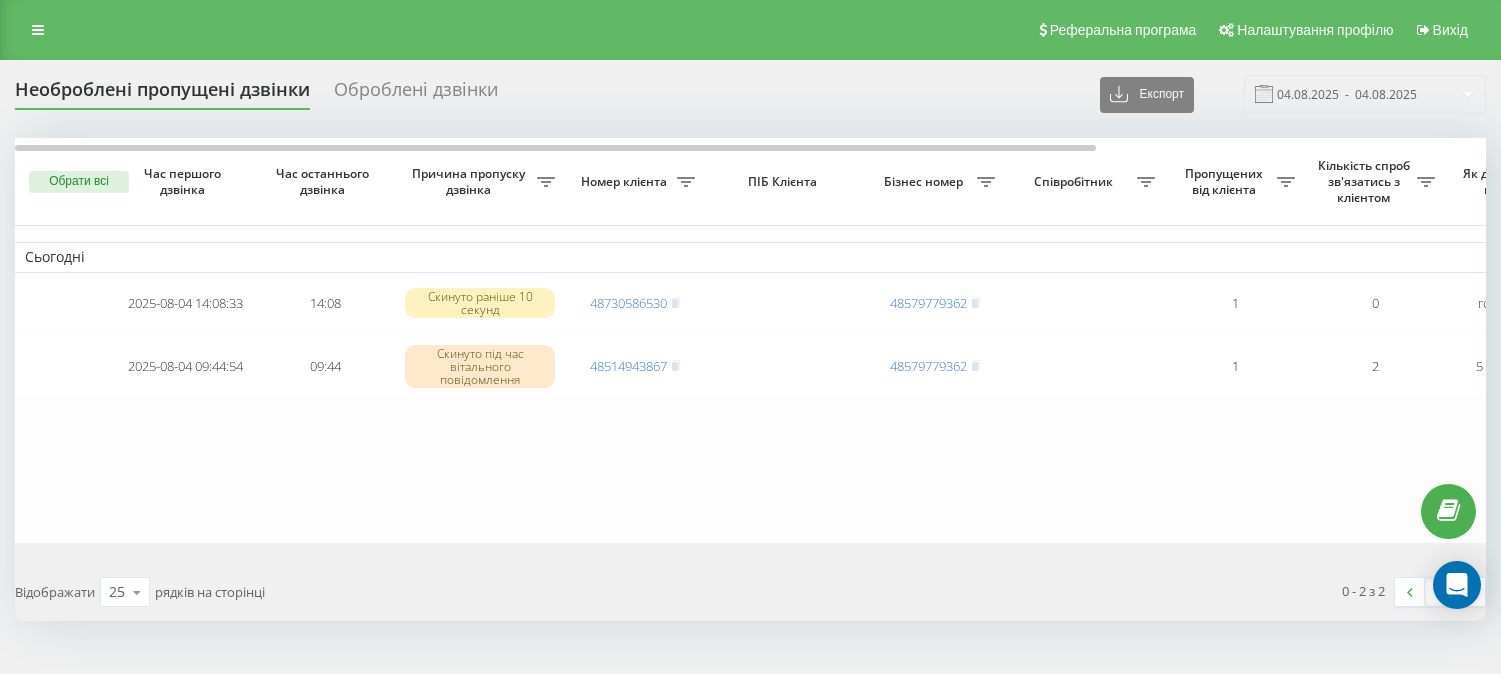 scroll, scrollTop: 0, scrollLeft: 0, axis: both 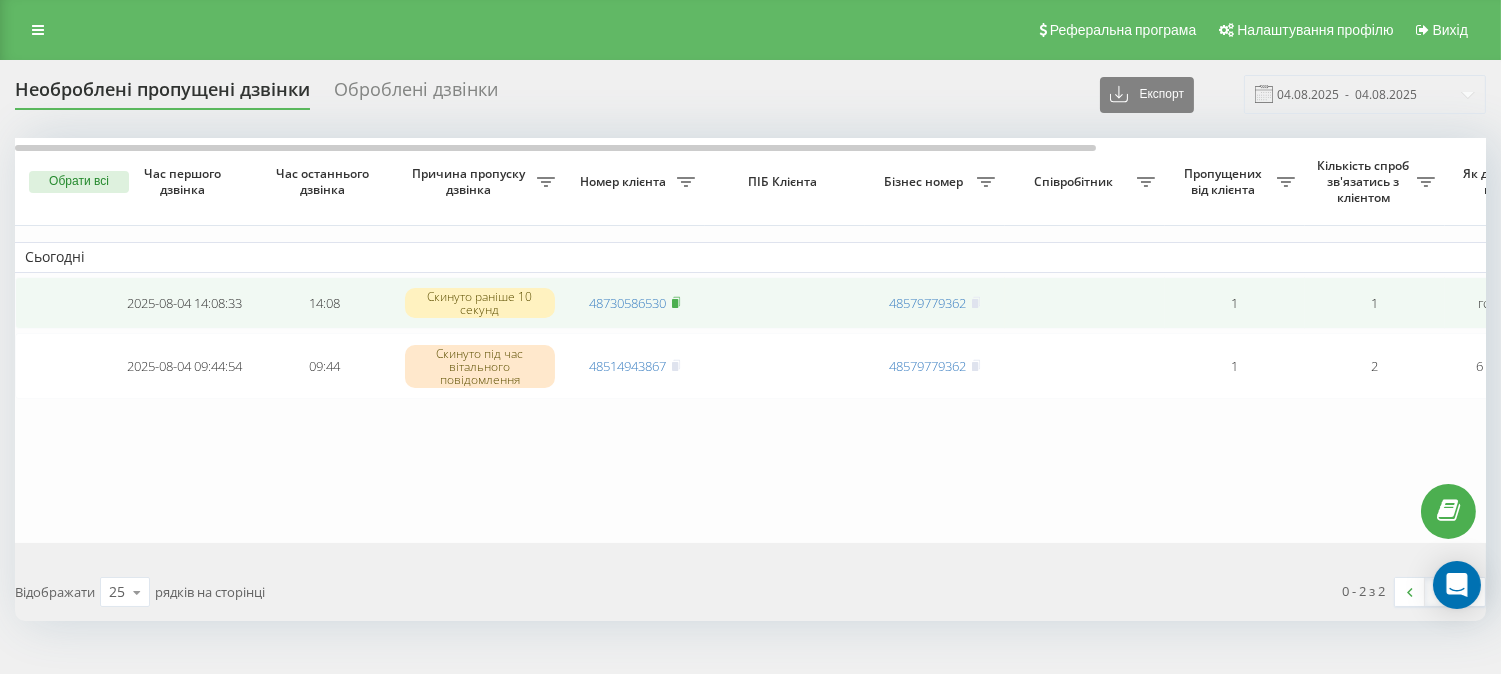 click 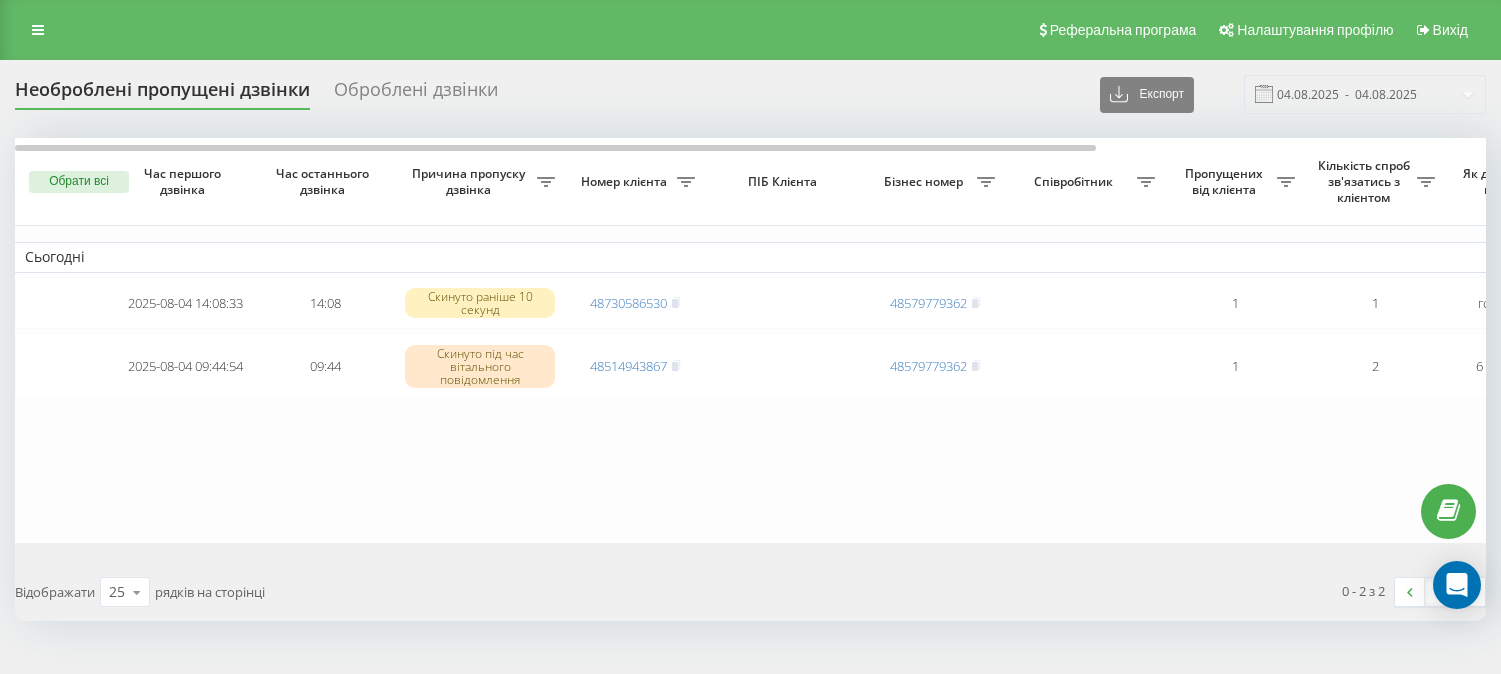 scroll, scrollTop: 0, scrollLeft: 0, axis: both 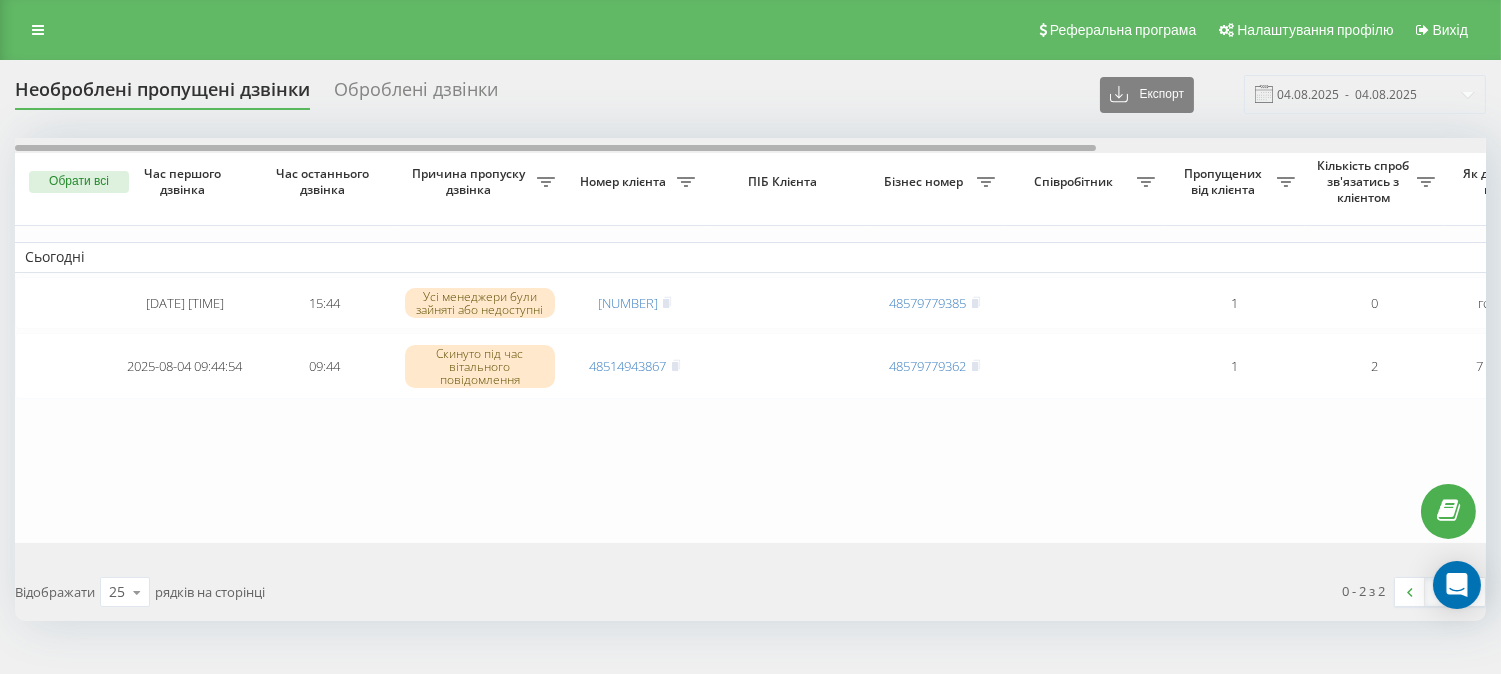 drag, startPoint x: 501, startPoint y: 148, endPoint x: 460, endPoint y: 142, distance: 41.4367 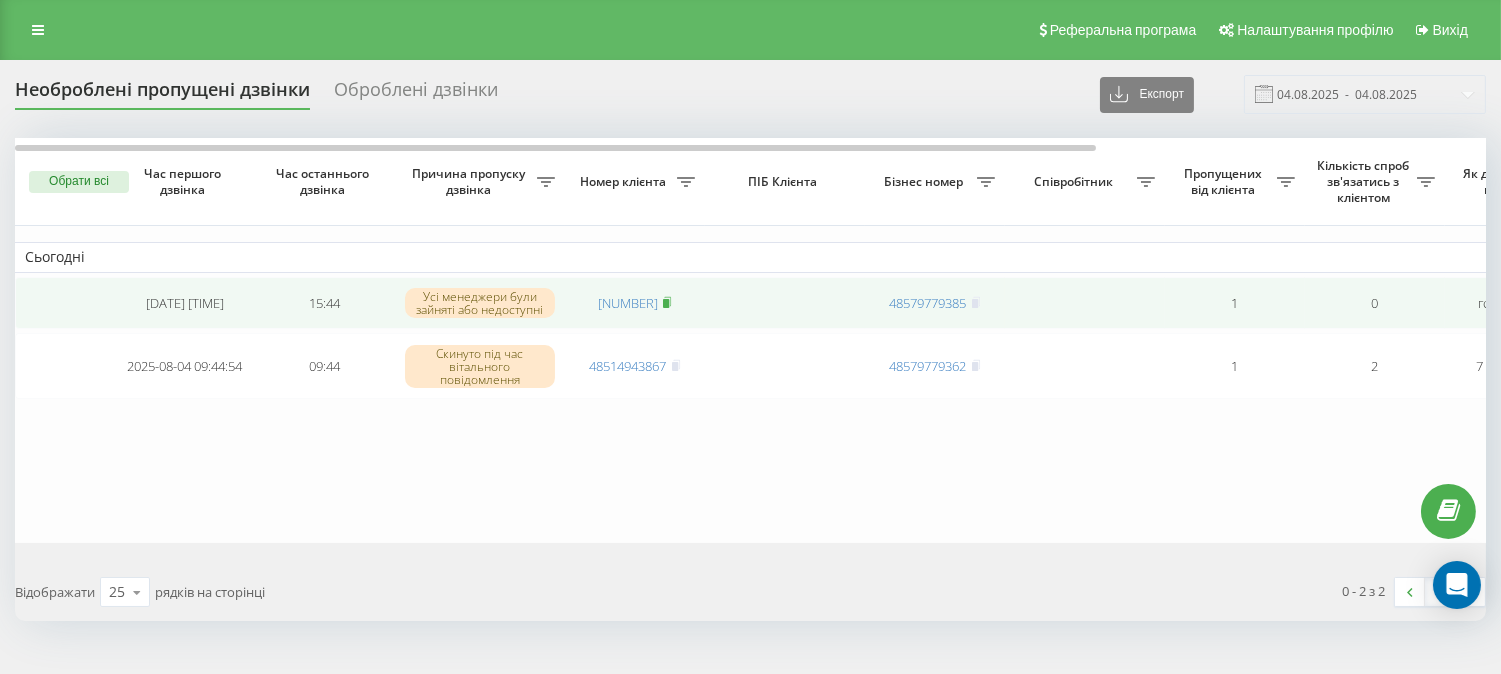 click 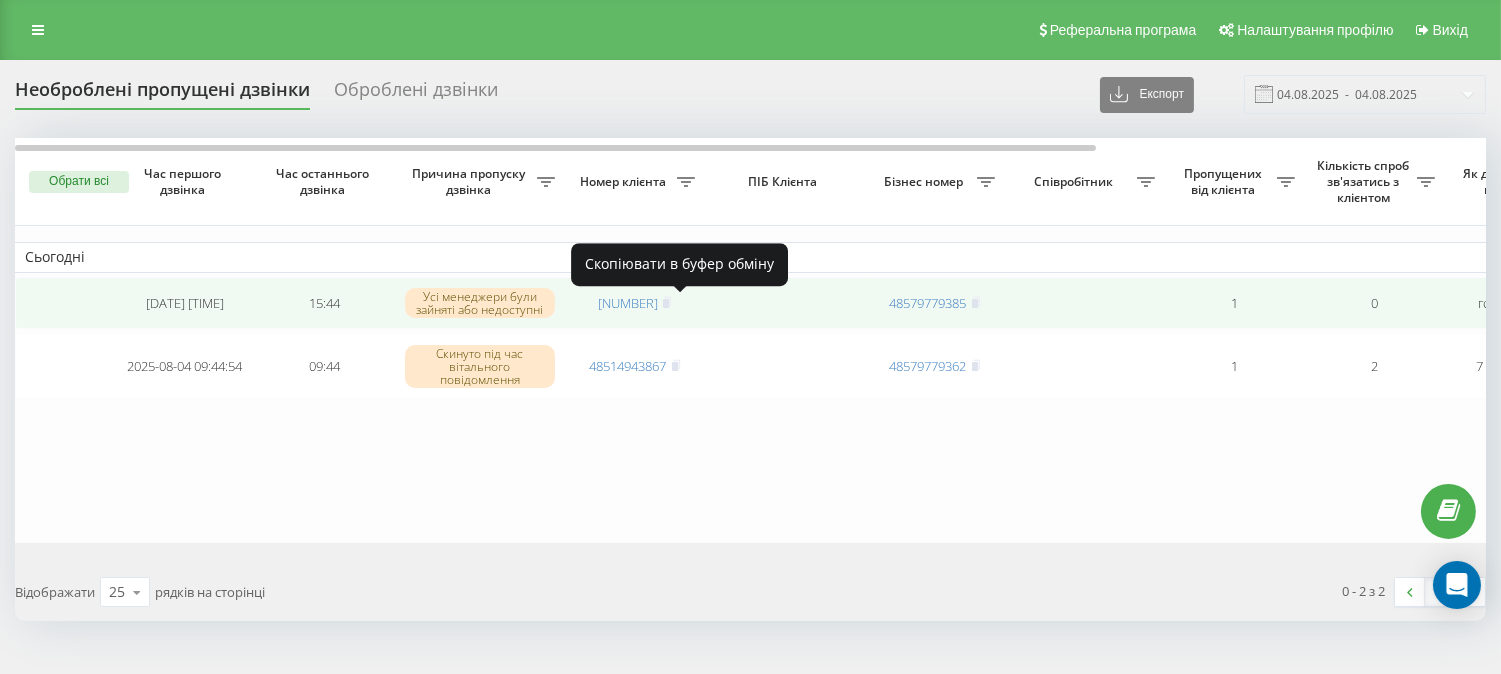 drag, startPoint x: 676, startPoint y: 305, endPoint x: 555, endPoint y: 294, distance: 121.49897 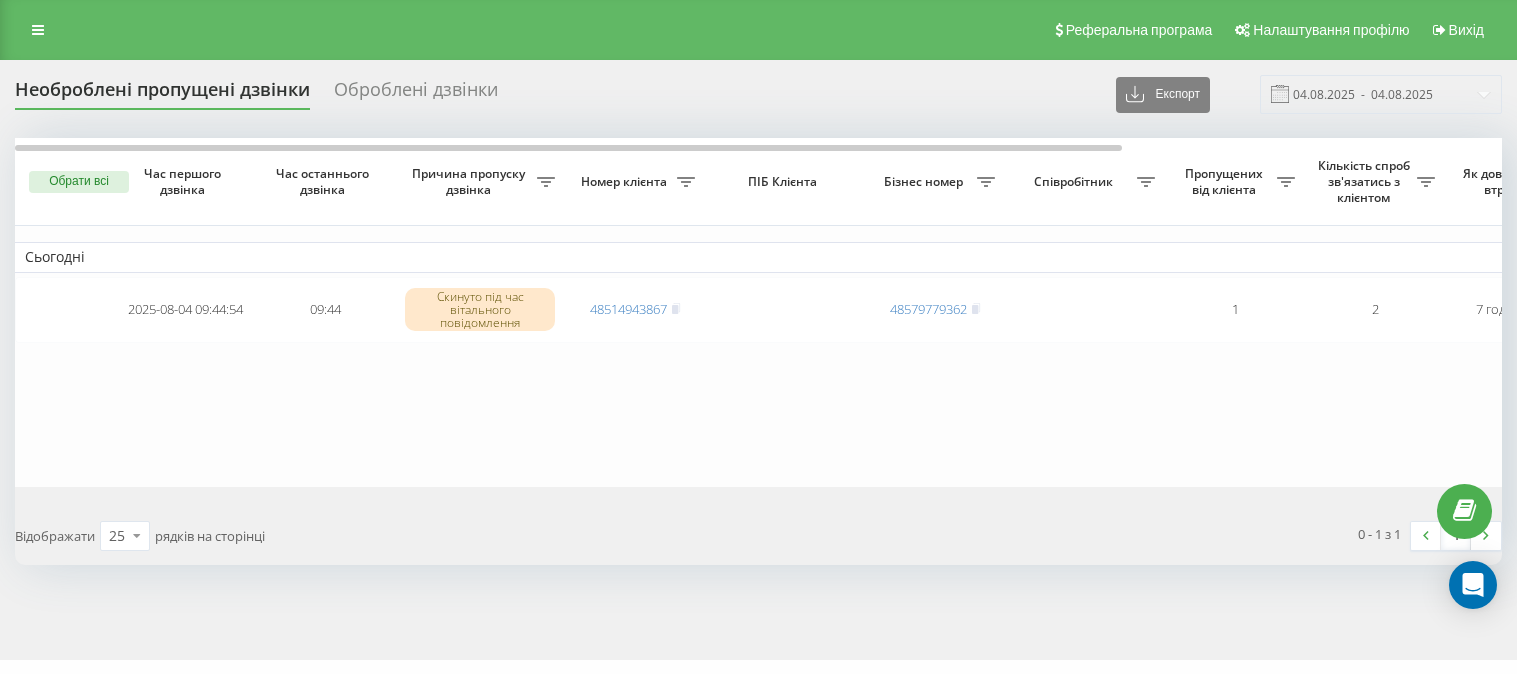 scroll, scrollTop: 0, scrollLeft: 0, axis: both 